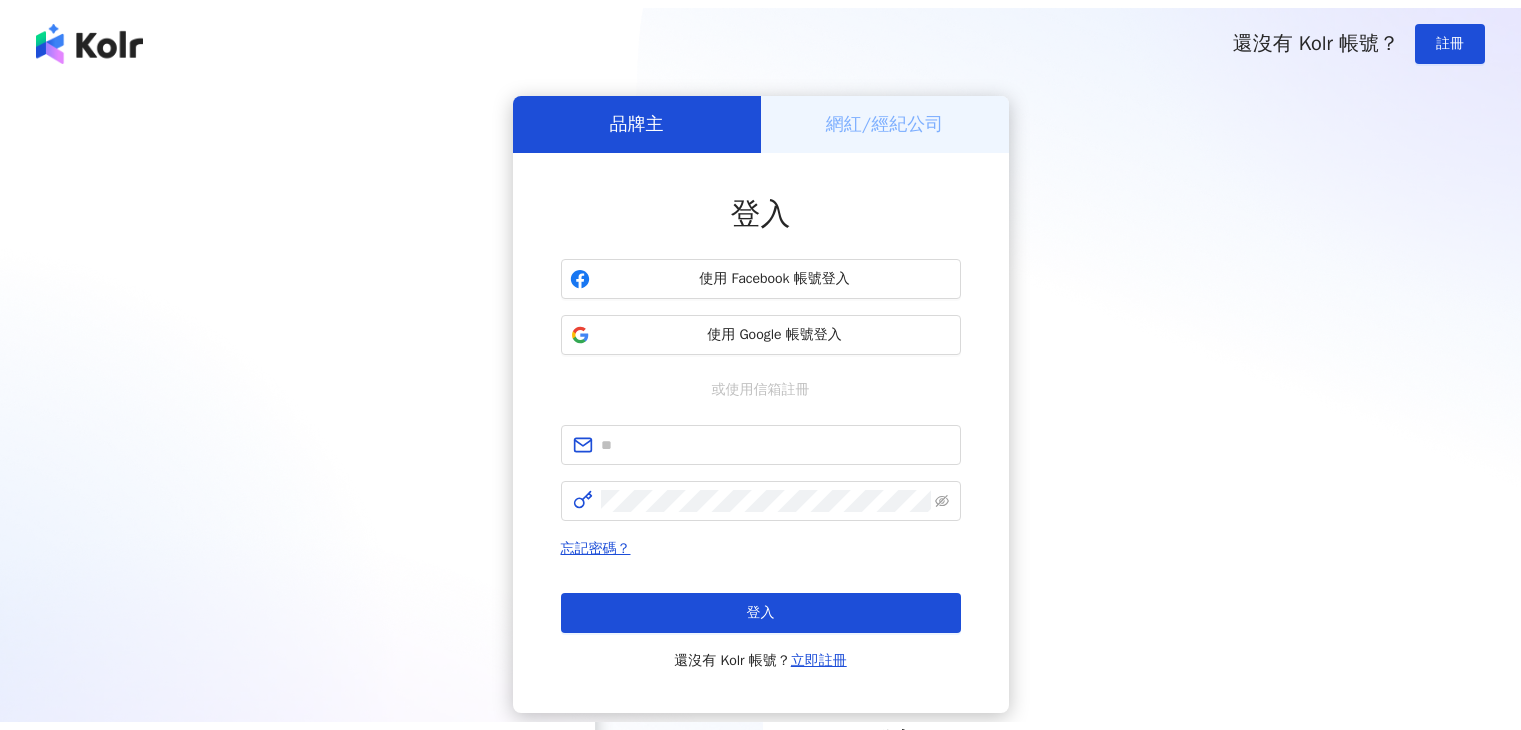 scroll, scrollTop: 0, scrollLeft: 0, axis: both 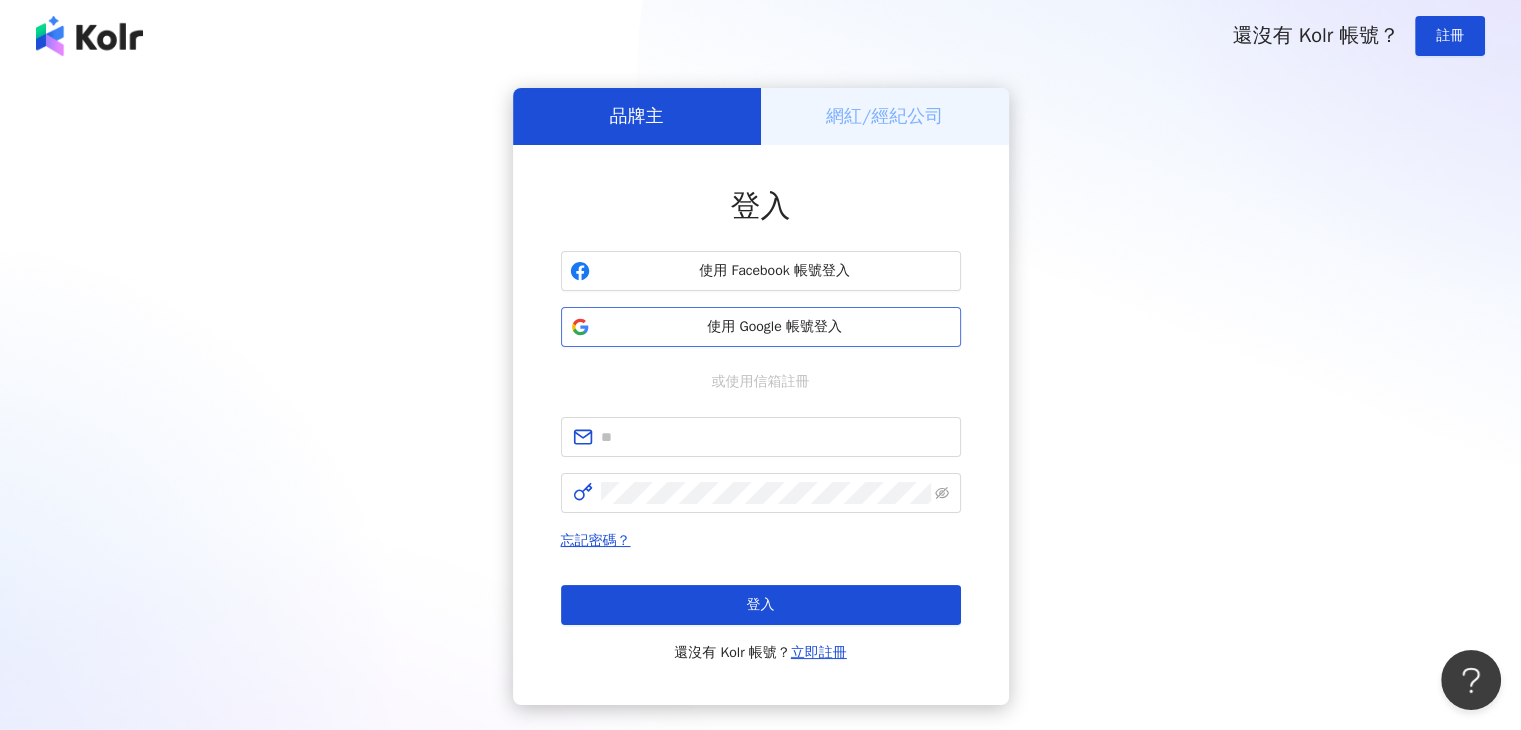 click on "使用 Google 帳號登入" at bounding box center (775, 327) 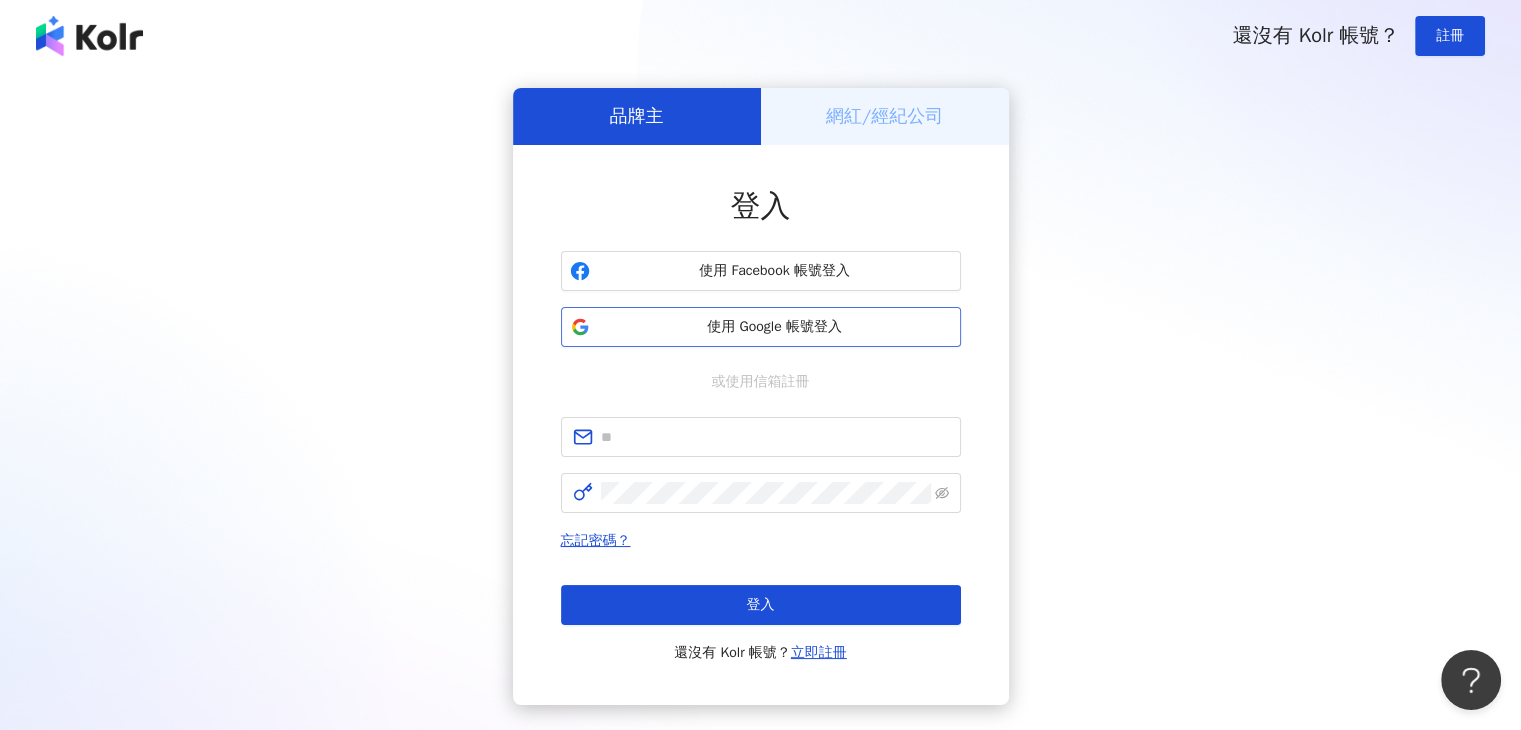 click on "使用 Google 帳號登入" at bounding box center (761, 327) 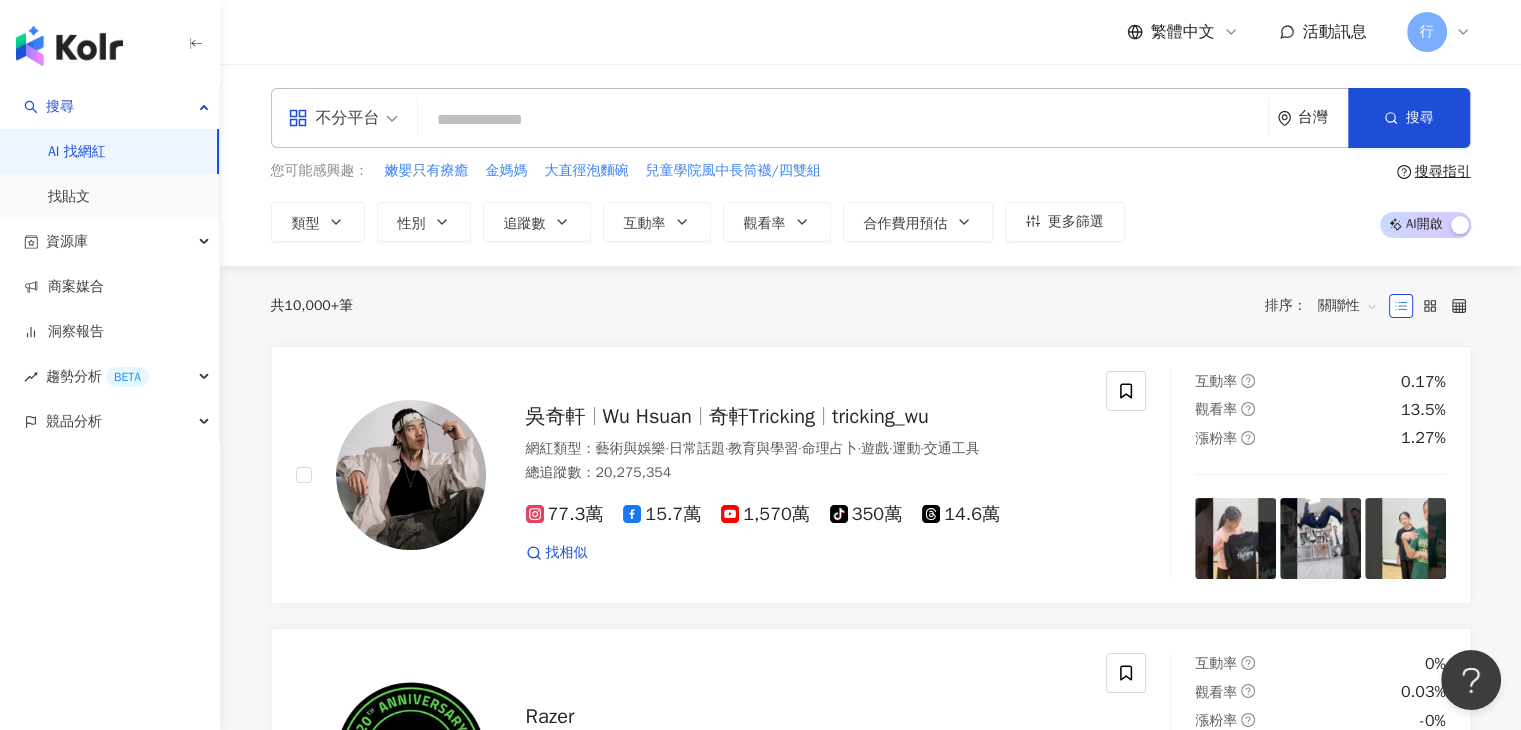 paste on "****" 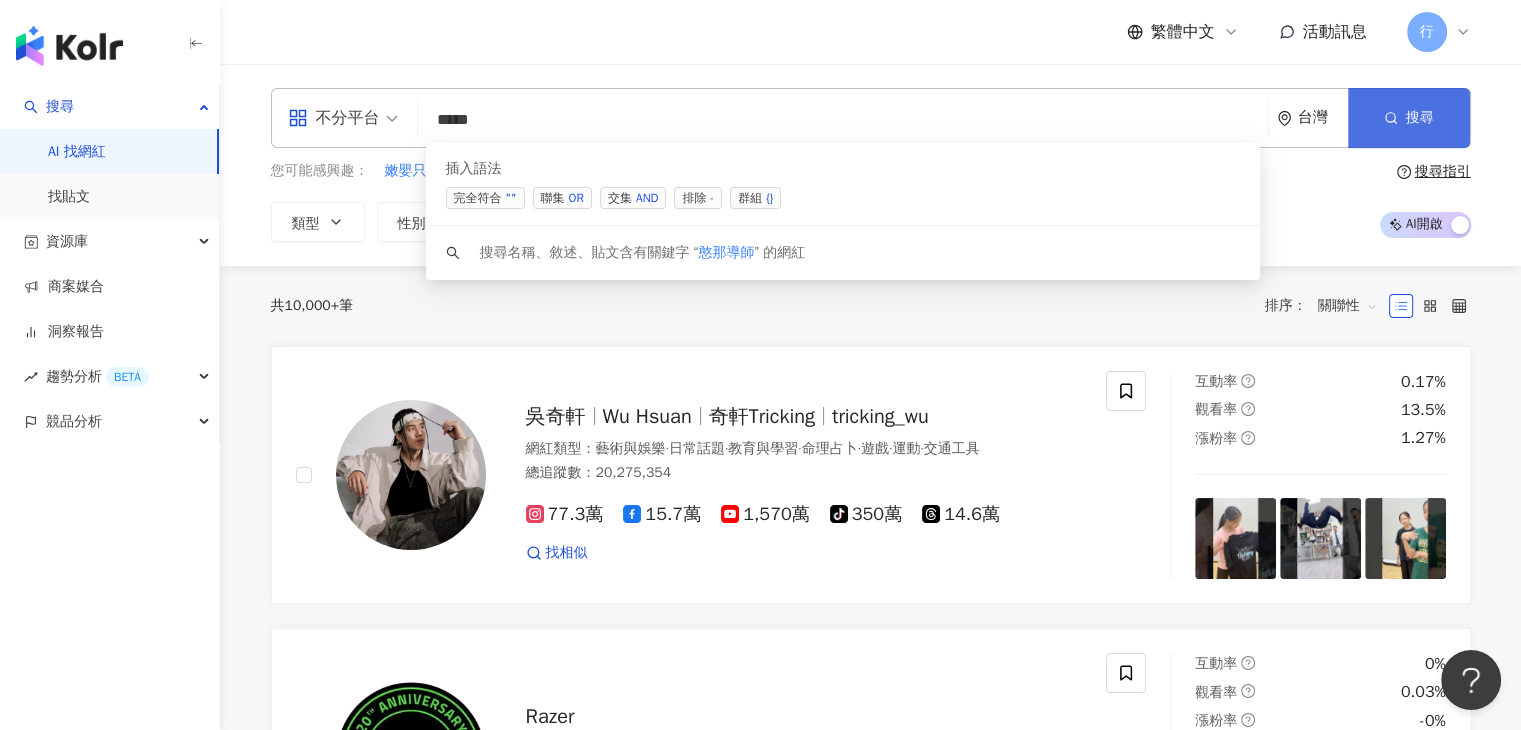 type on "****" 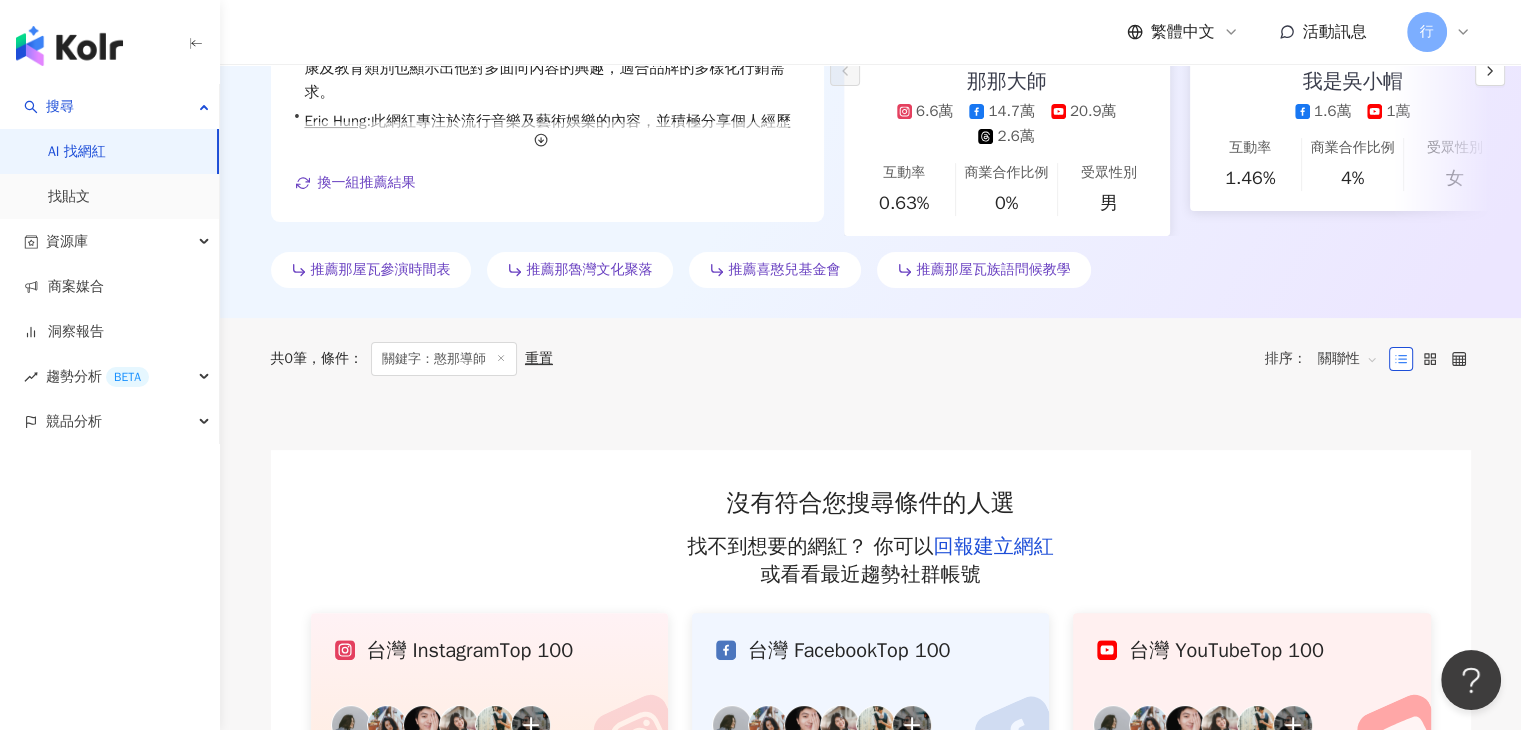 scroll, scrollTop: 0, scrollLeft: 0, axis: both 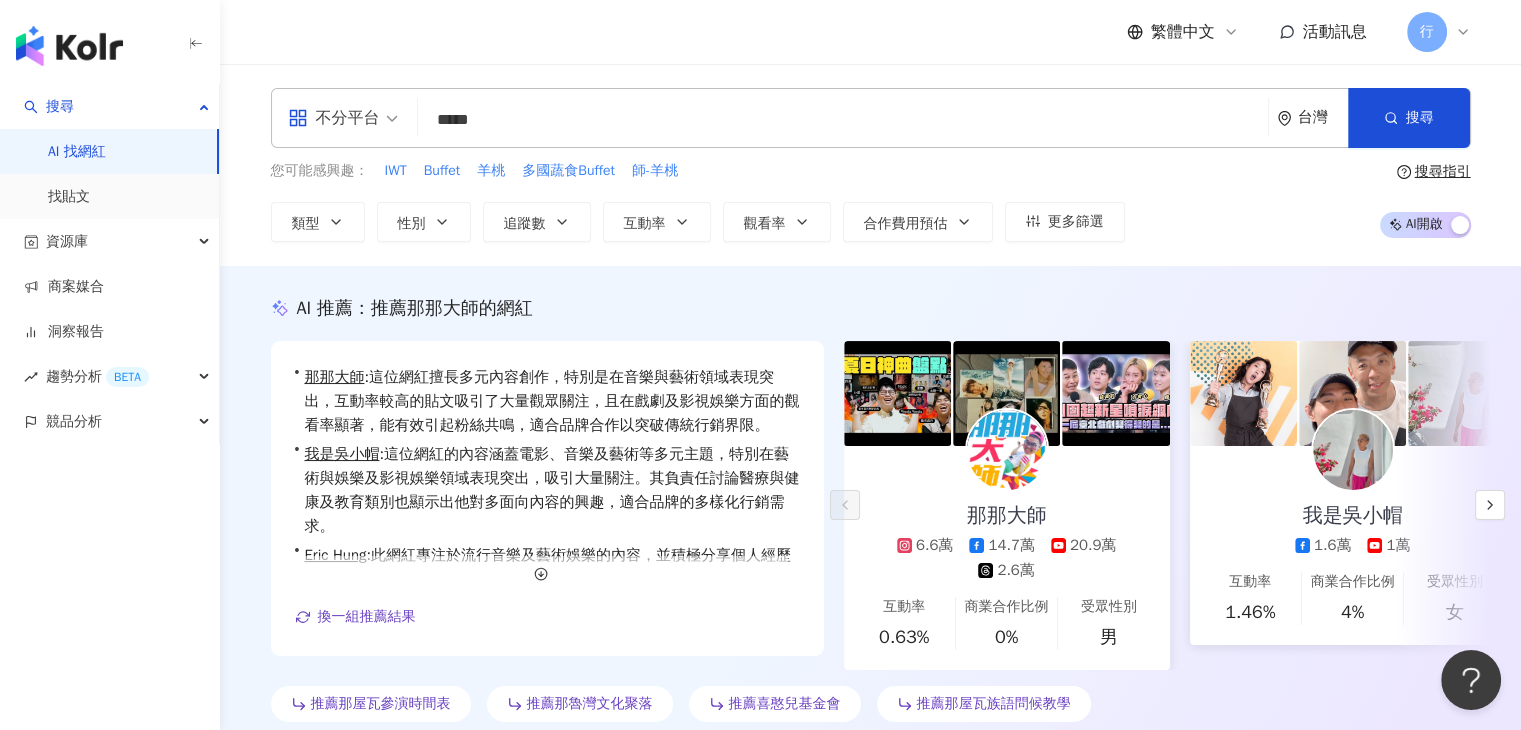 click on "不分平台" at bounding box center [343, 118] 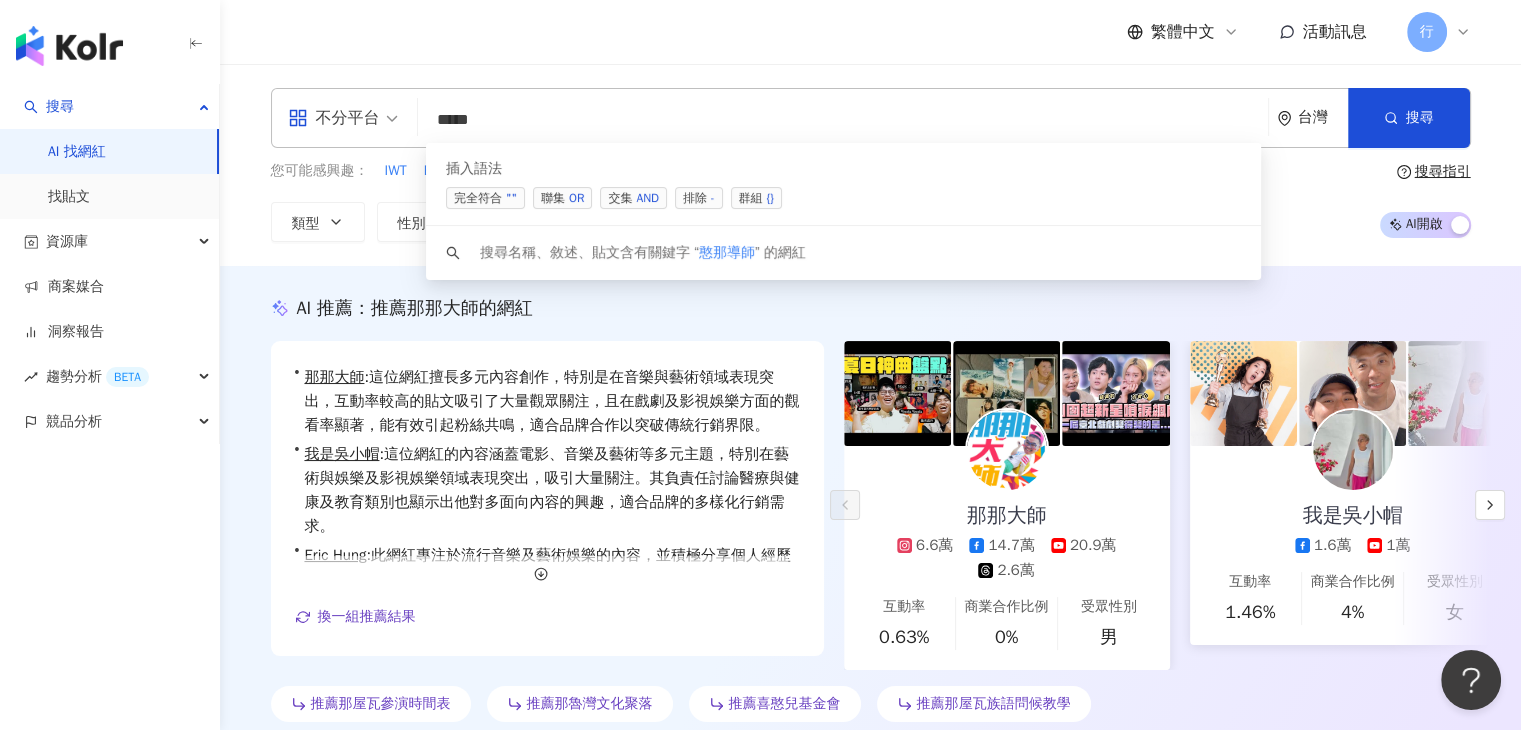 click on "****" at bounding box center [843, 120] 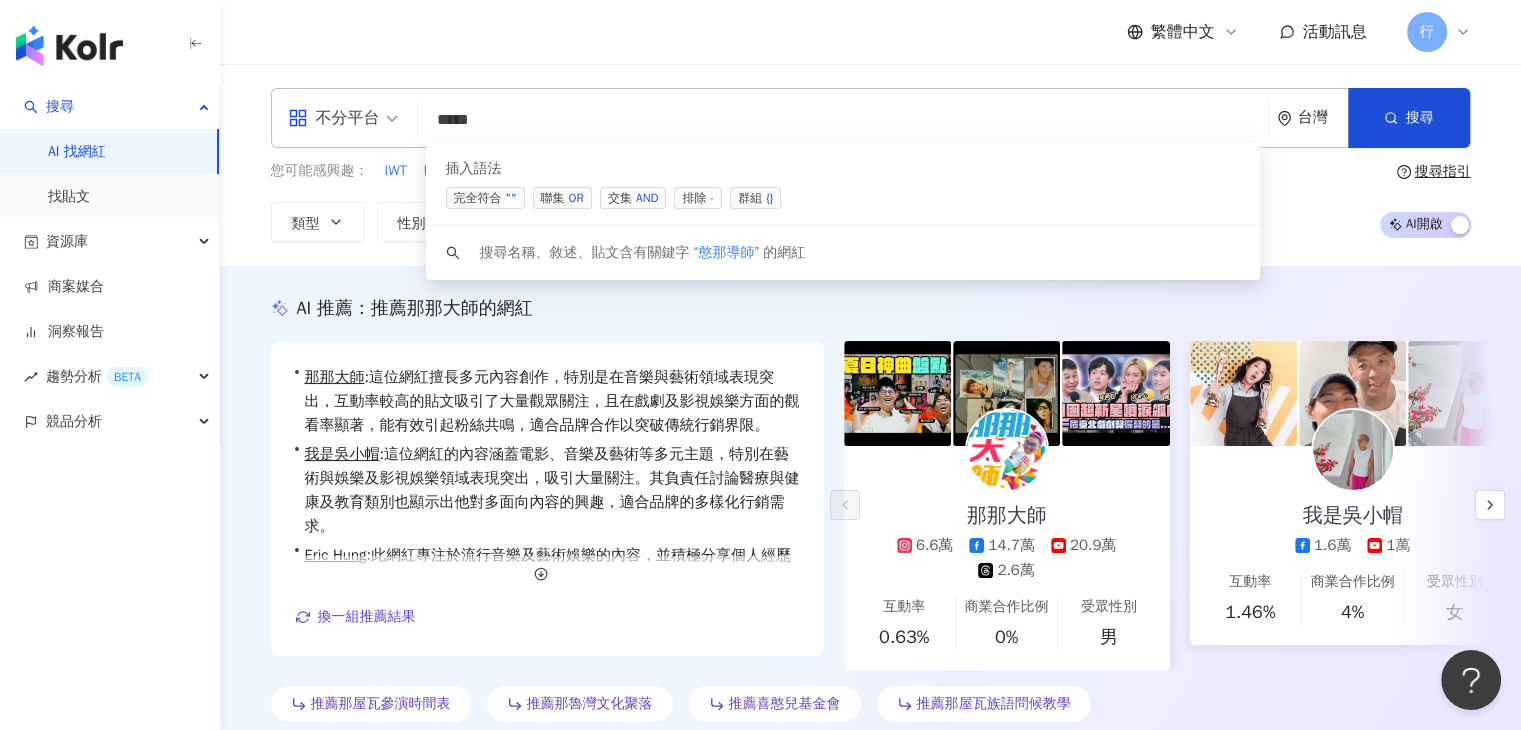 click on "不分平台" at bounding box center [343, 118] 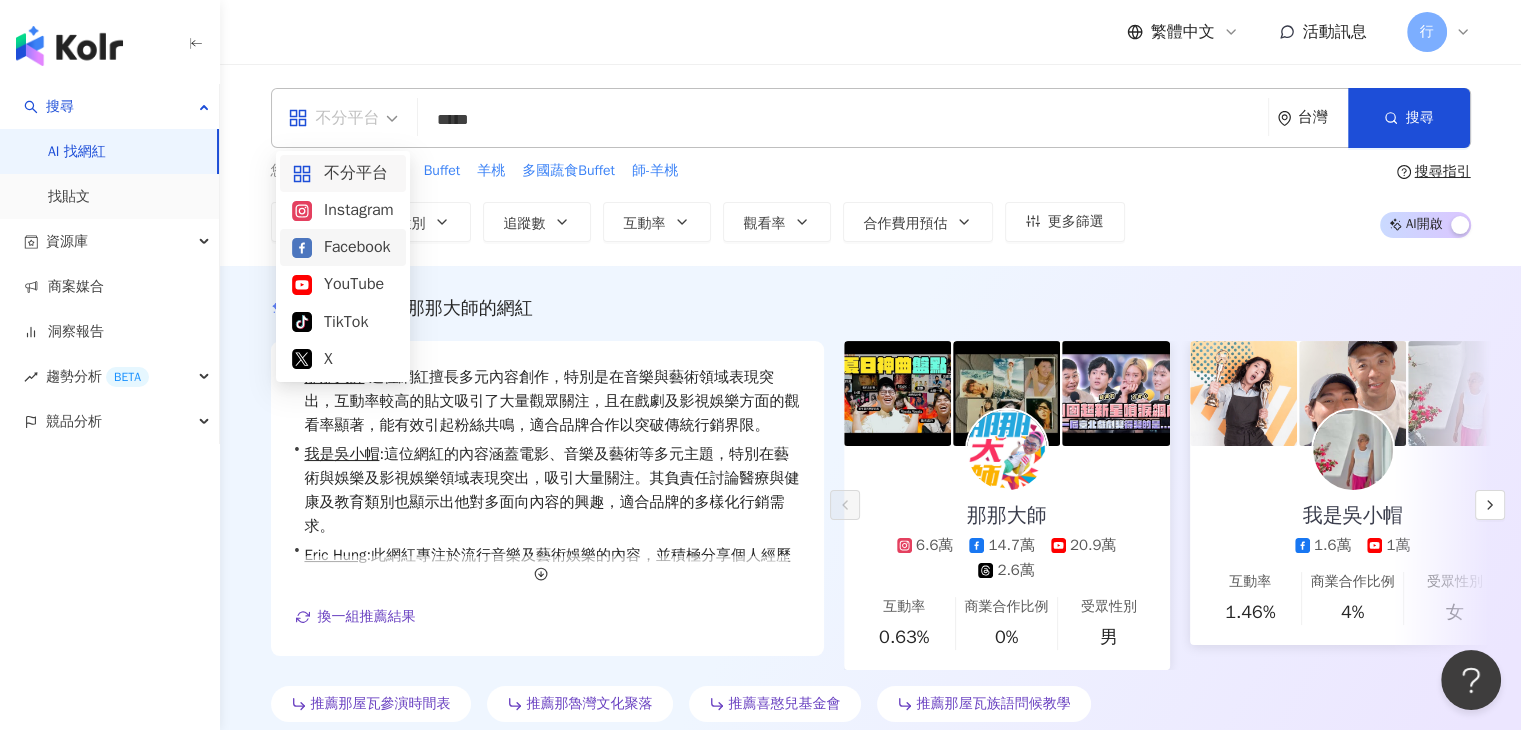 click on "Facebook" at bounding box center [343, 247] 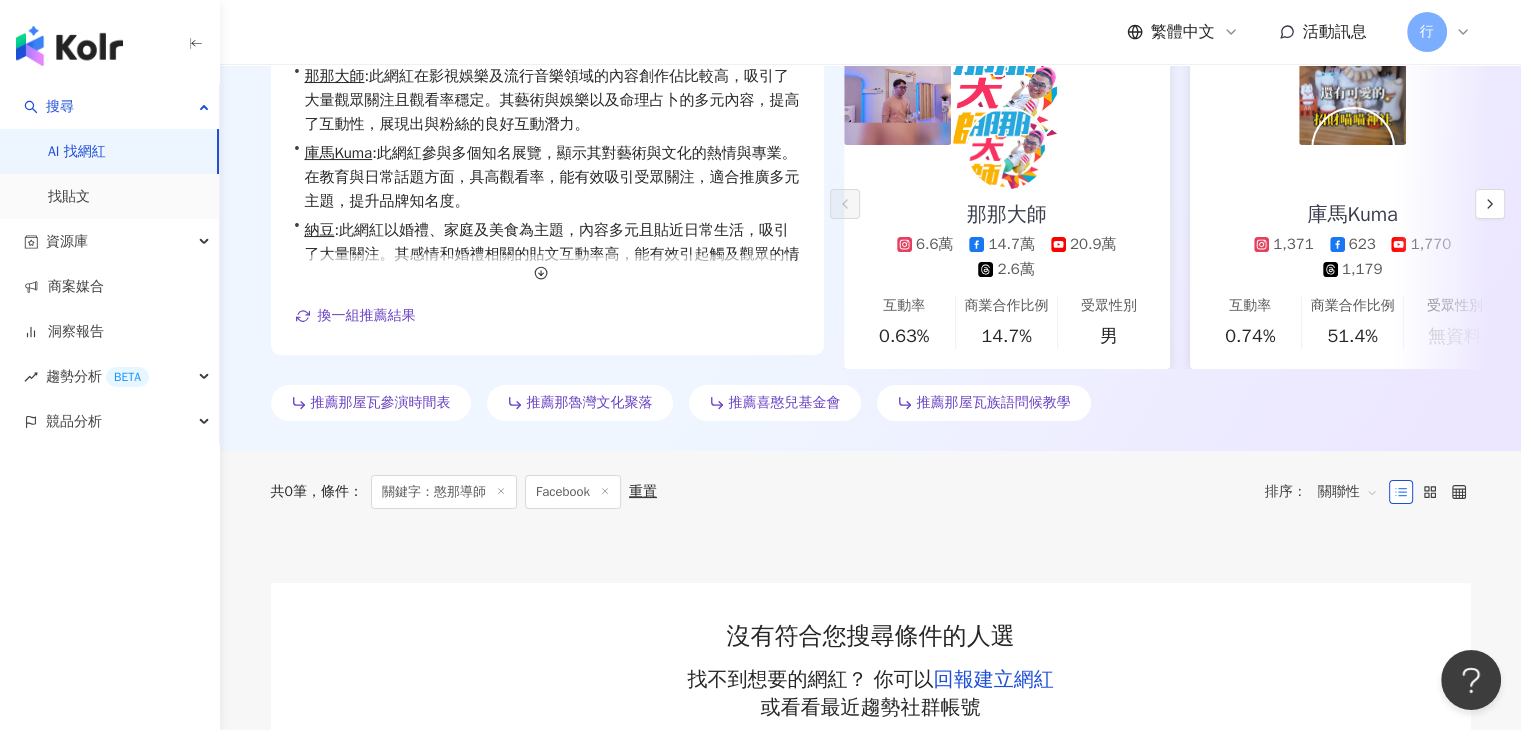 scroll, scrollTop: 0, scrollLeft: 0, axis: both 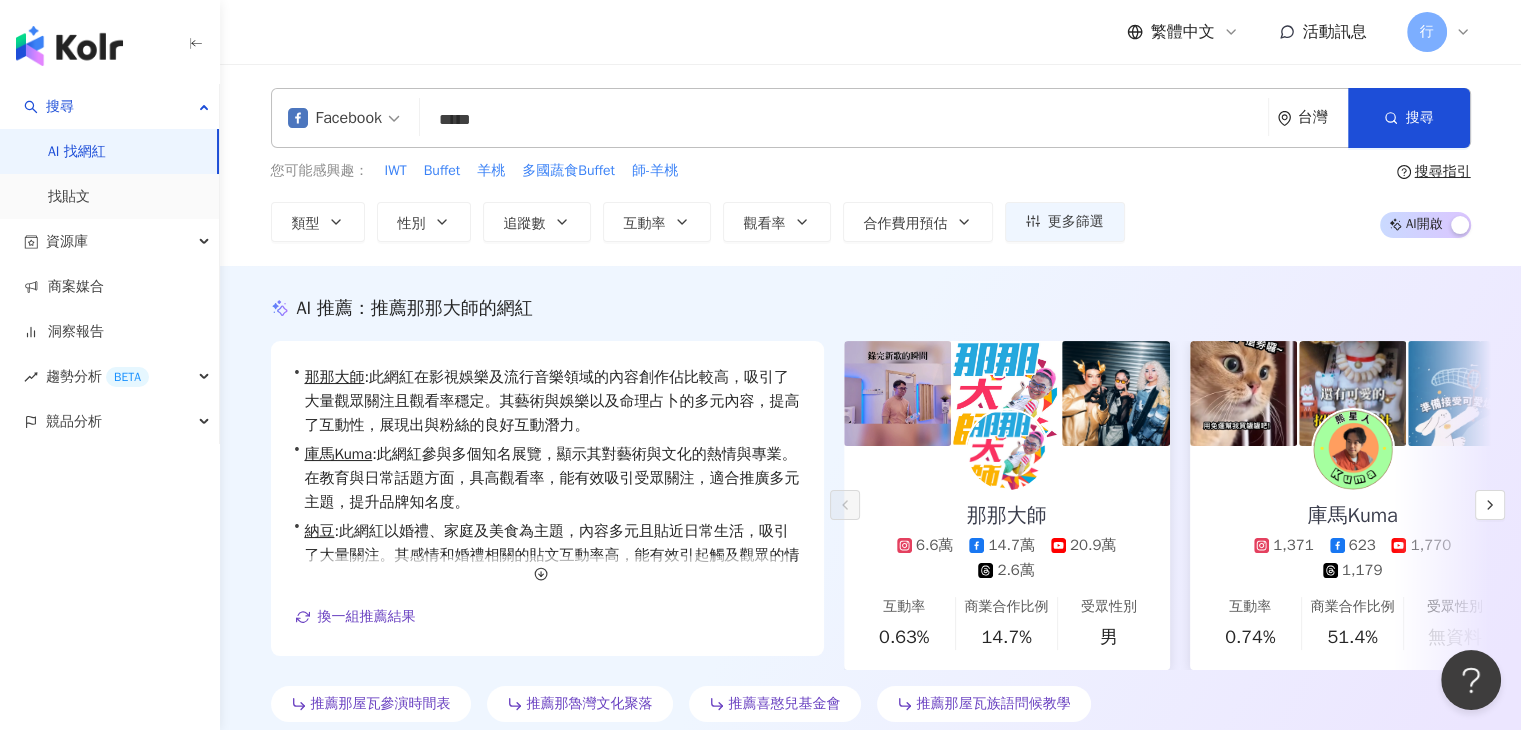click on "AI 推薦 ： 推薦那那大師的網紅 • 那那大師  :  此網紅在影視娛樂及流行音樂領域的內容創作佔比較高，吸引了大量觀眾關注且觀看率穩定。其藝術與娛樂以及命理占卜的多元內容，提高了互動性，展現出與粉絲的良好互動潛力。 • 庫馬Kuma  :  此網紅參與多個知名展覽，顯示其對藝術與文化的熱情與專業。在教育與日常話題方面，具高觀看率，能有效吸引受眾關注，適合推廣多元主題，提升品牌知名度。 • 納豆  :  此網紅以婚禮、家庭及美食為主題，內容多元且貼近日常生活，吸引了大量關注。其感情和婚禮相關的貼文互動率高，能有效引起觸及觀眾的情感共鳴，對於相關品牌推廣具有良好潛力。 換一組推薦結果 對您有幫助嗎？ 那那大師 6.6萬 14.7萬 20.9萬 2.6萬 互動率 0.63% 商業合作比例 14.7% 受眾性別 男 庫馬Kuma 1,371 623 1,770 1,179 互動率 0.74% 商業合作比例 51.4% 男" at bounding box center [870, 509] 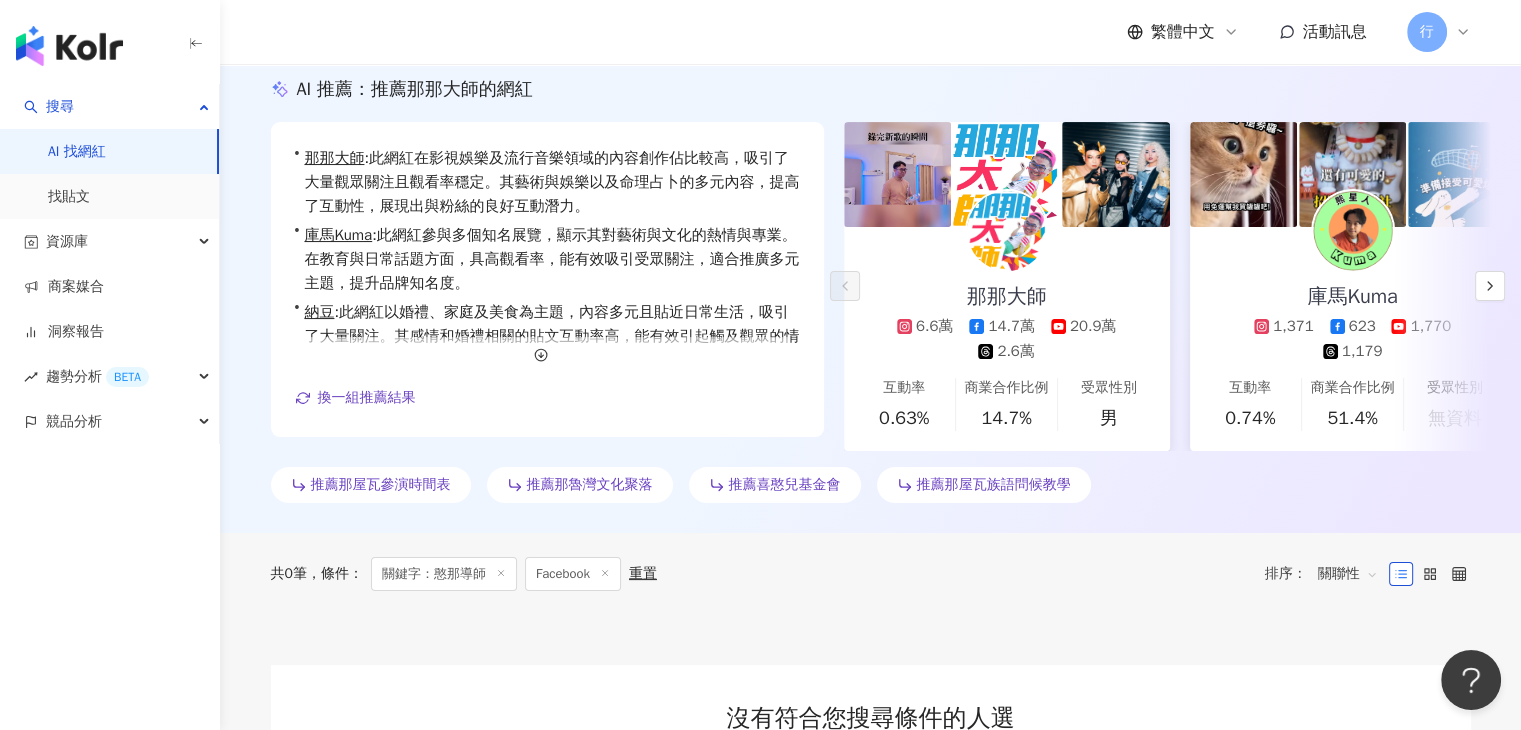 scroll, scrollTop: 0, scrollLeft: 0, axis: both 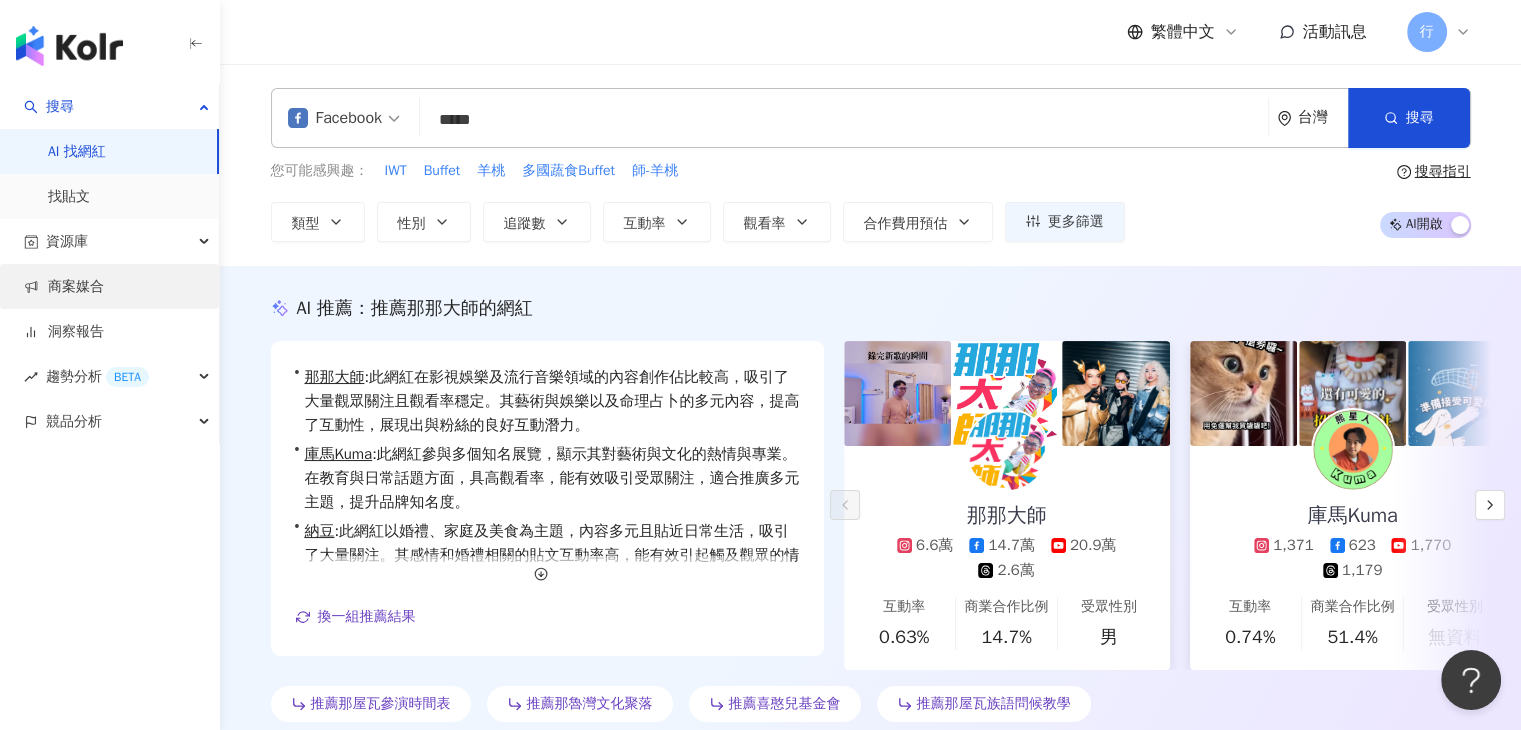 click on "商案媒合" at bounding box center [64, 287] 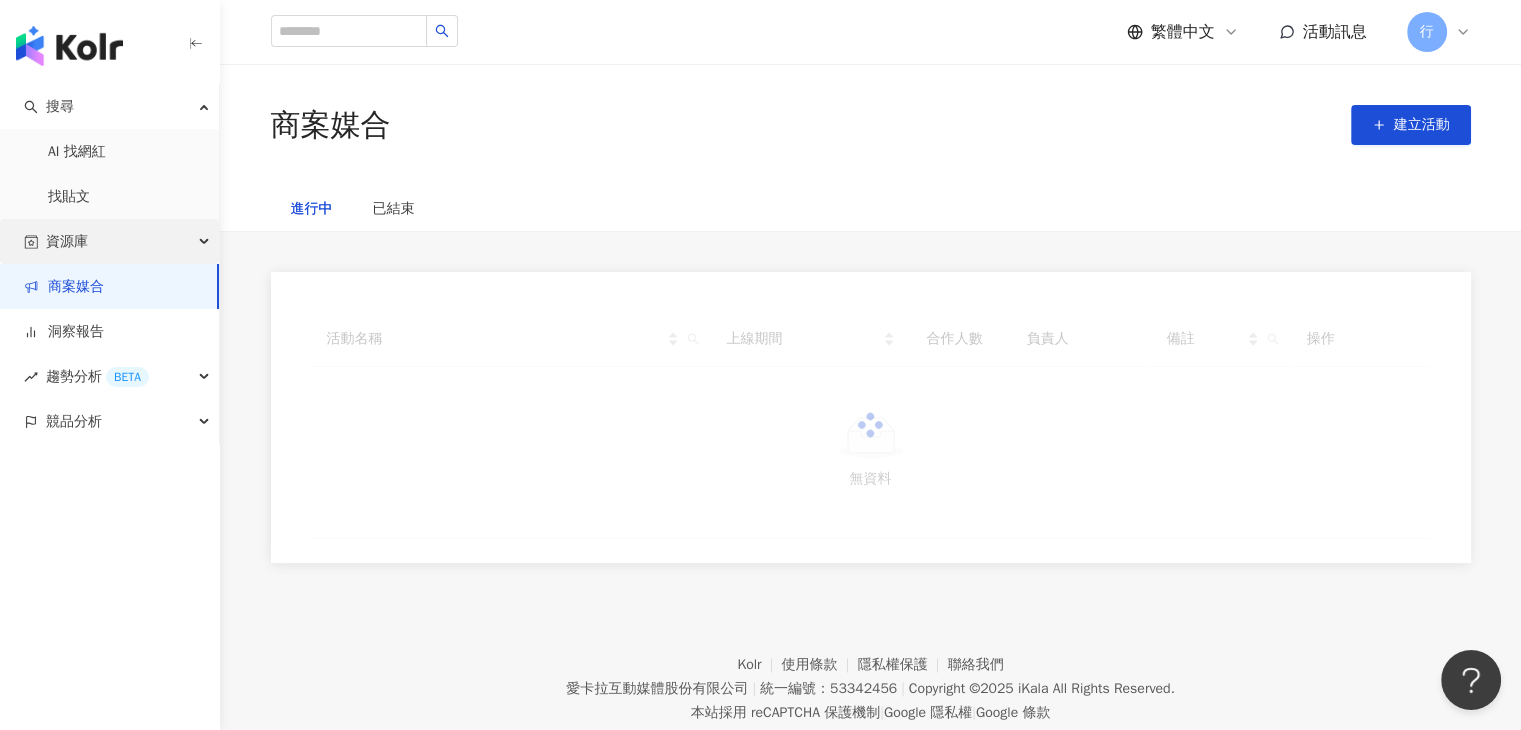 click on "資源庫" at bounding box center (109, 241) 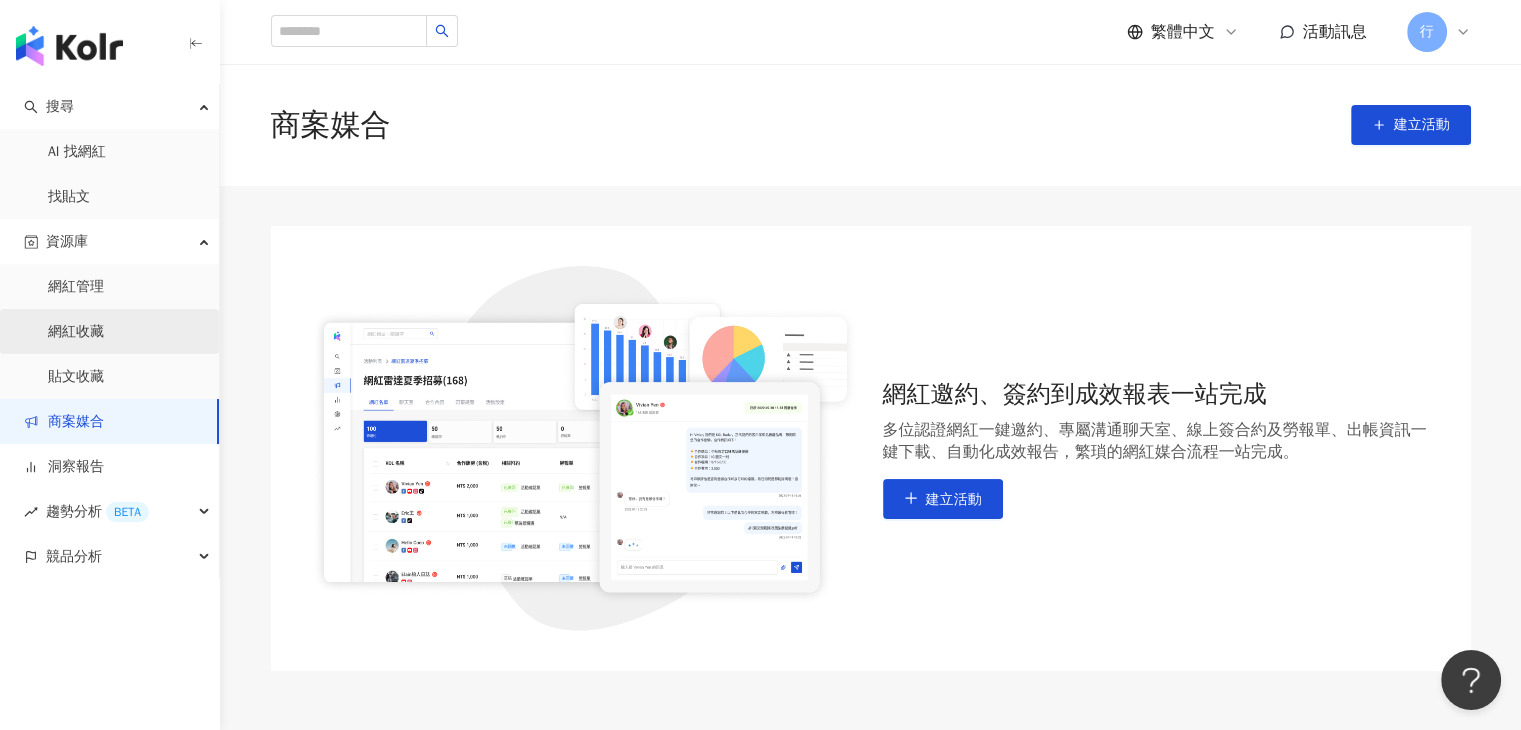 click on "網紅收藏" at bounding box center [76, 332] 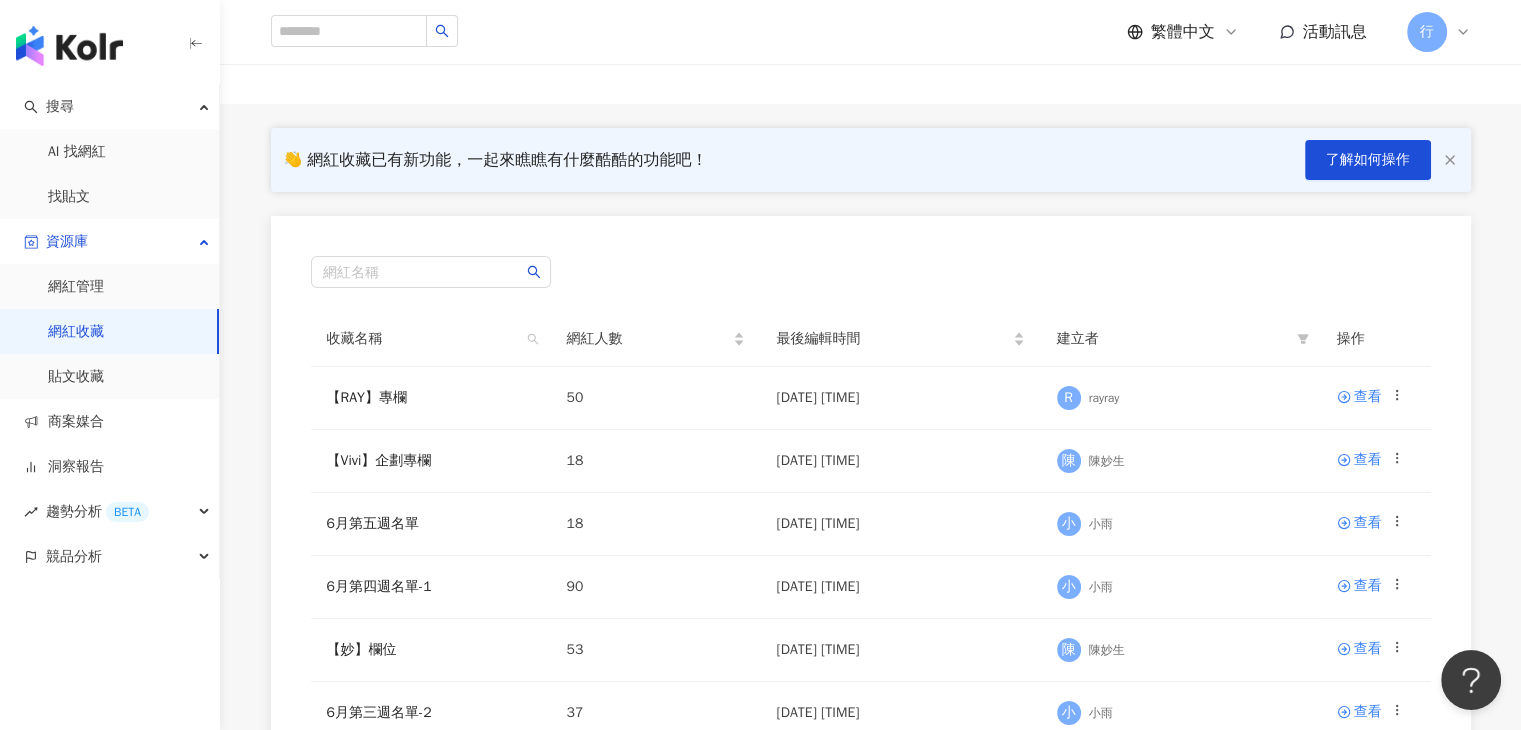 scroll, scrollTop: 200, scrollLeft: 0, axis: vertical 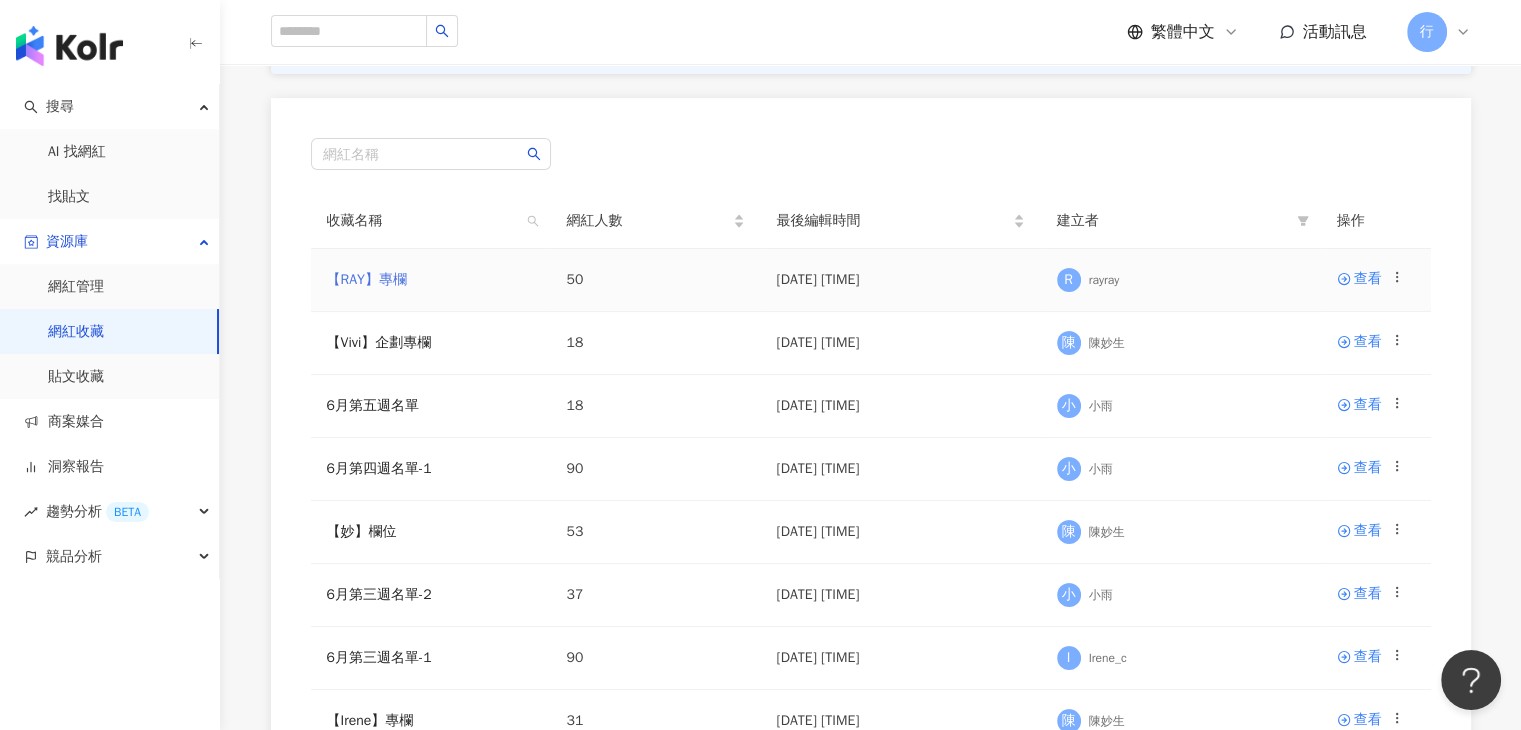 click on "【RAY】專欄" at bounding box center (367, 279) 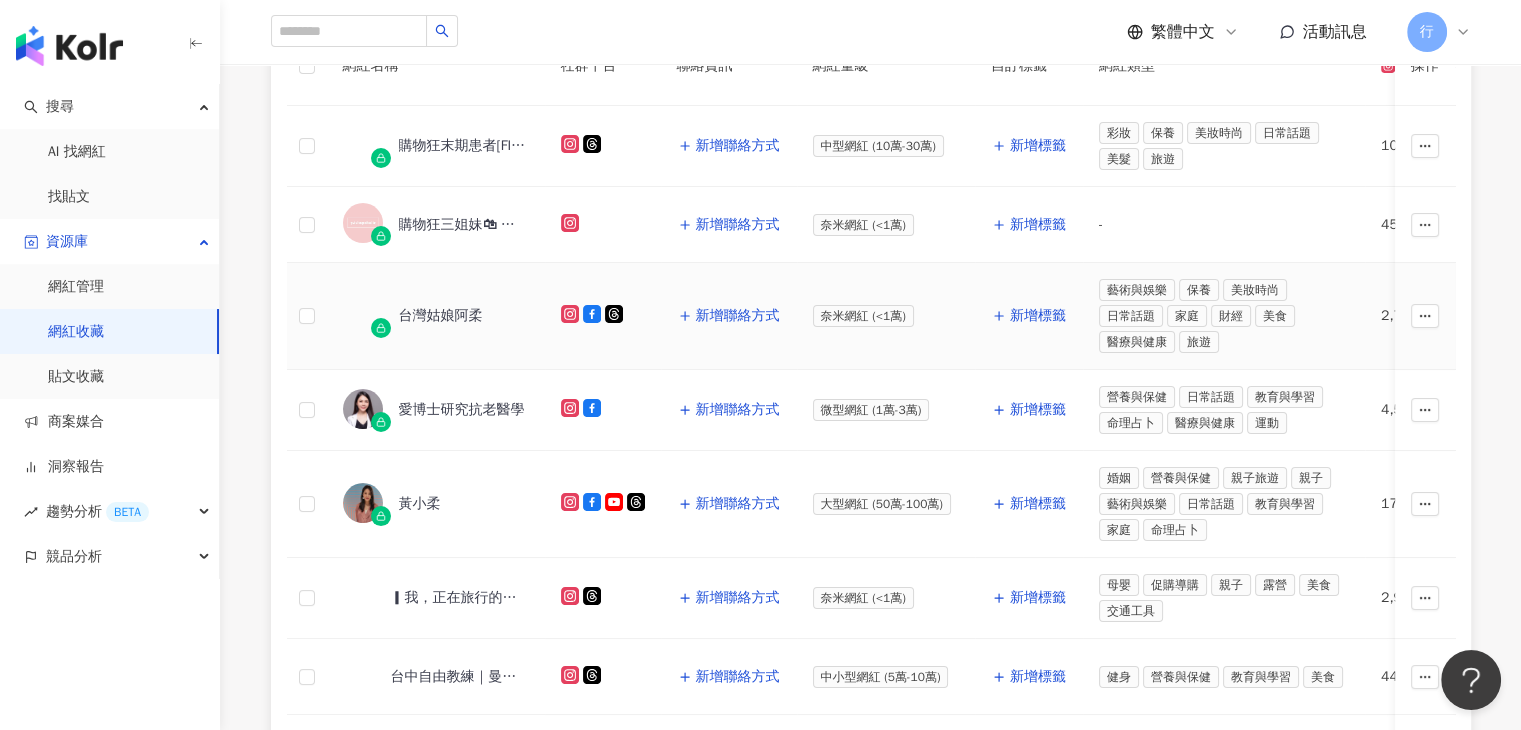 scroll, scrollTop: 223, scrollLeft: 0, axis: vertical 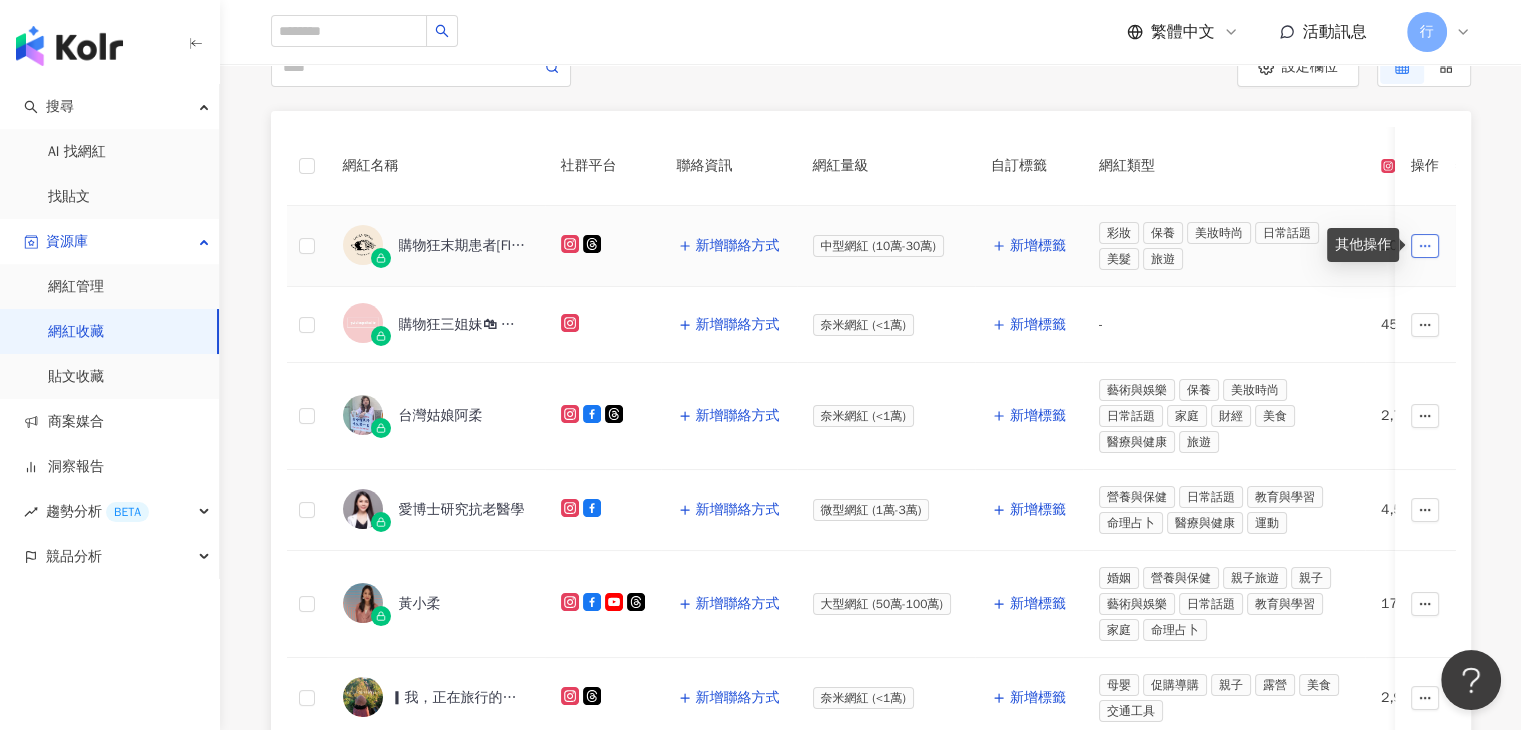 click 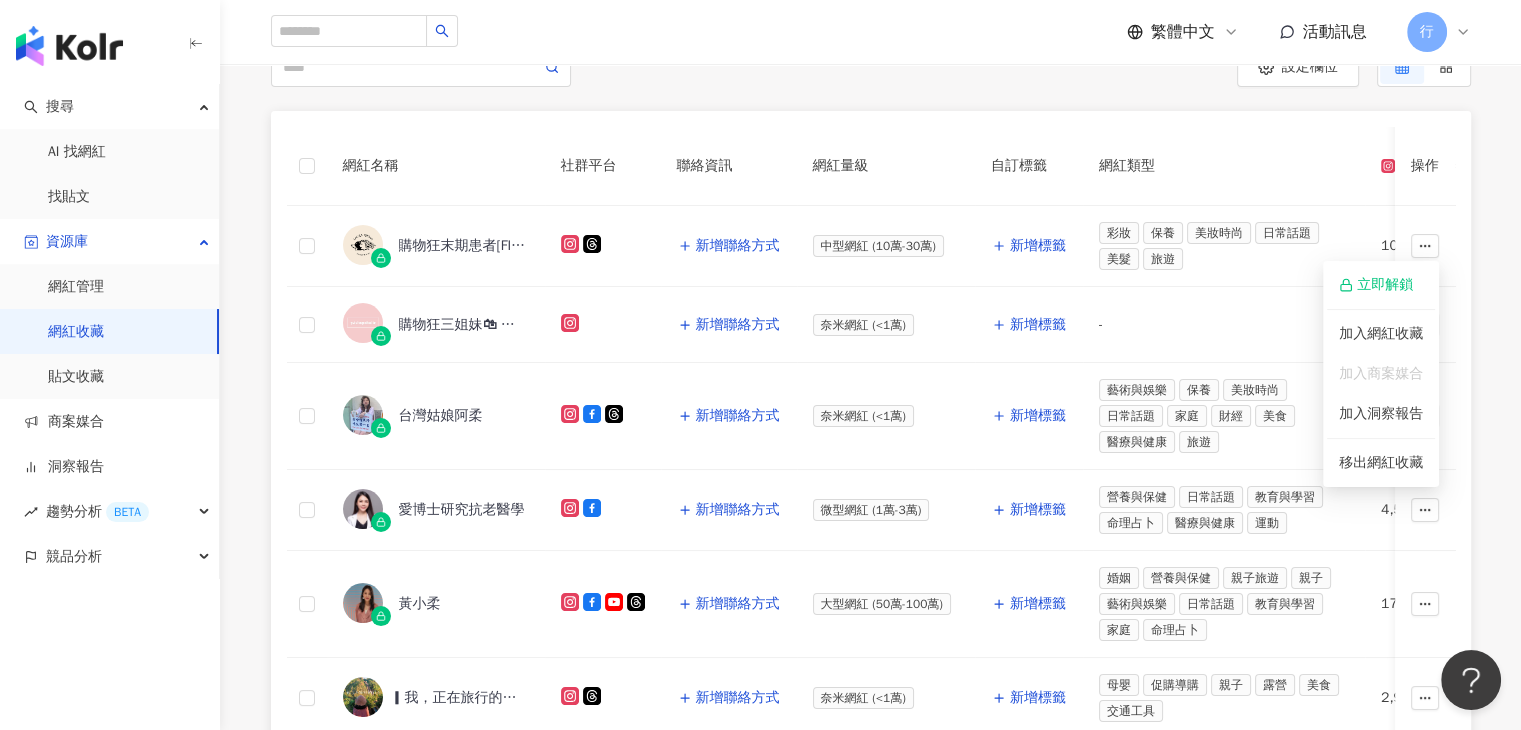 click on "網紅名稱 社群平台 聯絡資訊 網紅量級 自訂標籤 網紅類型 追蹤數 K-Score 近三個月 受眾主要年齡 受眾主要性別 互動率 近三個月 Reels 互動率 近三個月 Reels 觀看率 近三個月 漲粉率 近三個月 已加入的收藏夾 已加入的商案媒合 已加入的洞察報告 操作                                         購物狂末期患者[FIRST] [LAST] 新增聯絡方式 中型網紅 (10萬-30萬) 新增標籤 彩妝 保養 美妝時尚 日常話題 美髮 旅遊 101,488 85 20-24 歲 (46.7%) 女性 (46.7%) 0.52% 0.02% 60.3% 50% 1 個 - - 新增至收藏夾  【RAY】專欄 購物狂三姐妹🛍 美妝｜美食｜穿搭 新增聯絡方式 奈米網紅 (<1萬) 新增標籤 - 456 85 20-24 歲 (46.7%) - 0% 0.02% 0% 50% 1 個 - - 新增至收藏夾  【RAY】專欄 台灣姑娘阿柔 新增聯絡方式 奈米網紅 (<1萬) 新增標籤 藝術與娛樂 保養 美妝時尚 日常話題 家庭 財經 美食 醫療與健康 旅遊 2,775 85 50%" at bounding box center [871, 747] 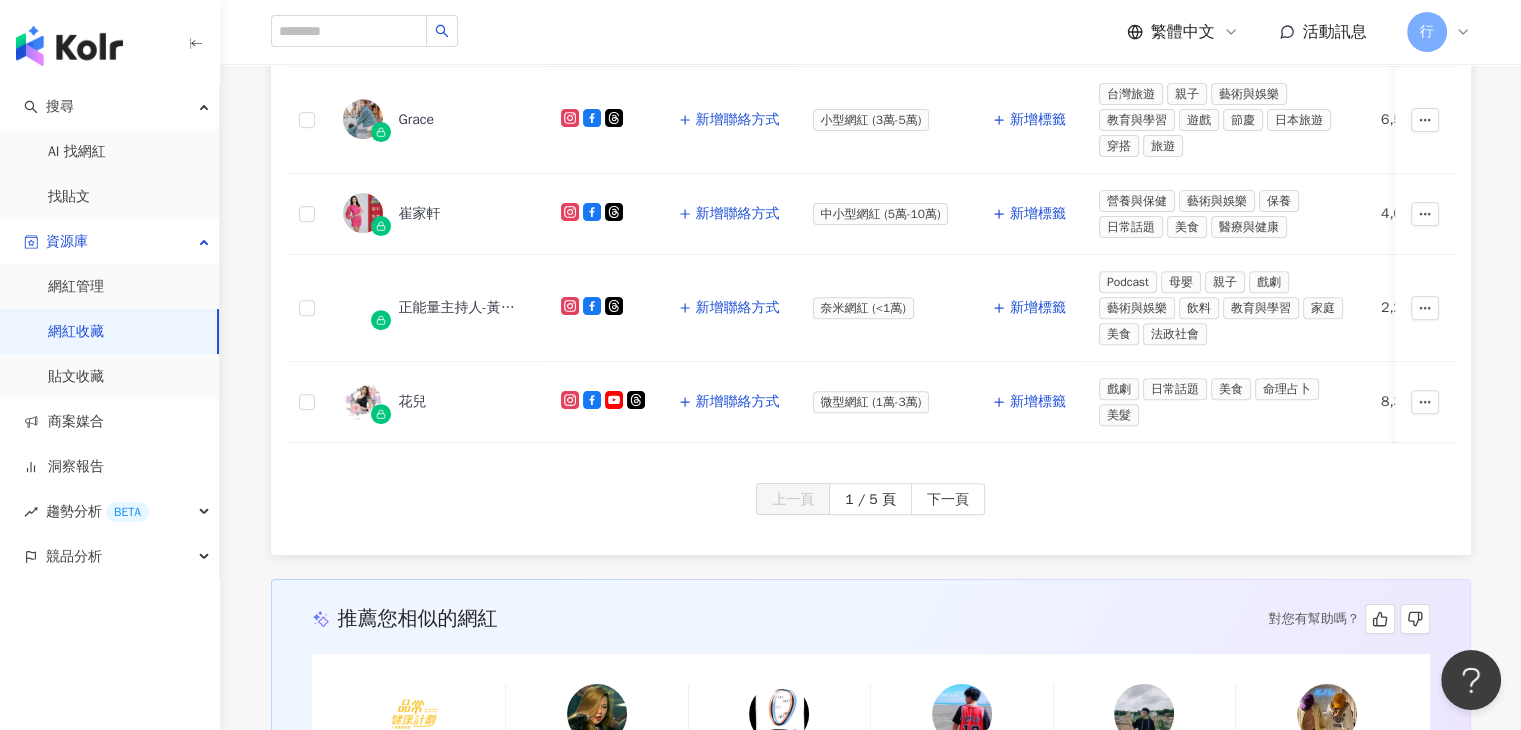 scroll, scrollTop: 1223, scrollLeft: 0, axis: vertical 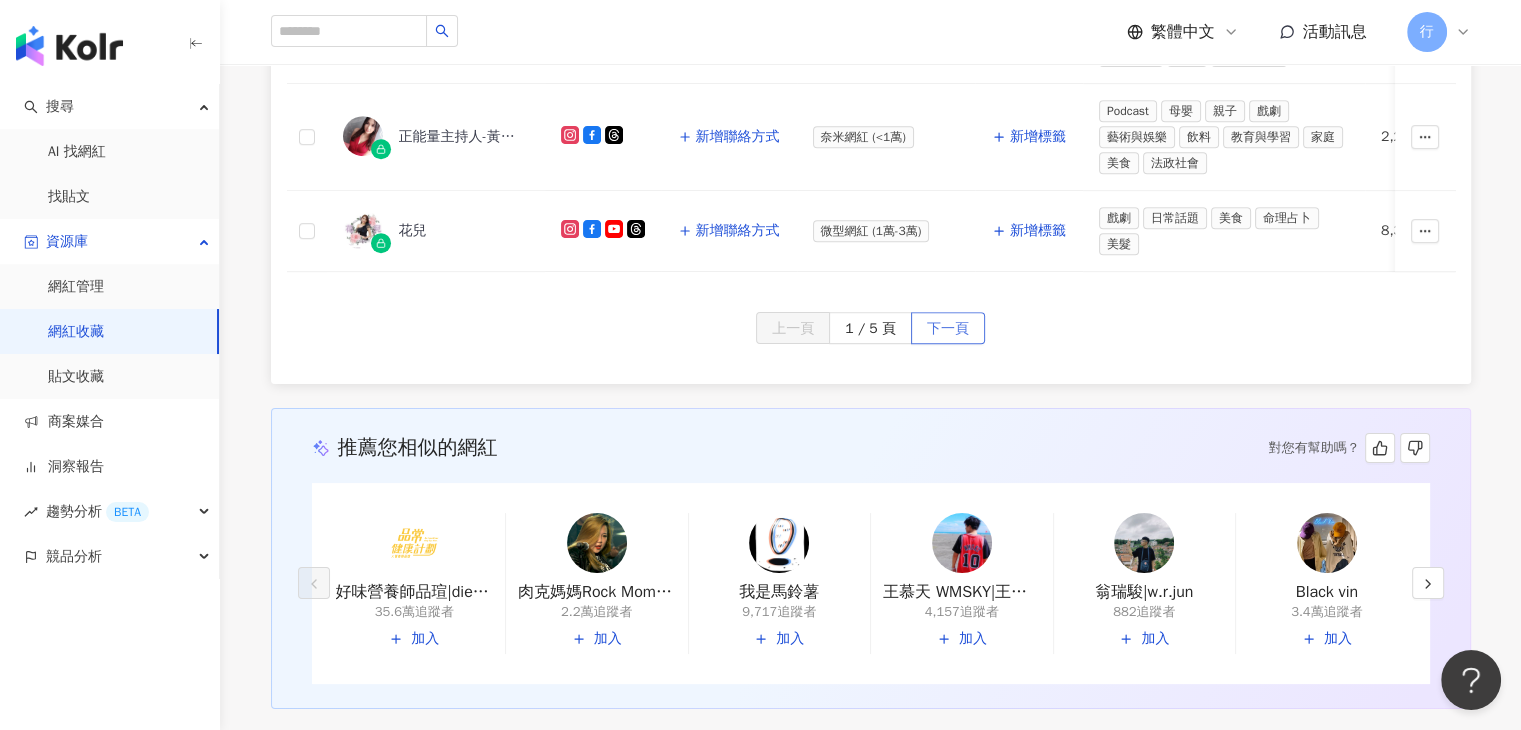 click on "下一頁" at bounding box center (948, 329) 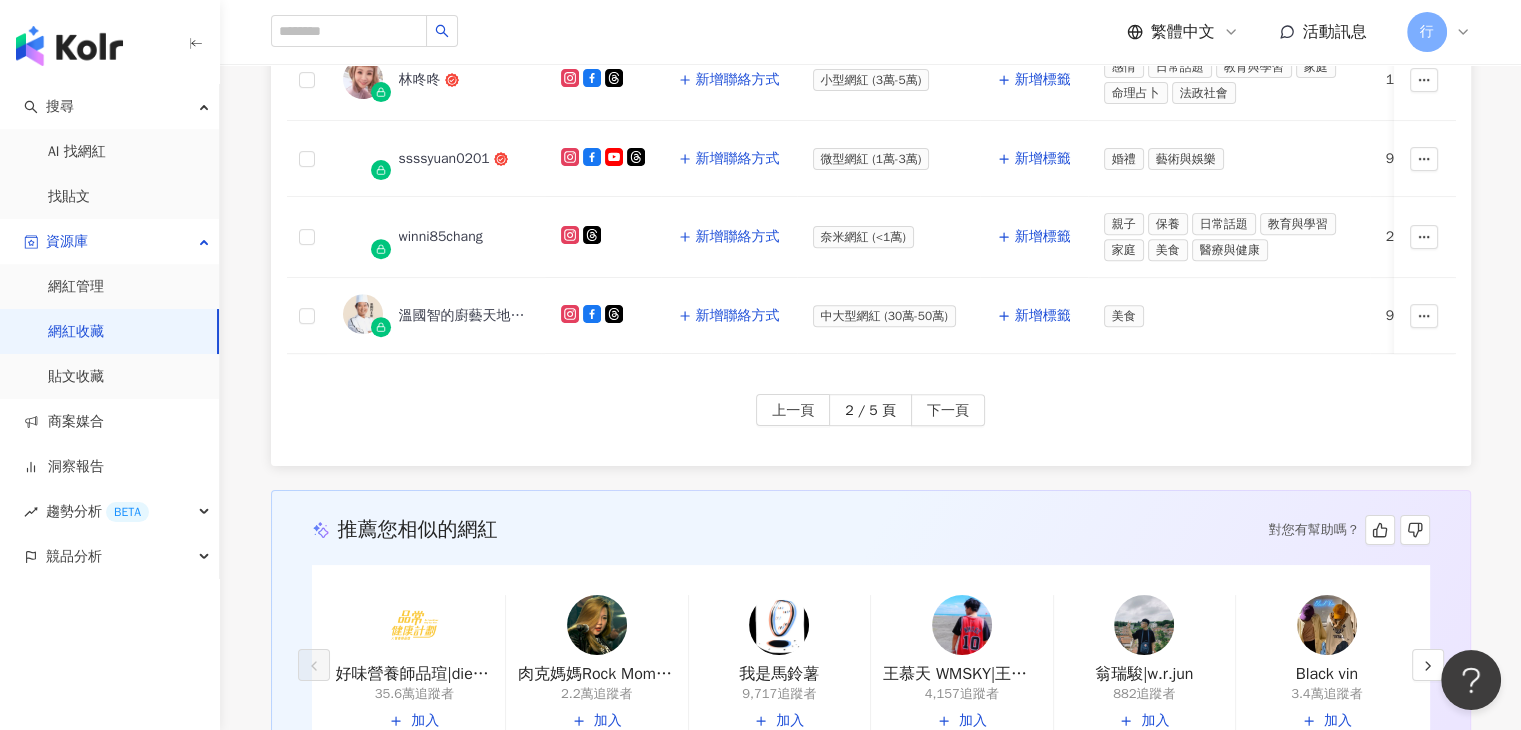 scroll, scrollTop: 823, scrollLeft: 0, axis: vertical 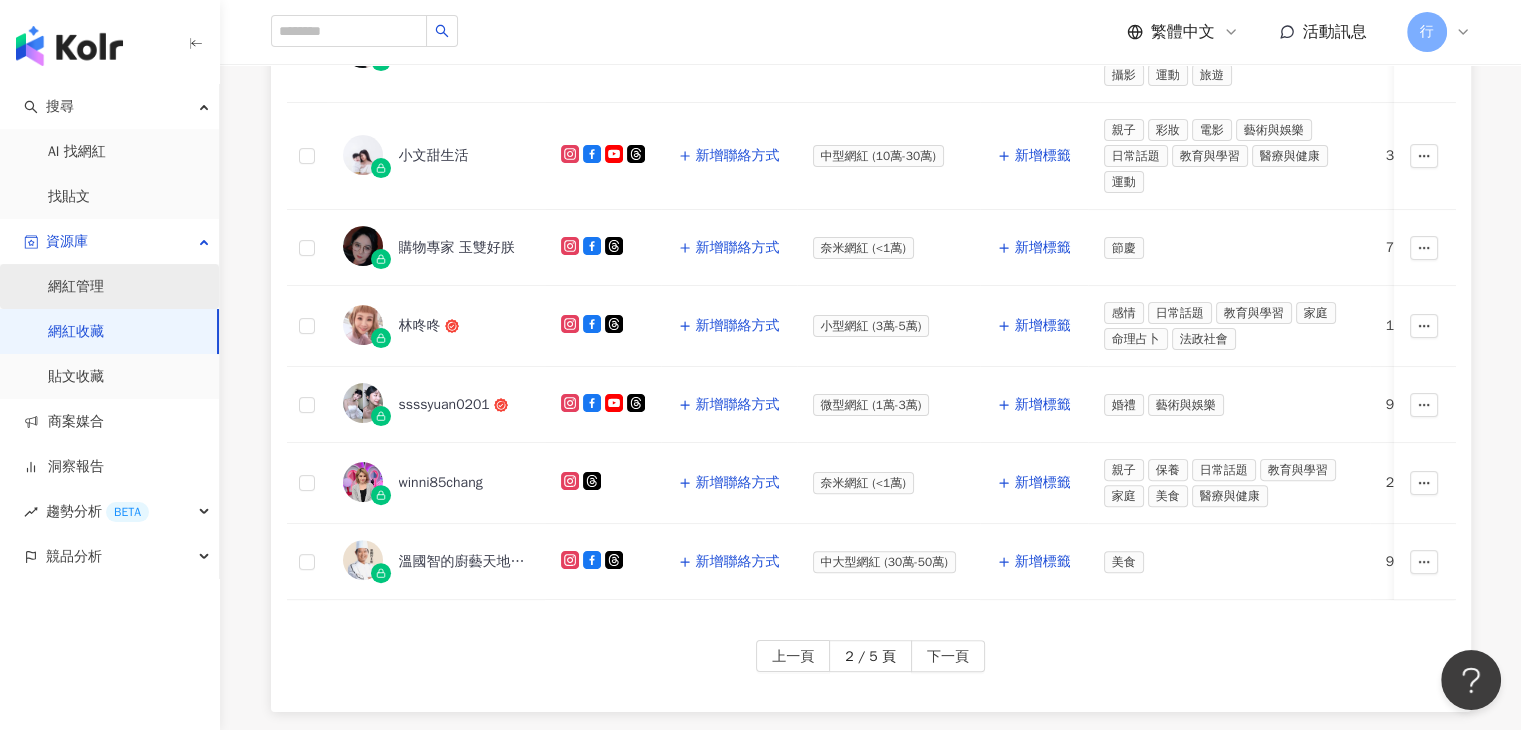 click on "網紅管理" at bounding box center (76, 287) 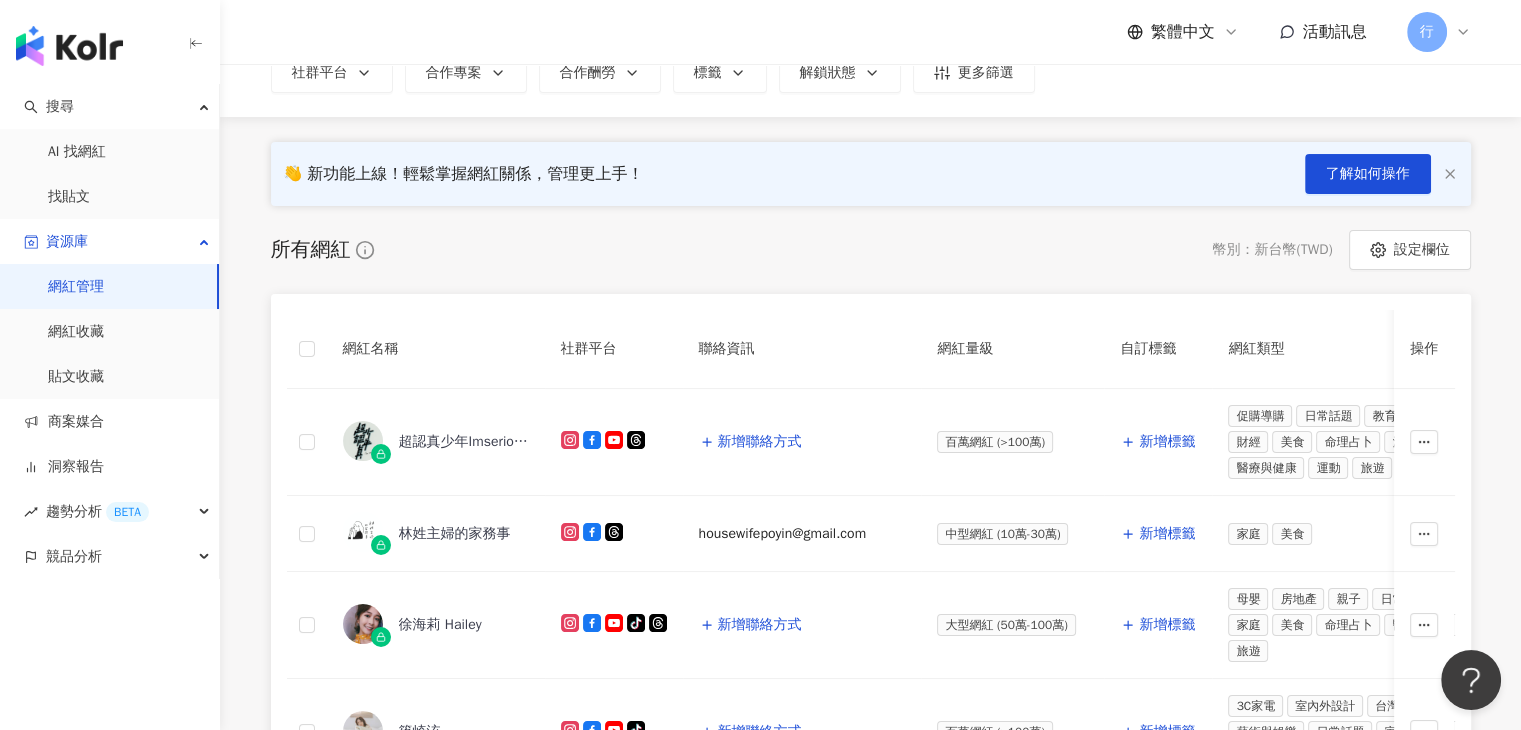 scroll, scrollTop: 400, scrollLeft: 0, axis: vertical 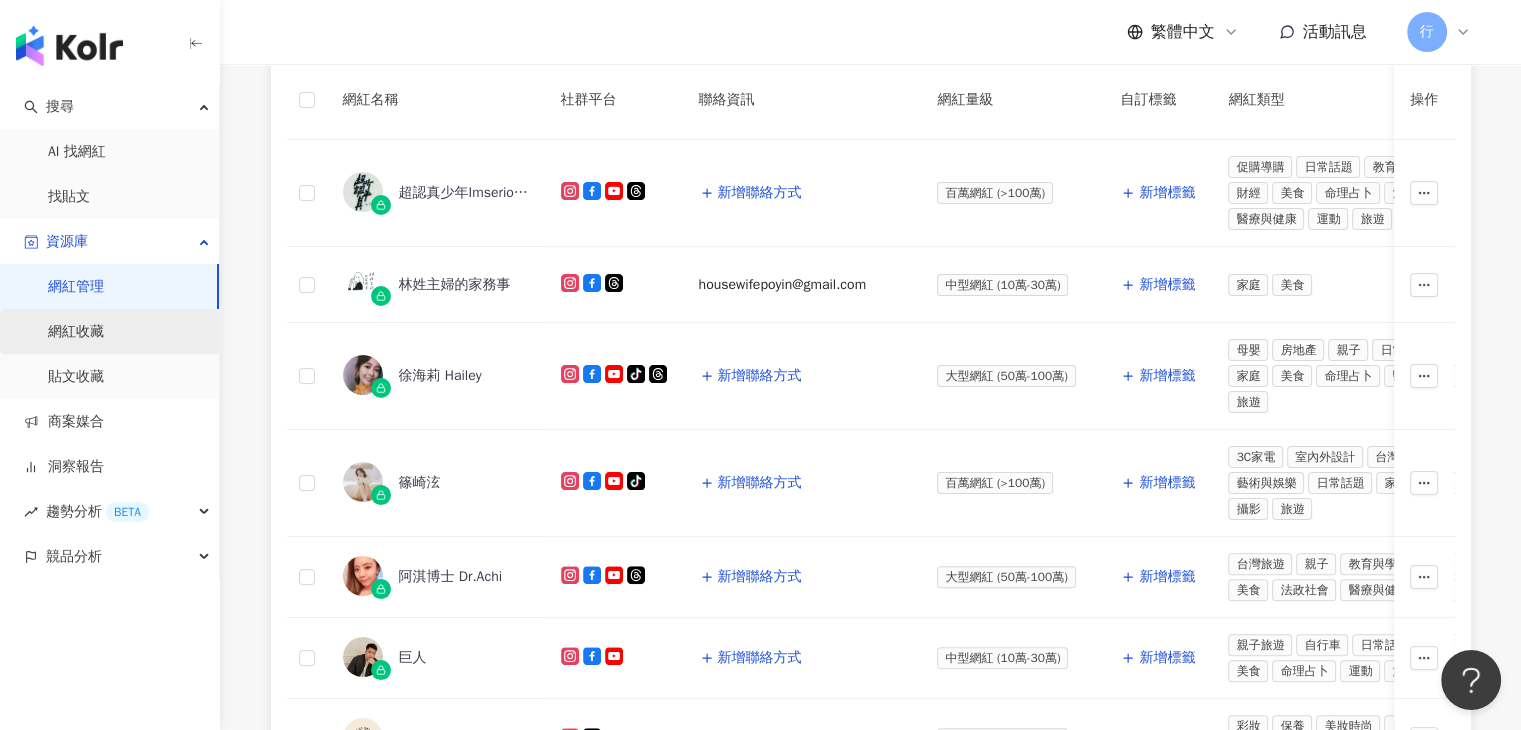 click on "網紅收藏" at bounding box center (76, 332) 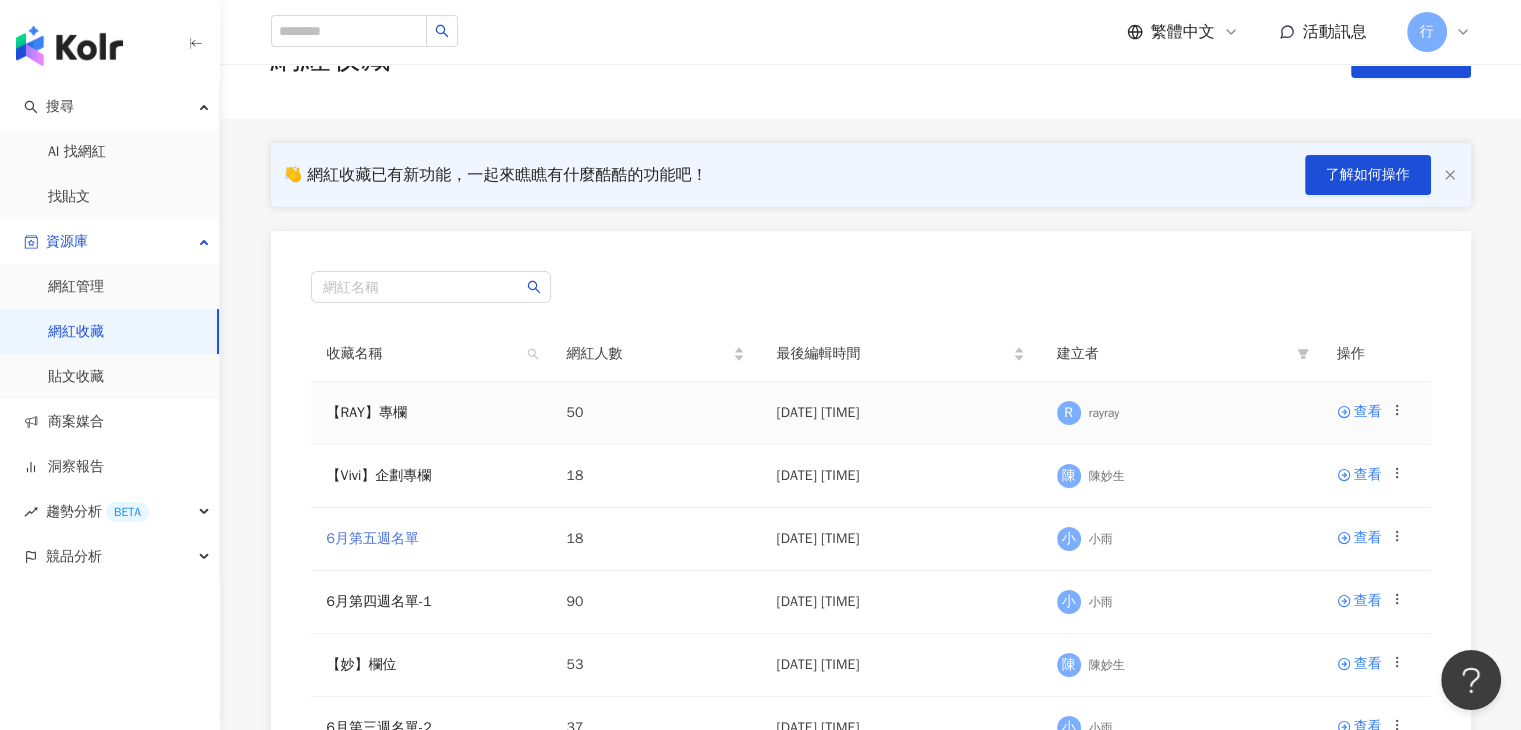 scroll, scrollTop: 200, scrollLeft: 0, axis: vertical 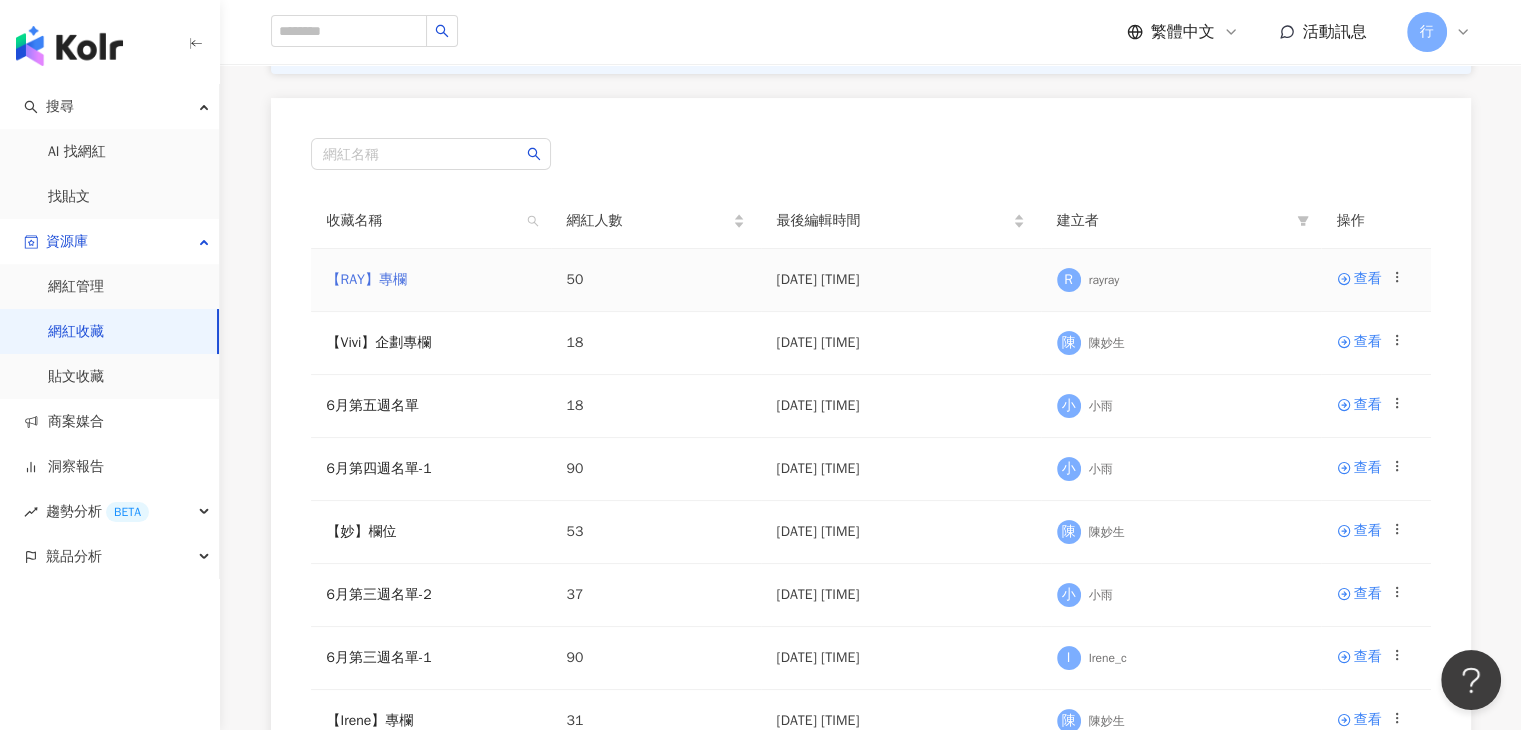 click on "【RAY】專欄" at bounding box center (367, 279) 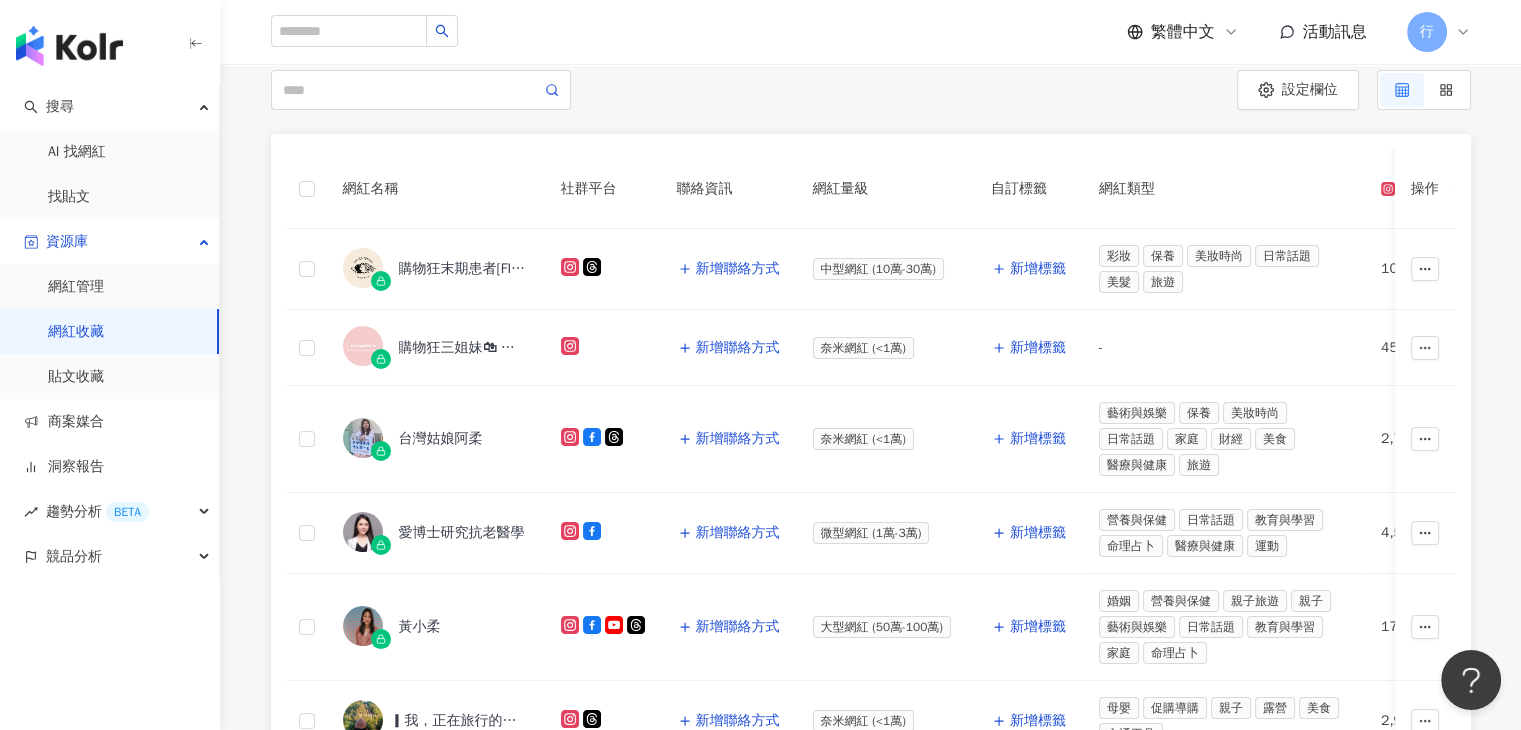 scroll, scrollTop: 0, scrollLeft: 0, axis: both 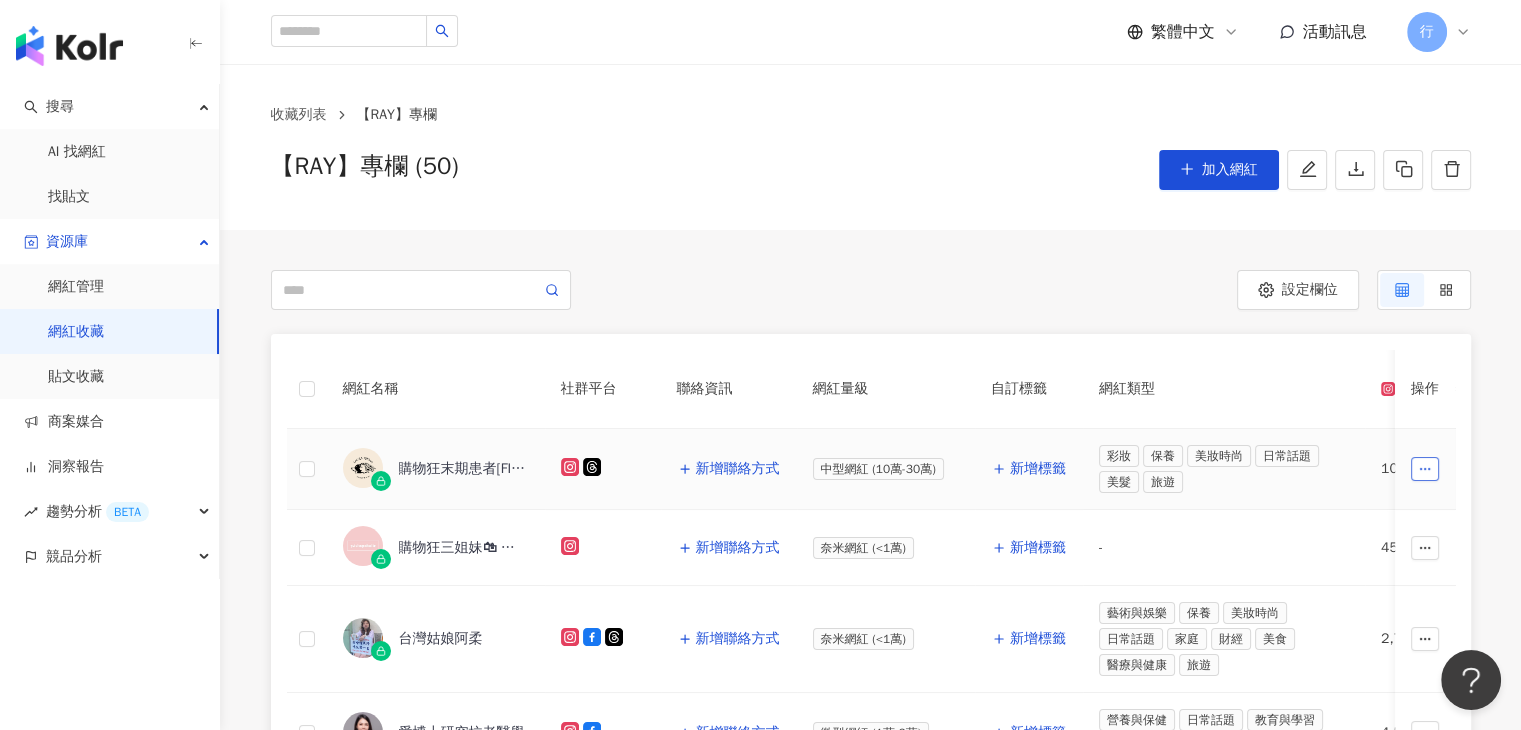 click 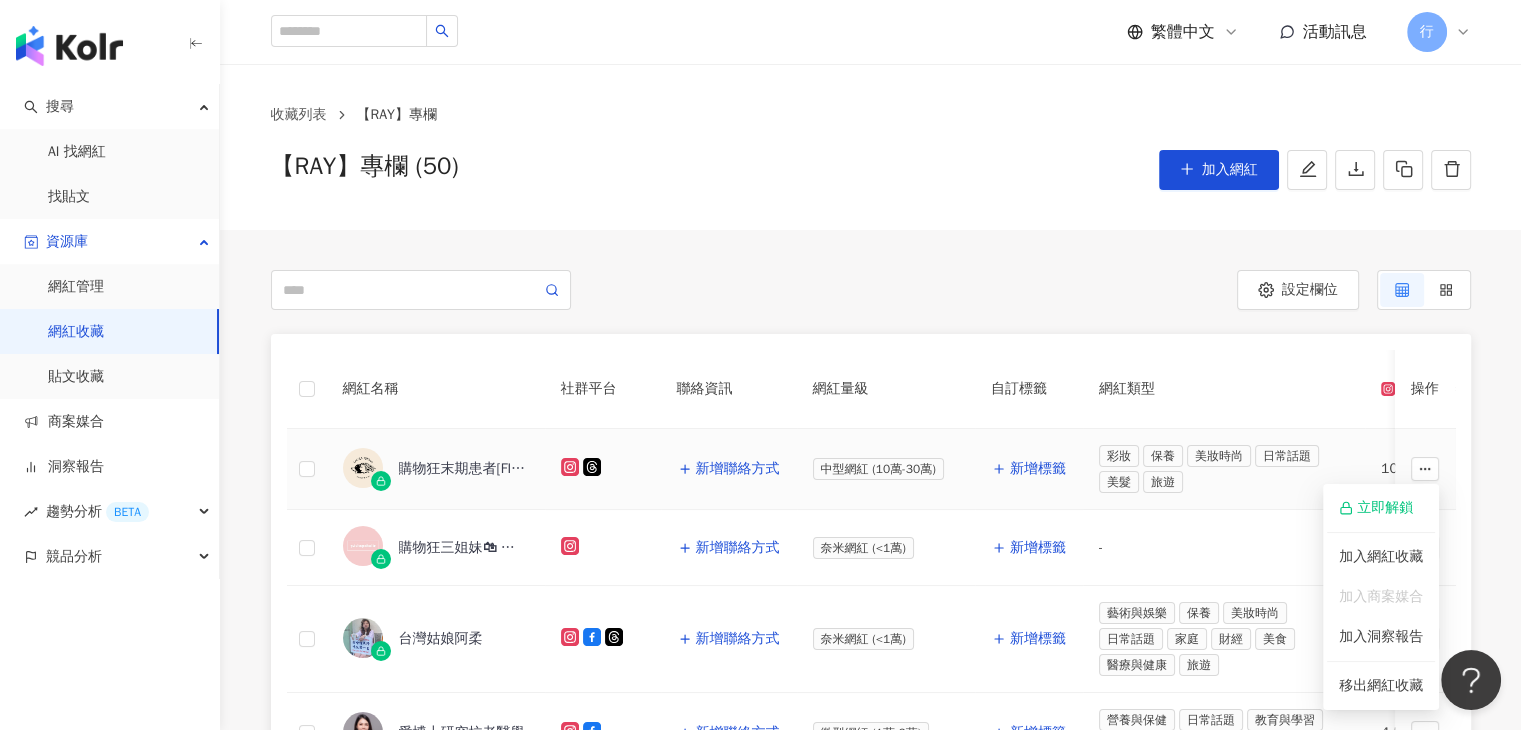 scroll, scrollTop: 100, scrollLeft: 0, axis: vertical 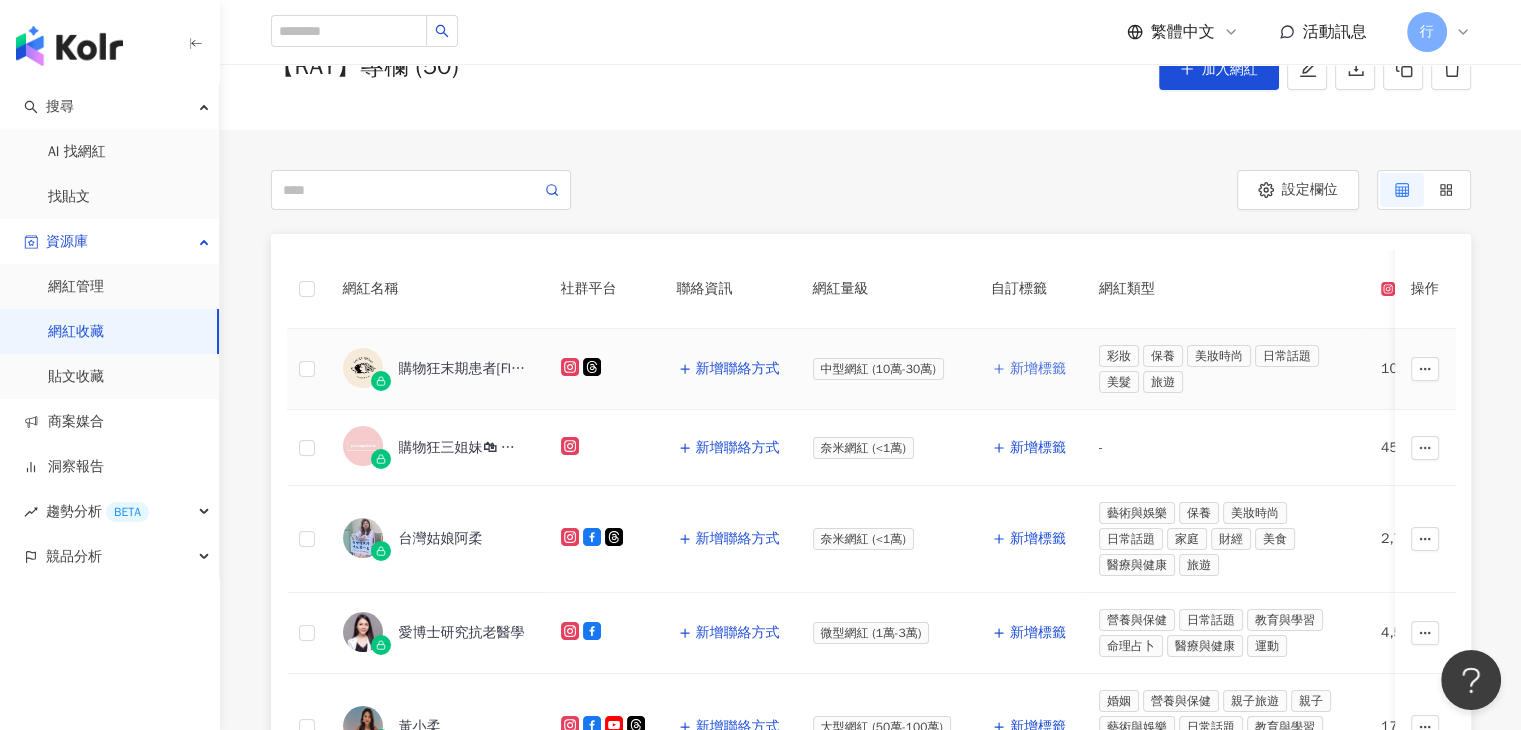 click on "新增標籤" at bounding box center [1038, 369] 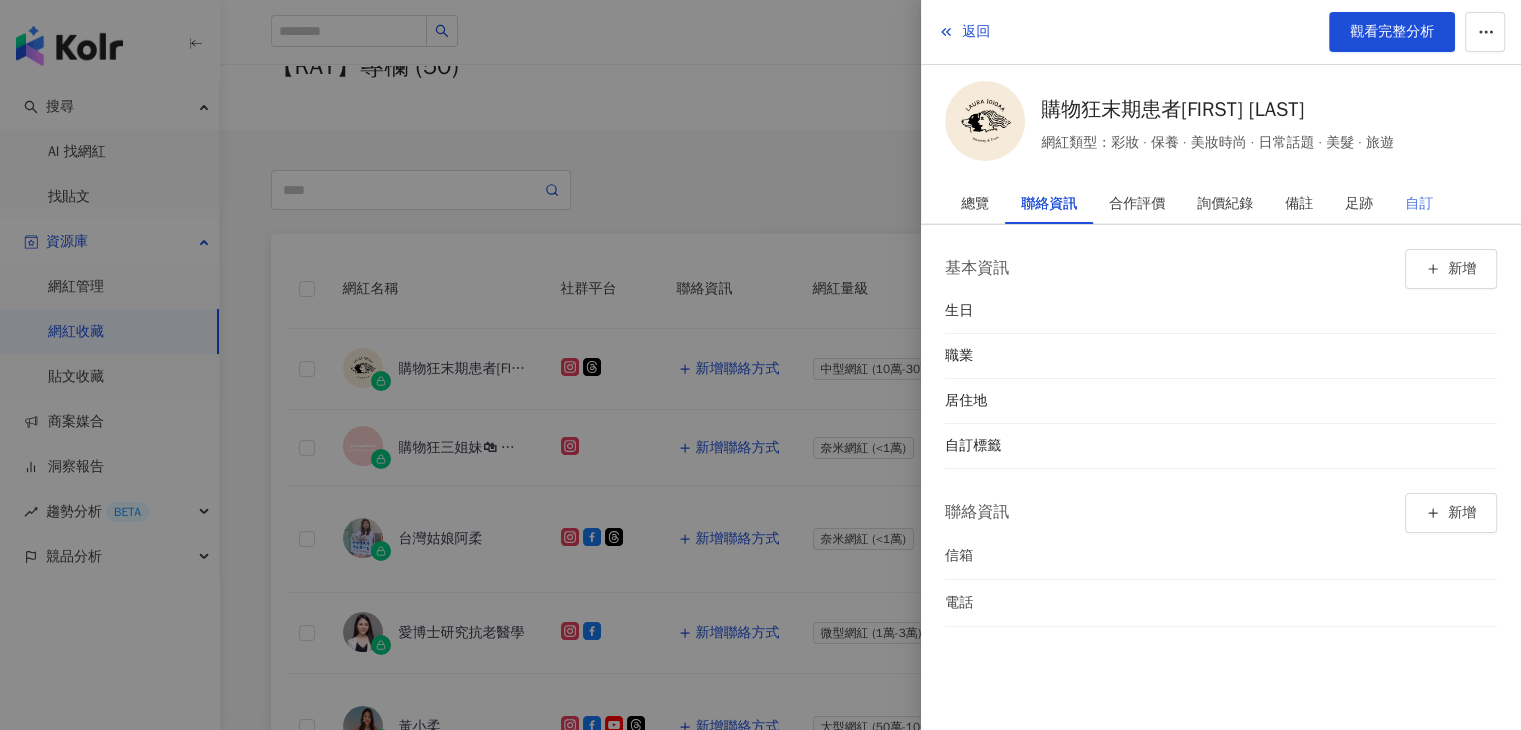 click on "自訂" at bounding box center (1419, 204) 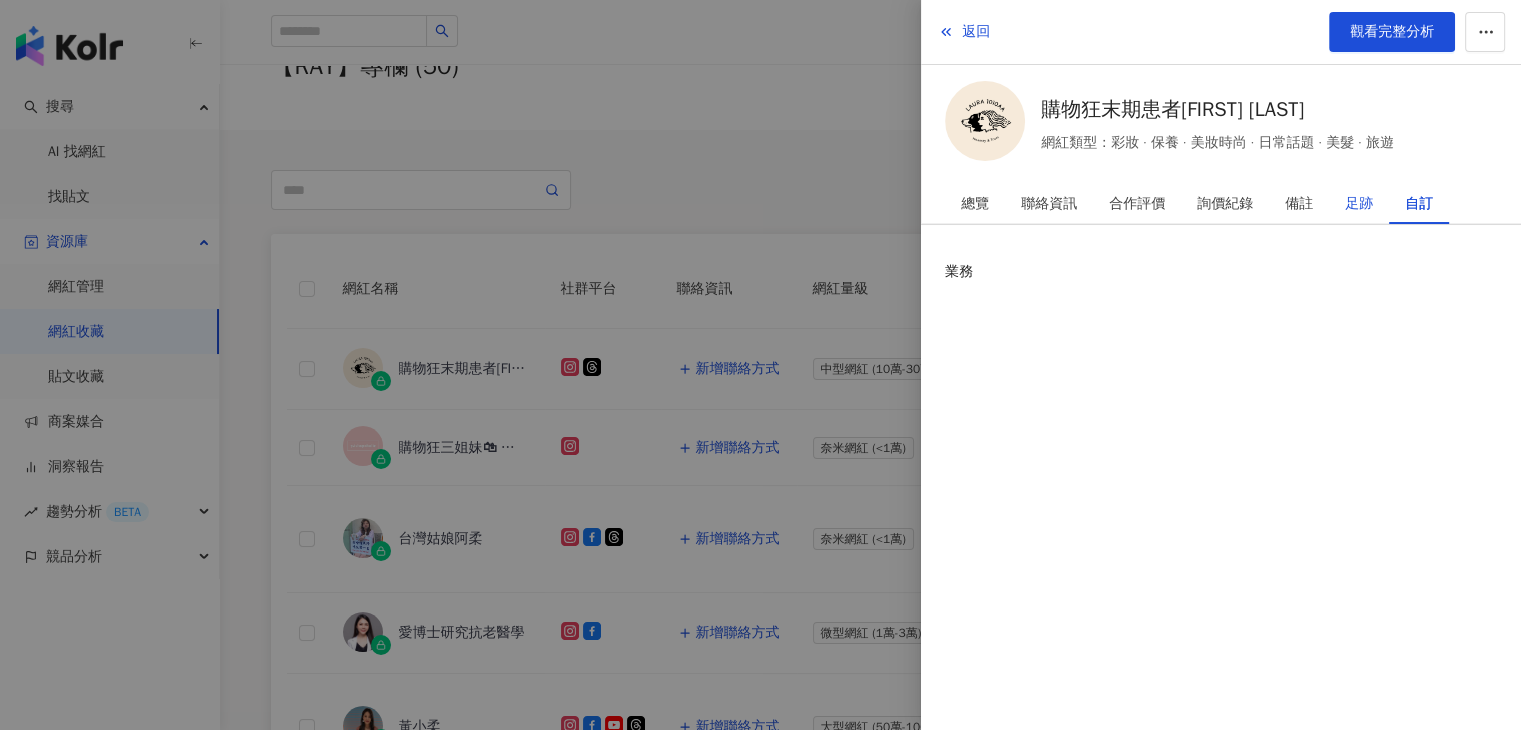click on "足跡" at bounding box center (1359, 204) 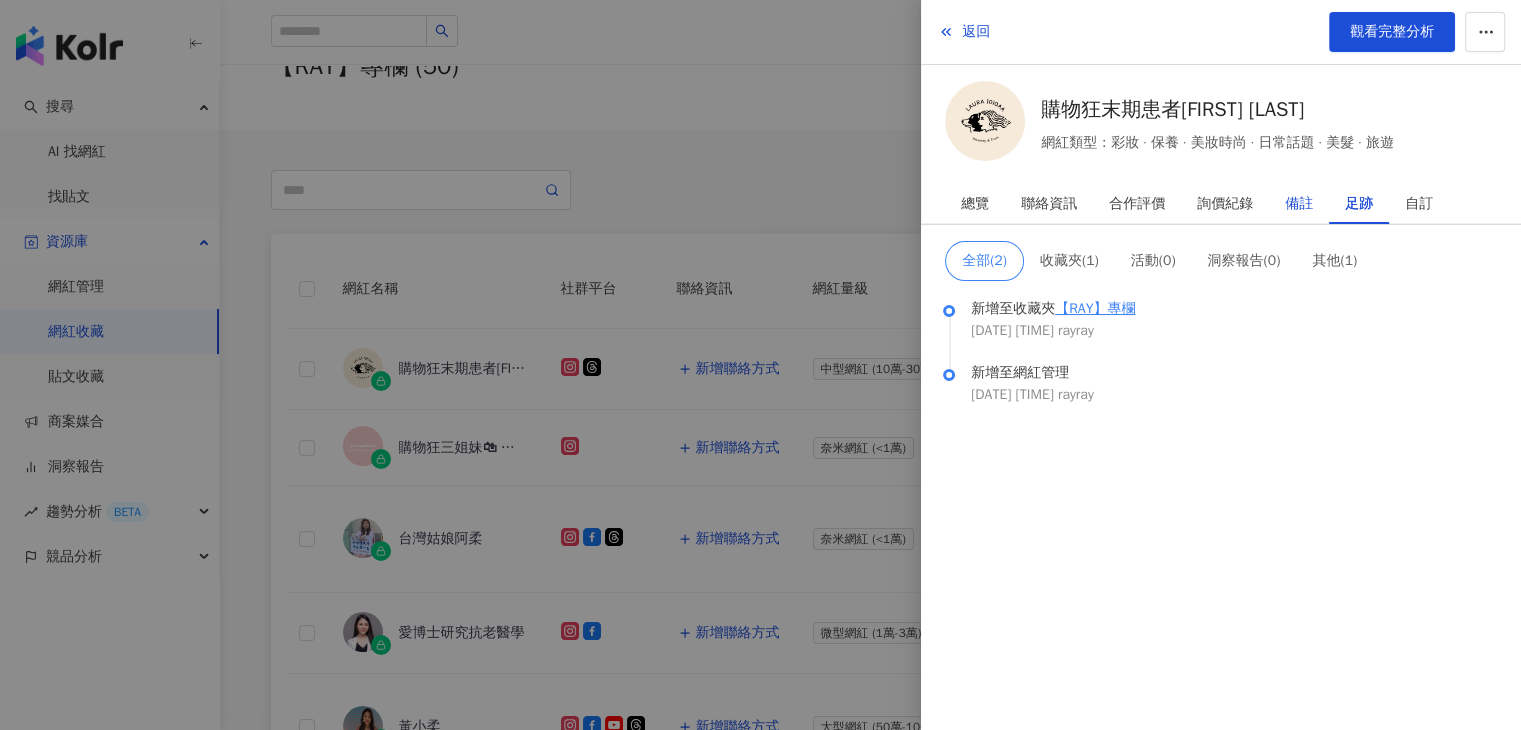 click on "備註" at bounding box center [1299, 204] 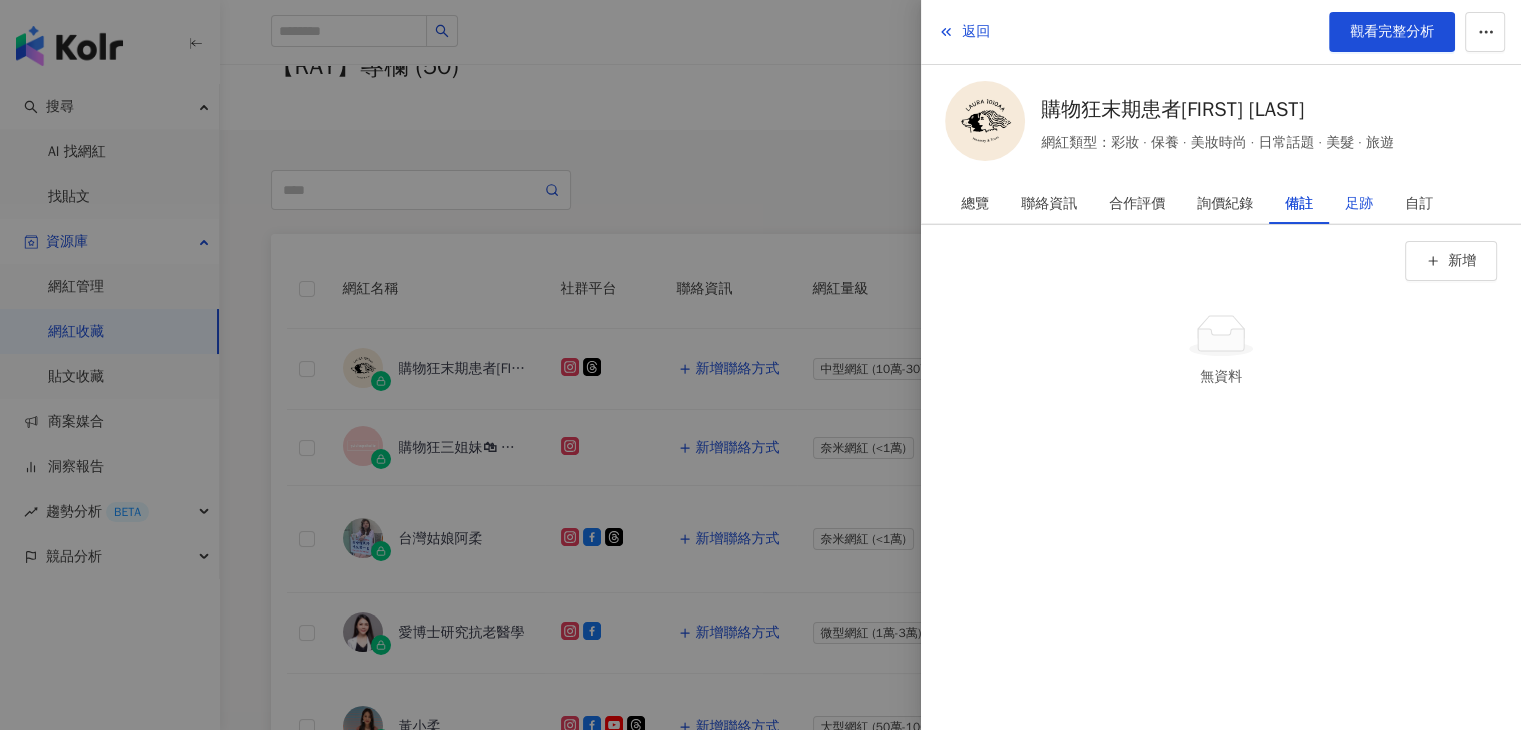 click on "足跡" at bounding box center [1359, 204] 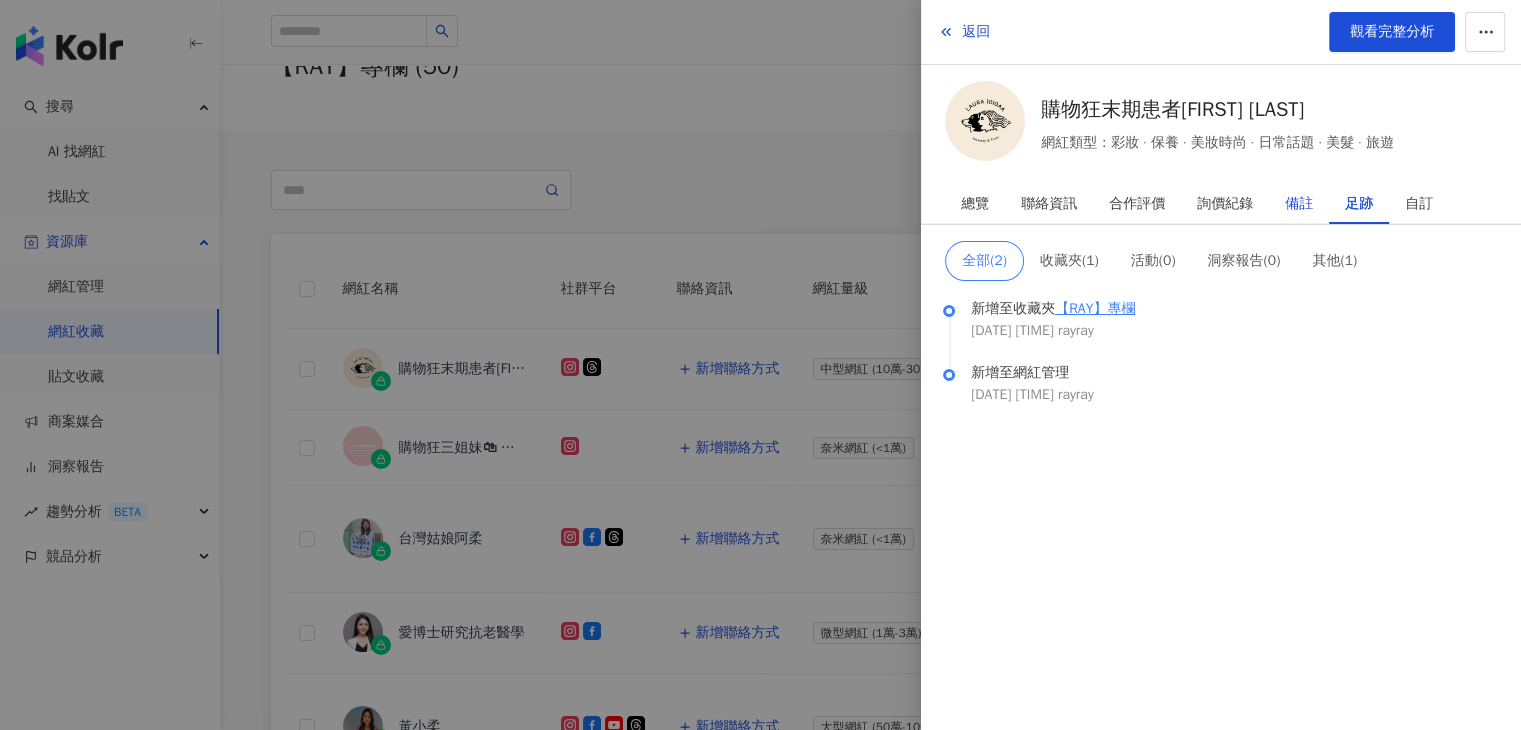 click on "備註" at bounding box center (1299, 204) 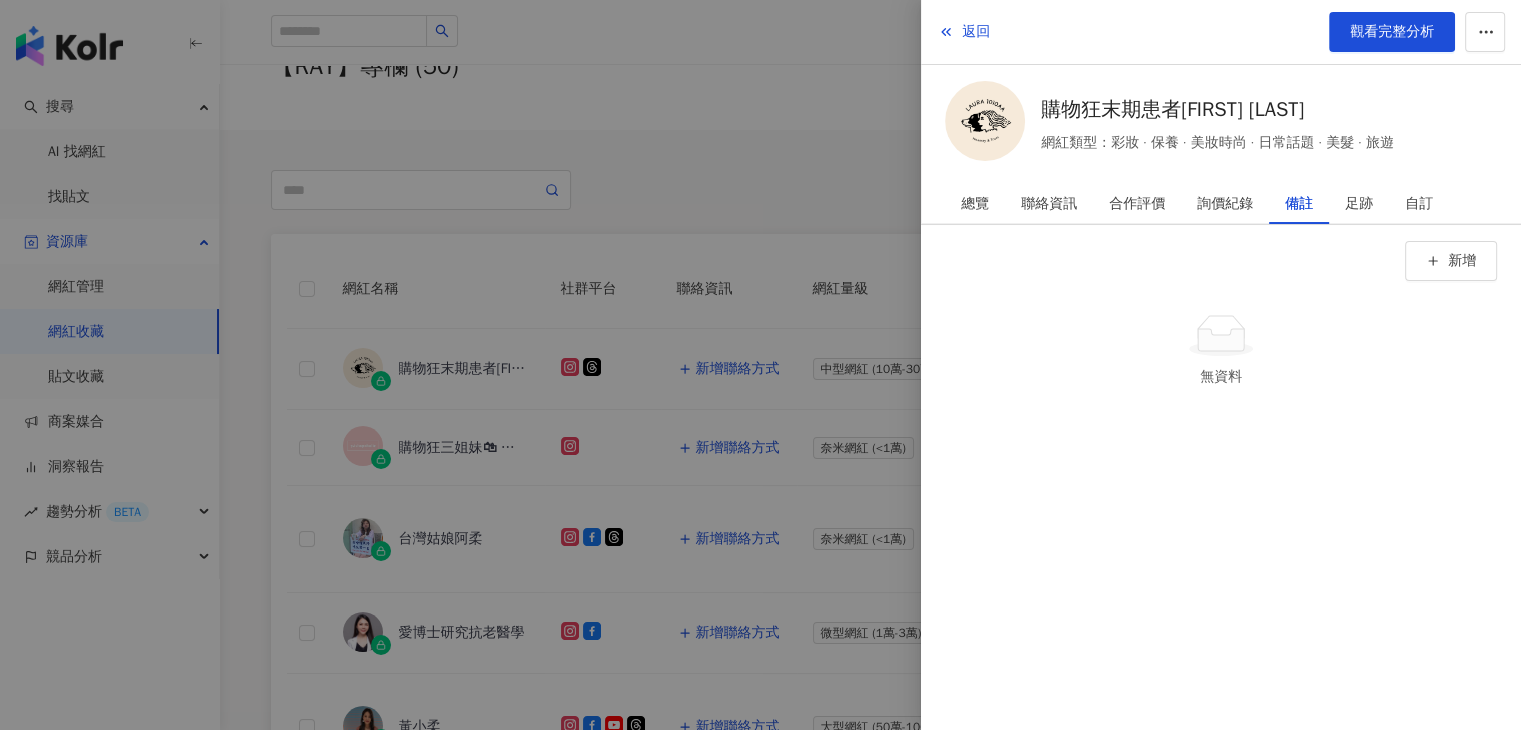 click at bounding box center [760, 365] 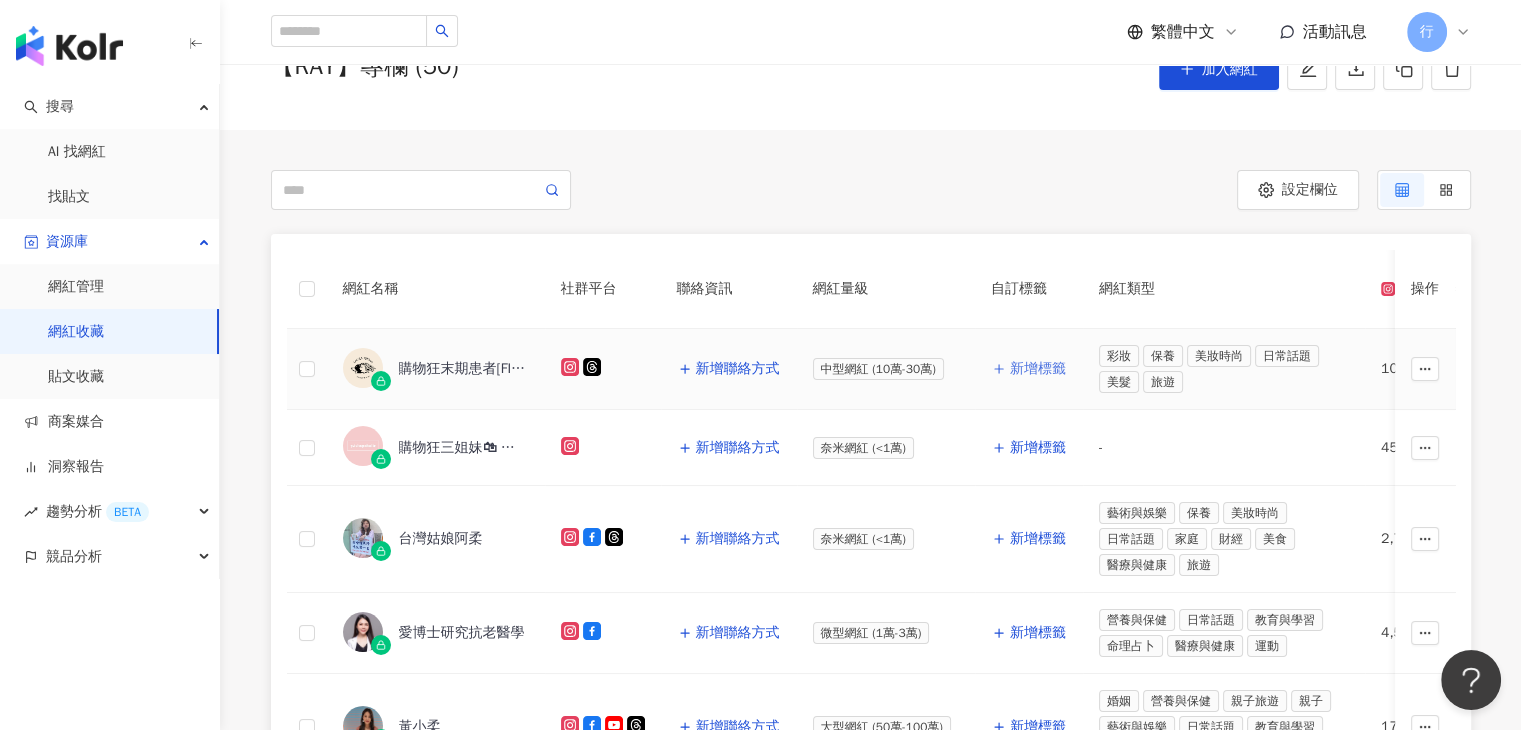 click on "新增標籤" at bounding box center (1038, 369) 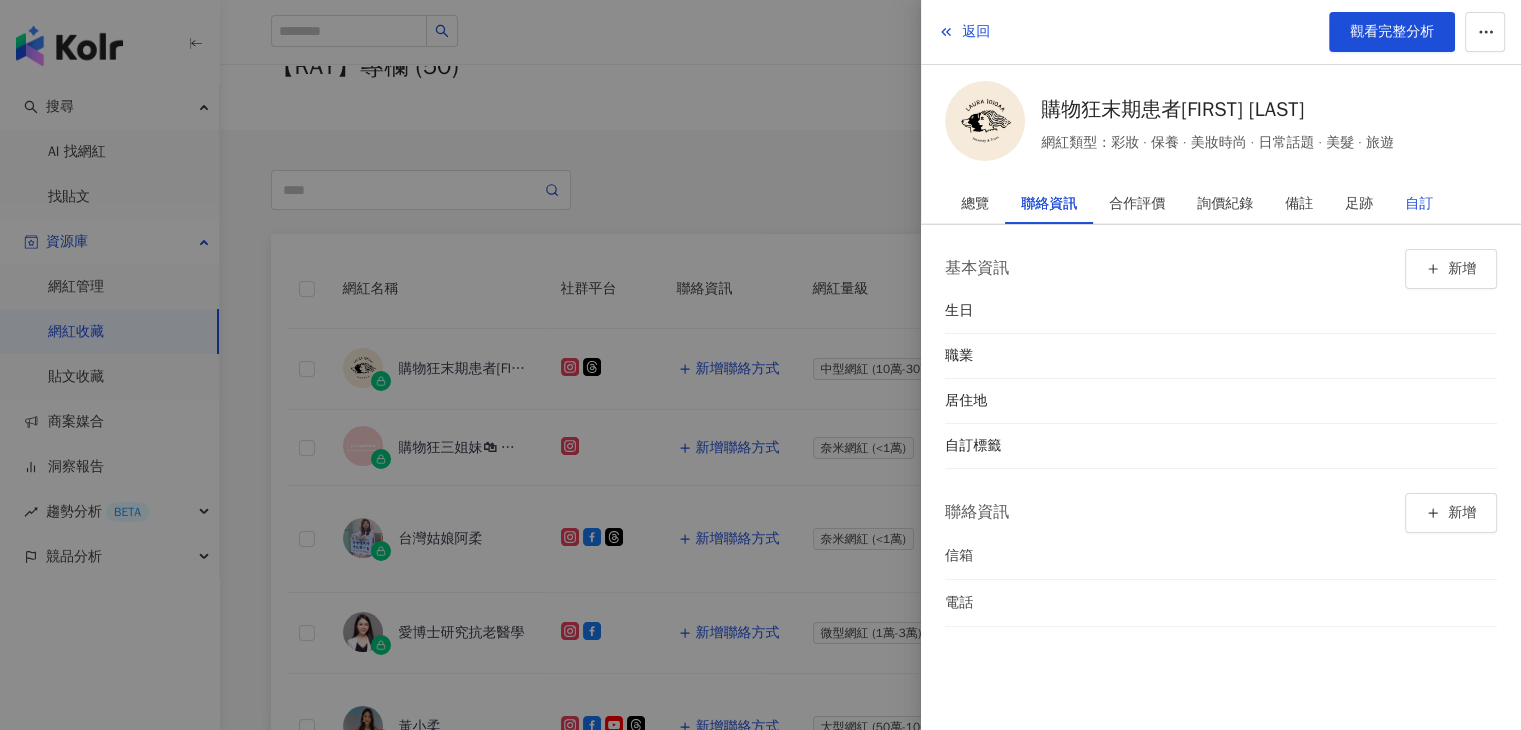click on "自訂" at bounding box center [1419, 204] 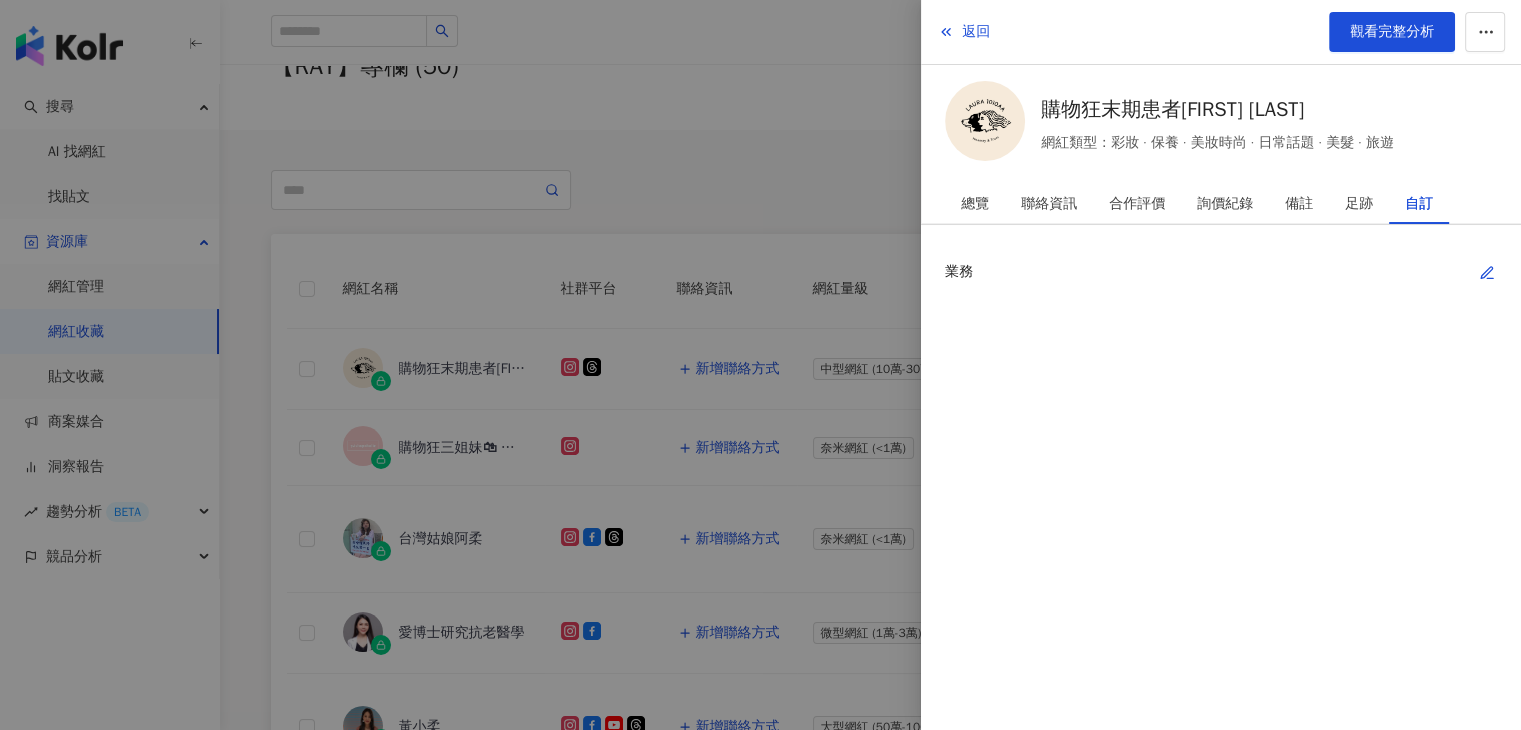 click on "業務" at bounding box center (1221, 272) 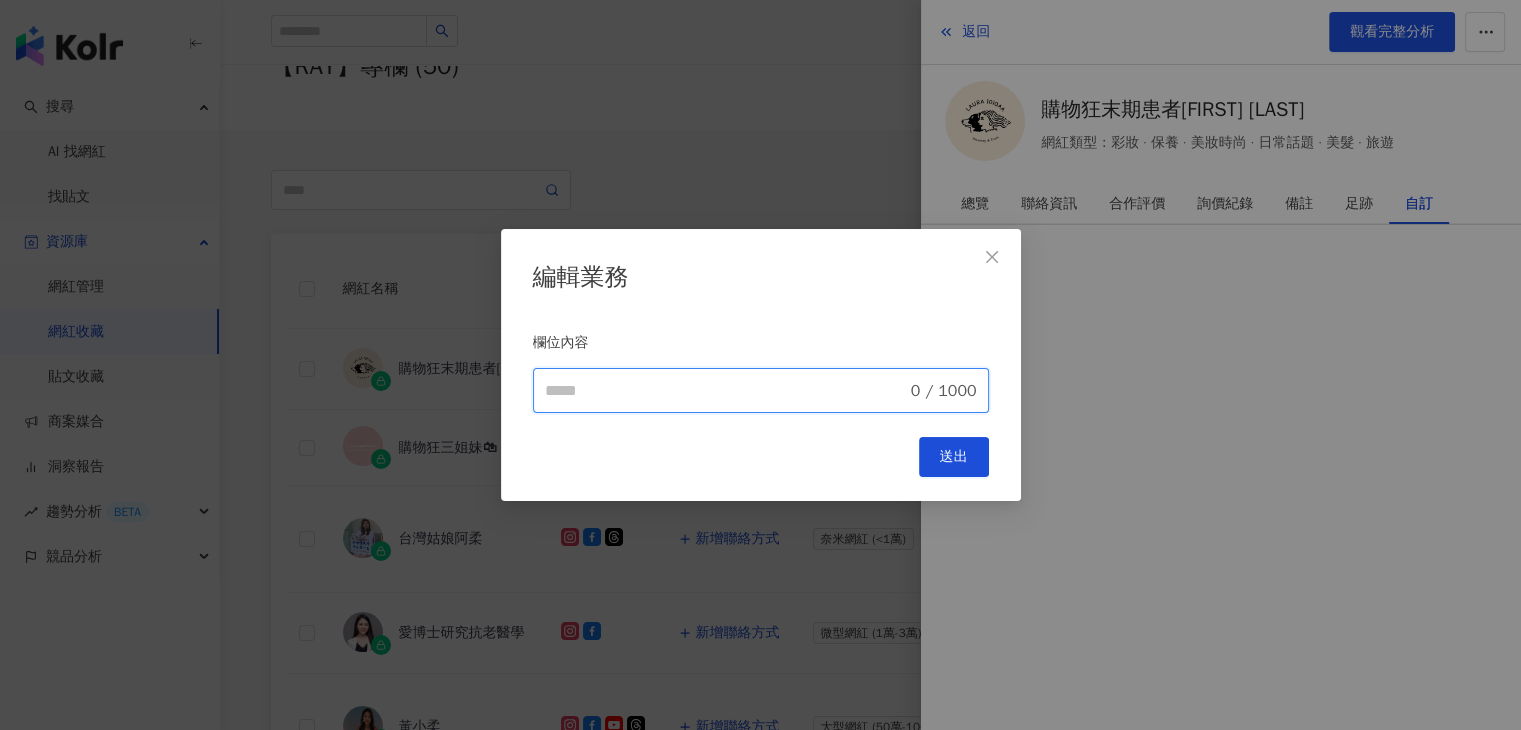click on "欄位內容" at bounding box center [726, 391] 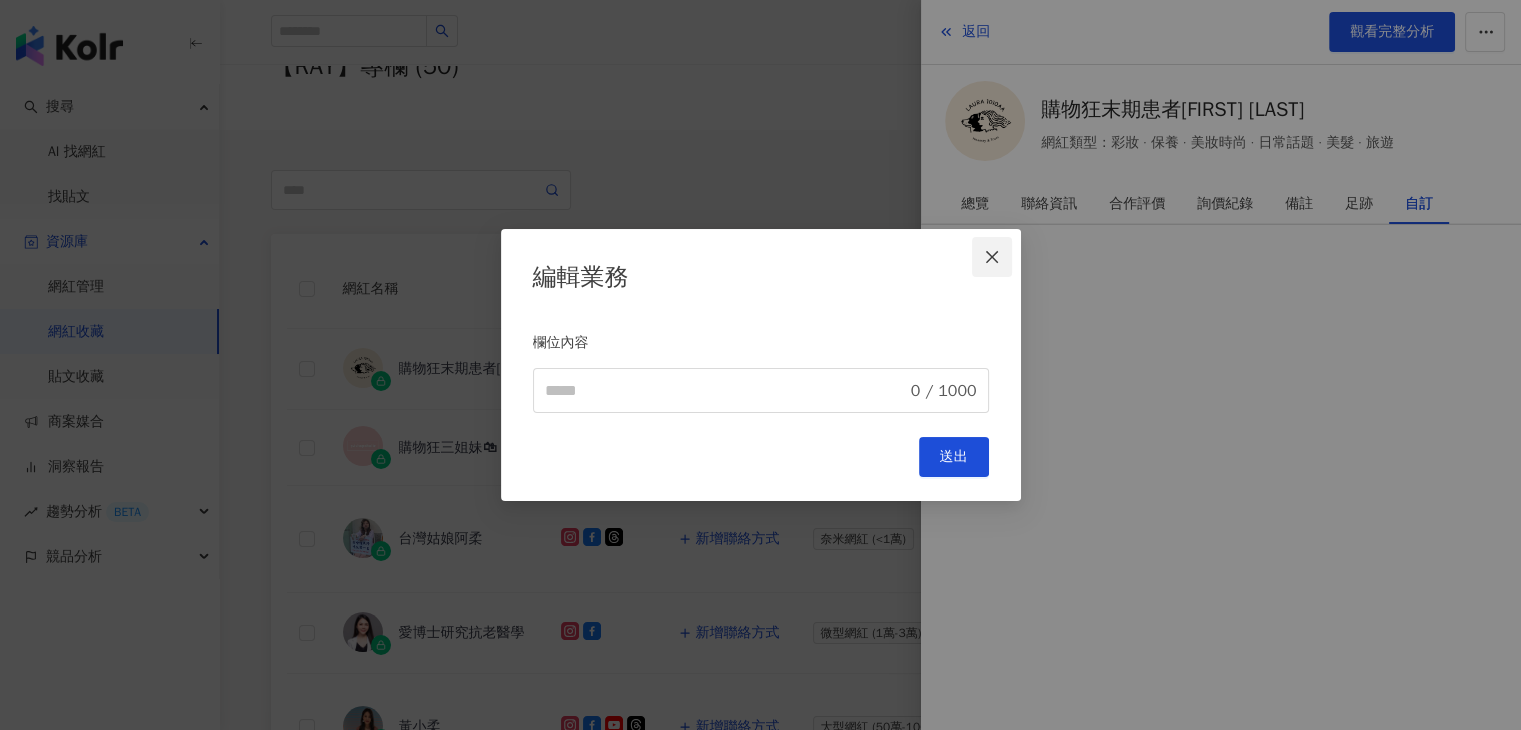 click 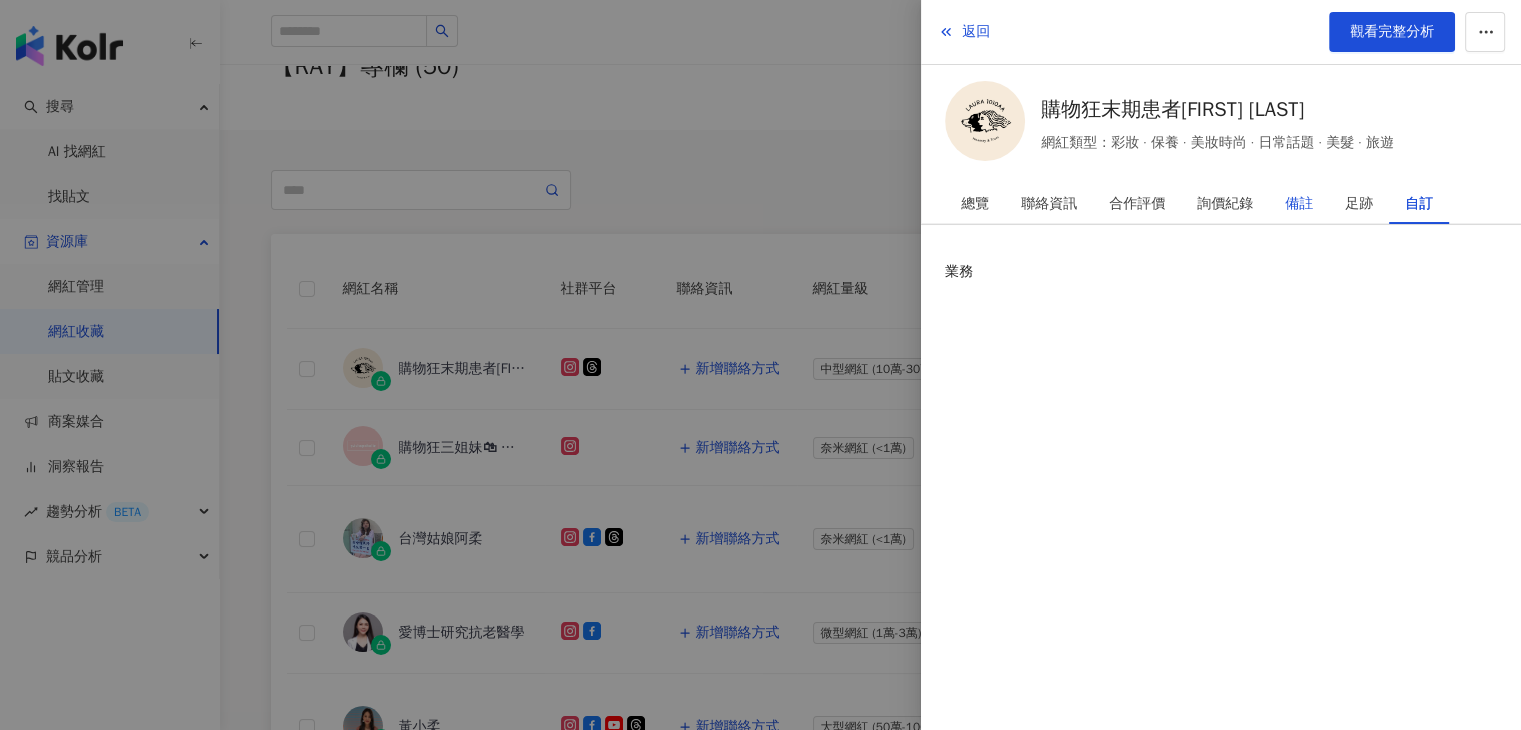 click on "備註" at bounding box center [1299, 204] 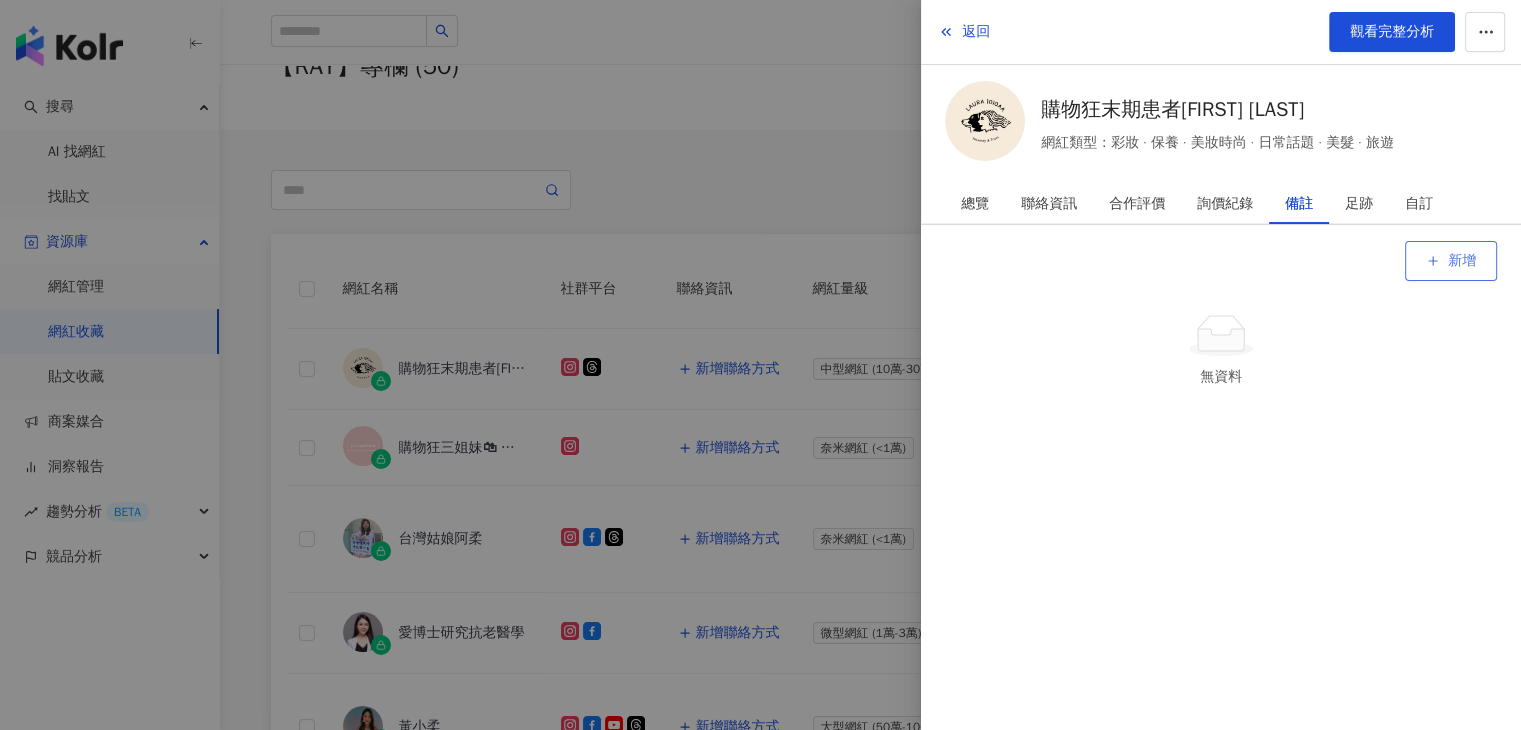 click on "新增" at bounding box center [1451, 261] 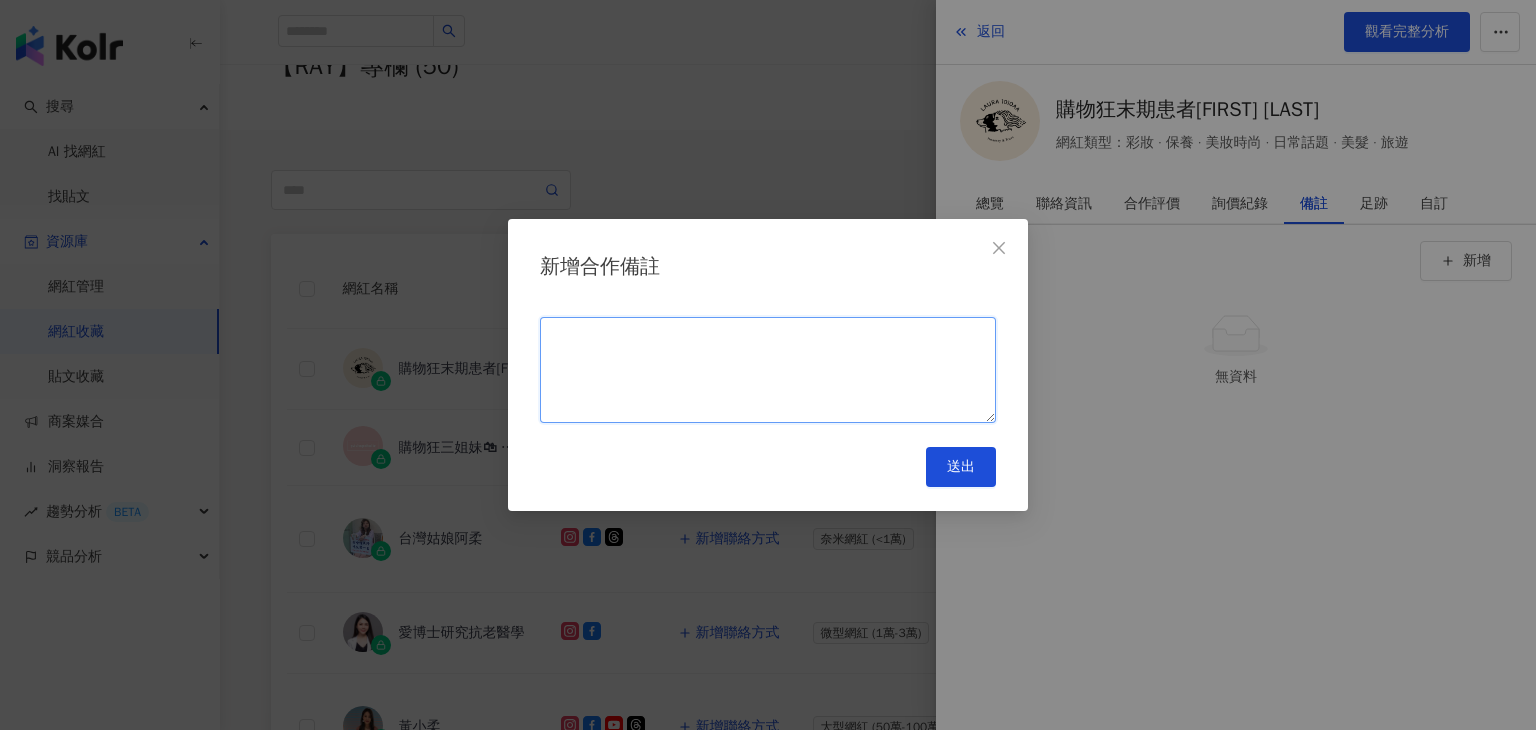 click at bounding box center [768, 370] 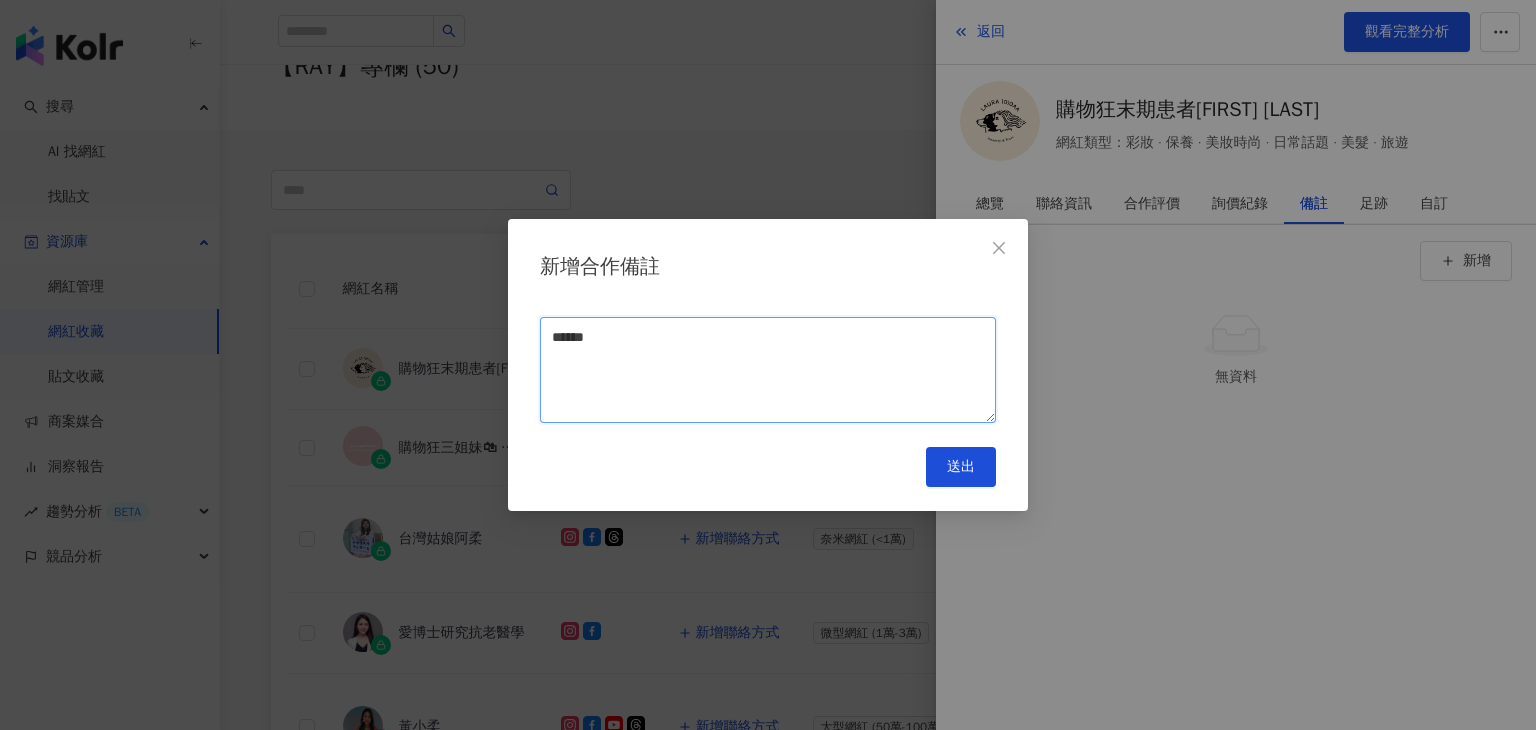 type on "*******" 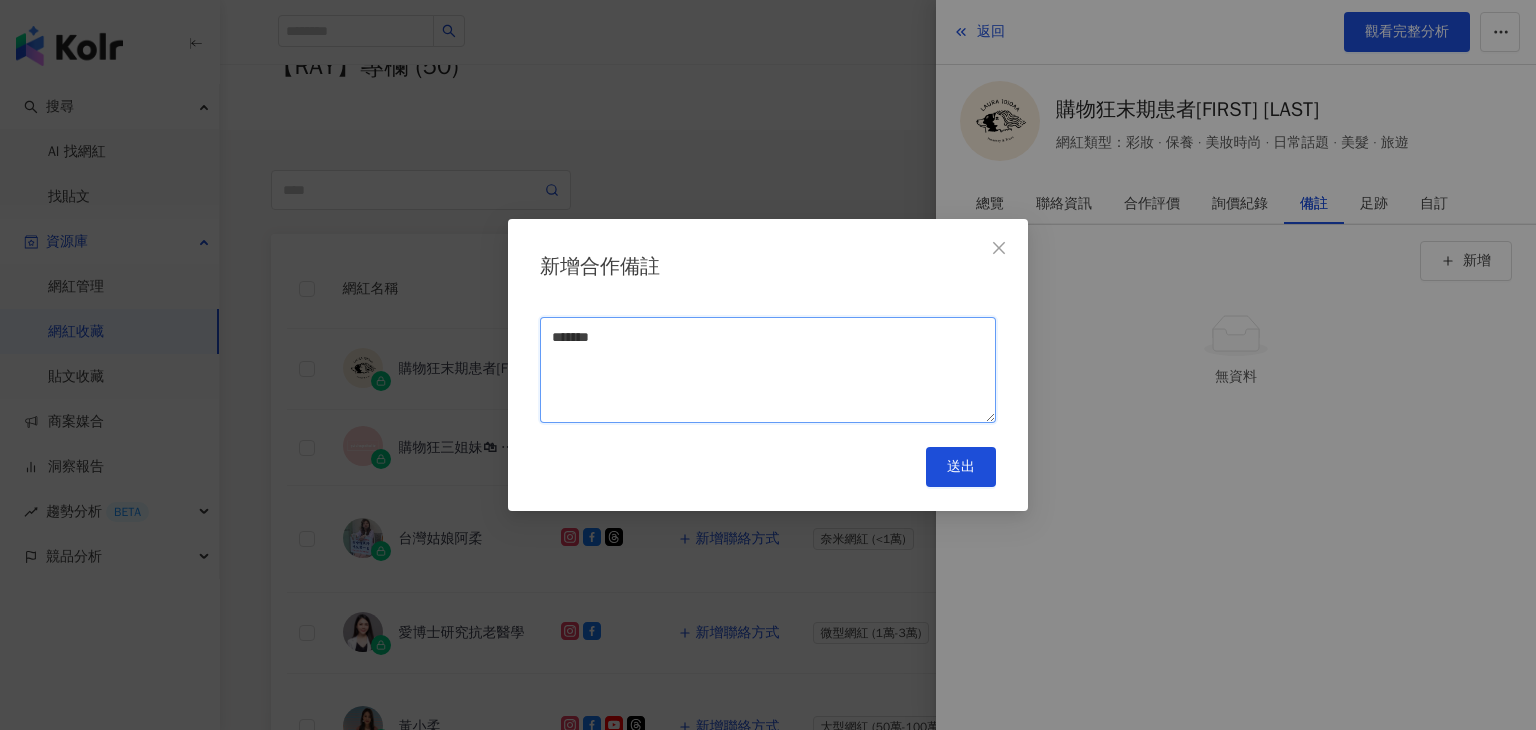 drag, startPoint x: 692, startPoint y: 337, endPoint x: 552, endPoint y: 341, distance: 140.05713 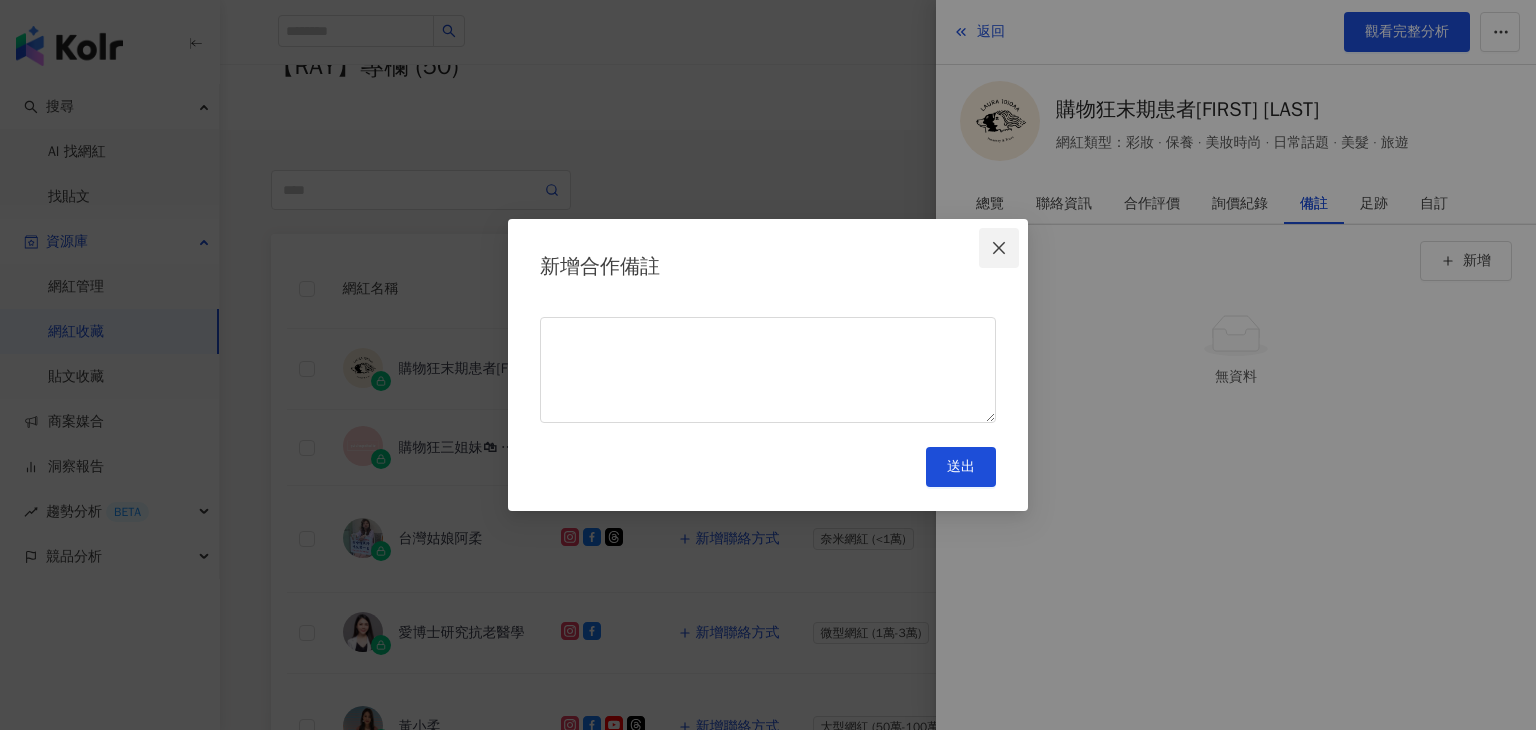 click 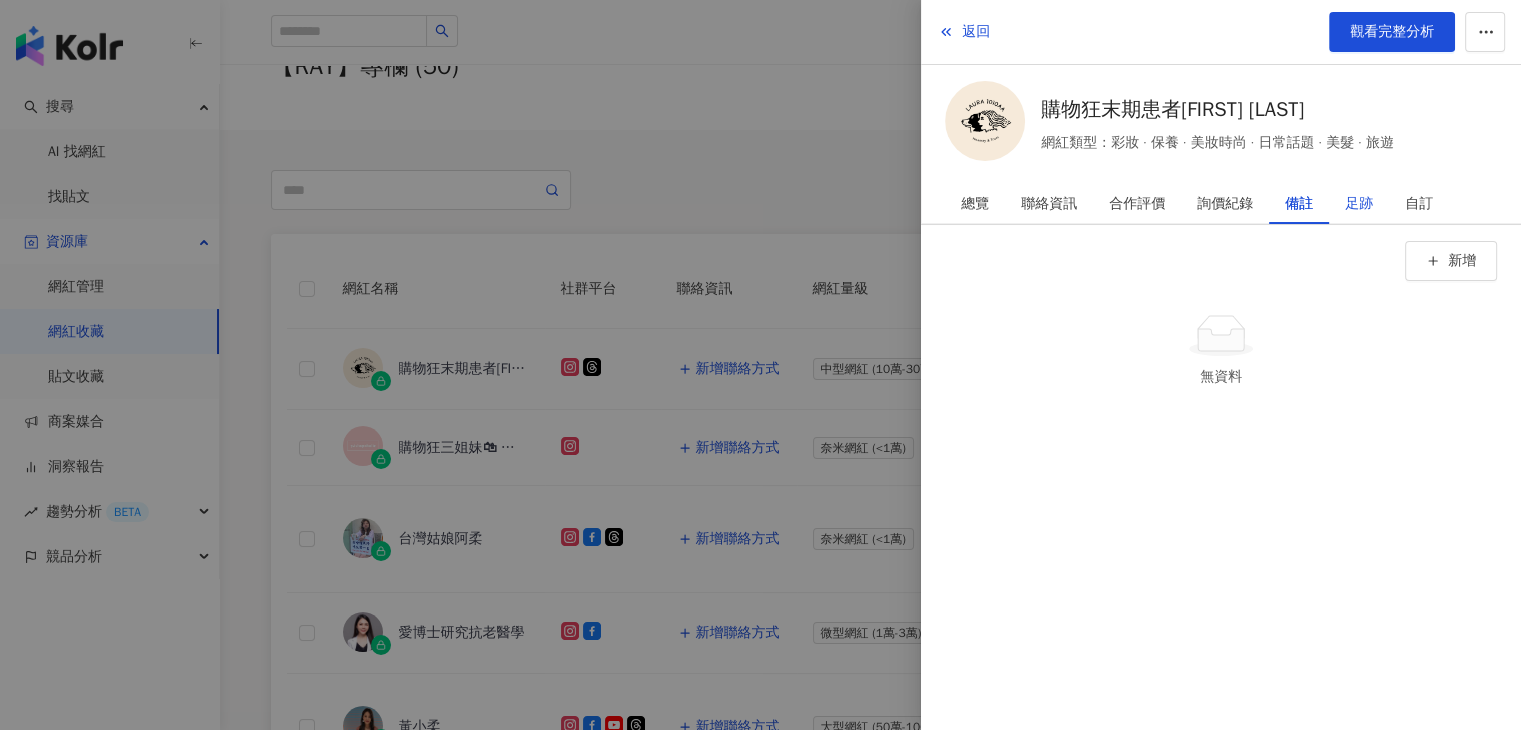 click on "足跡" at bounding box center [1359, 204] 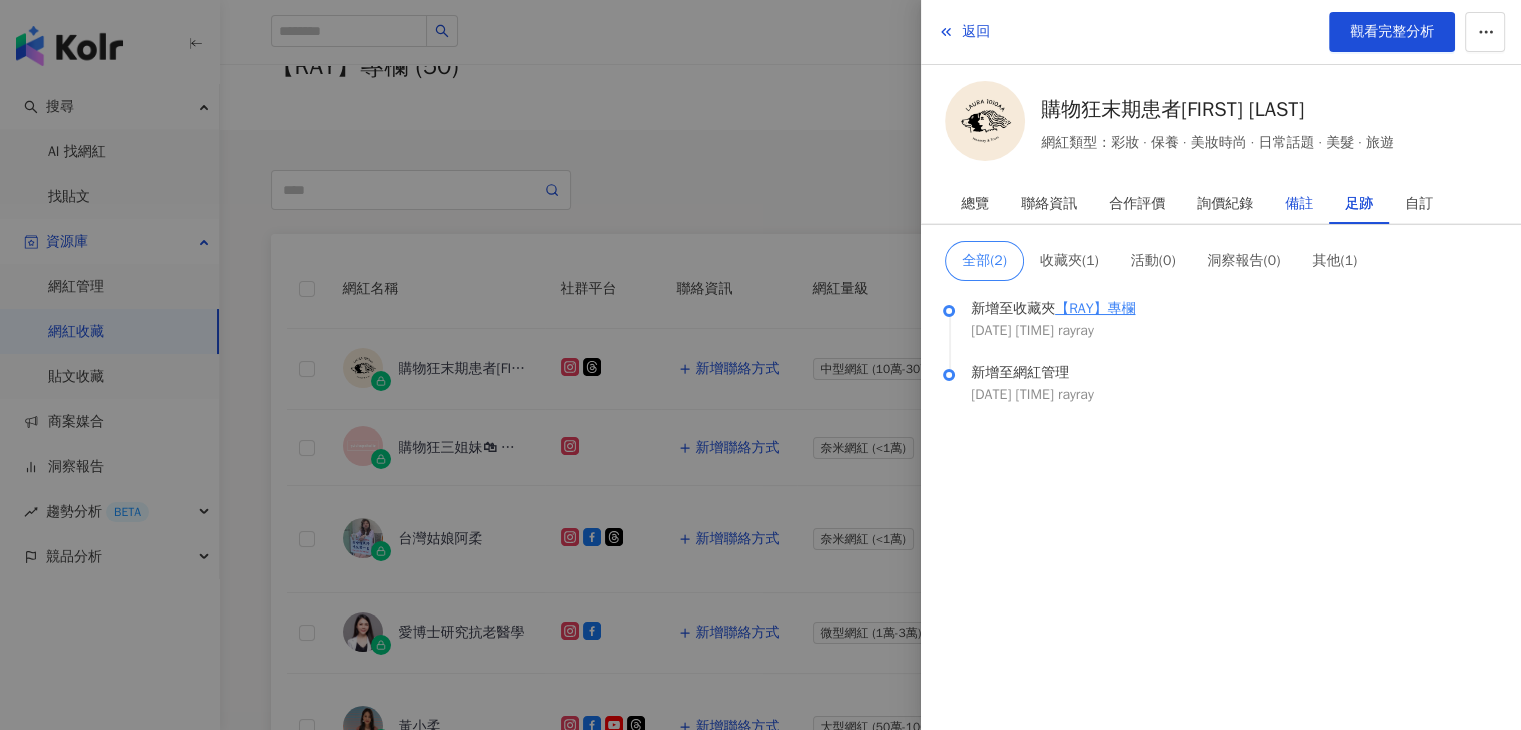 click on "備註" at bounding box center (1299, 204) 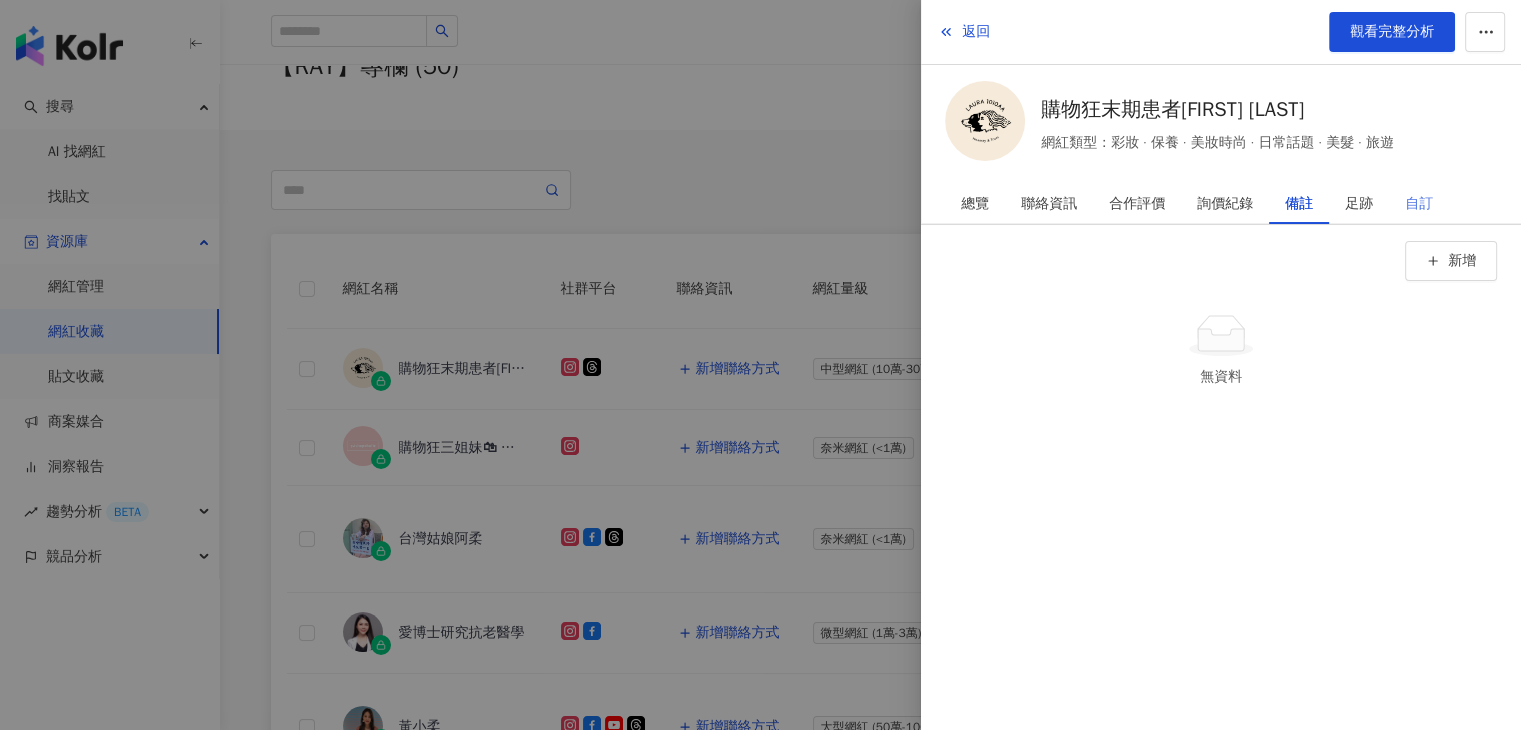 click on "自訂" at bounding box center (1419, 204) 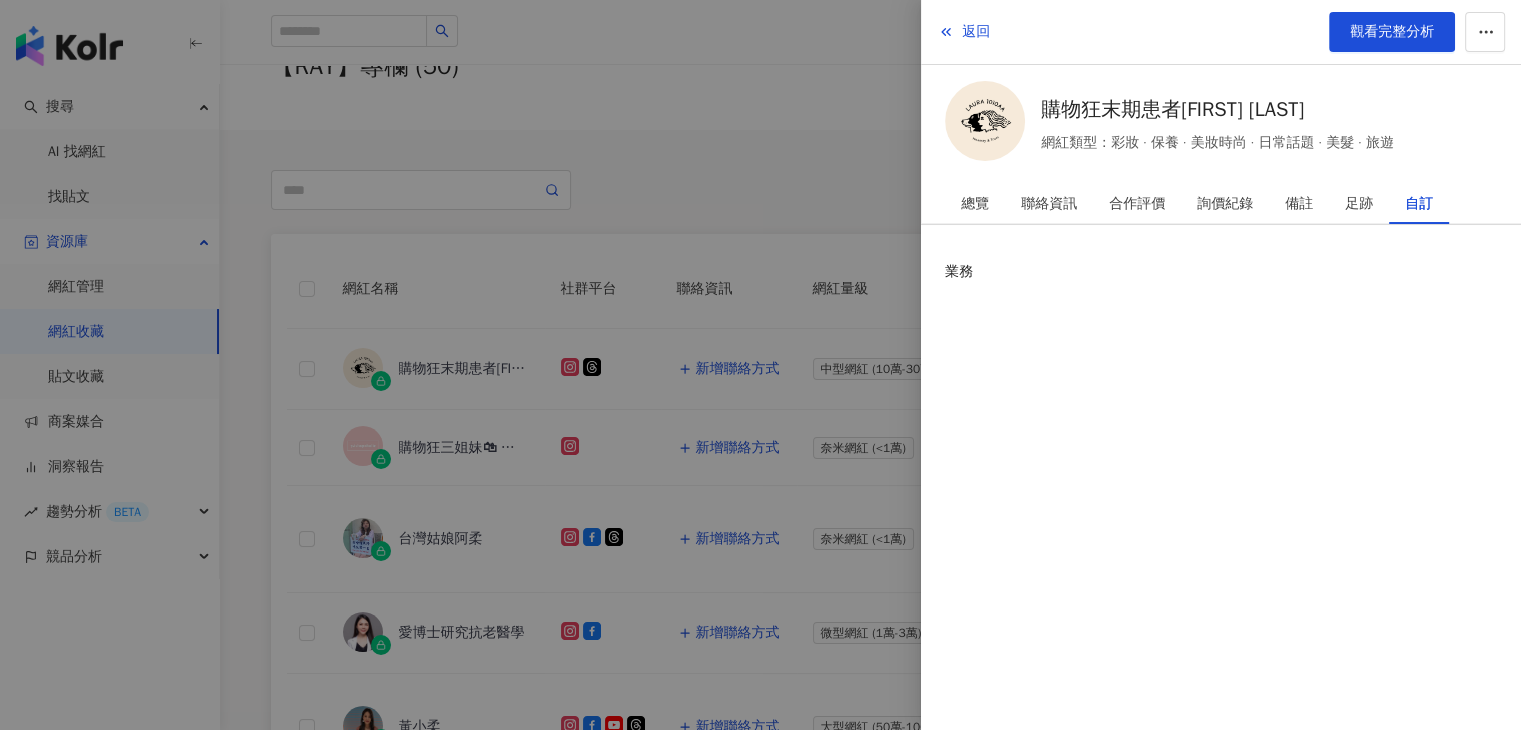 click on "業務" at bounding box center [1221, 272] 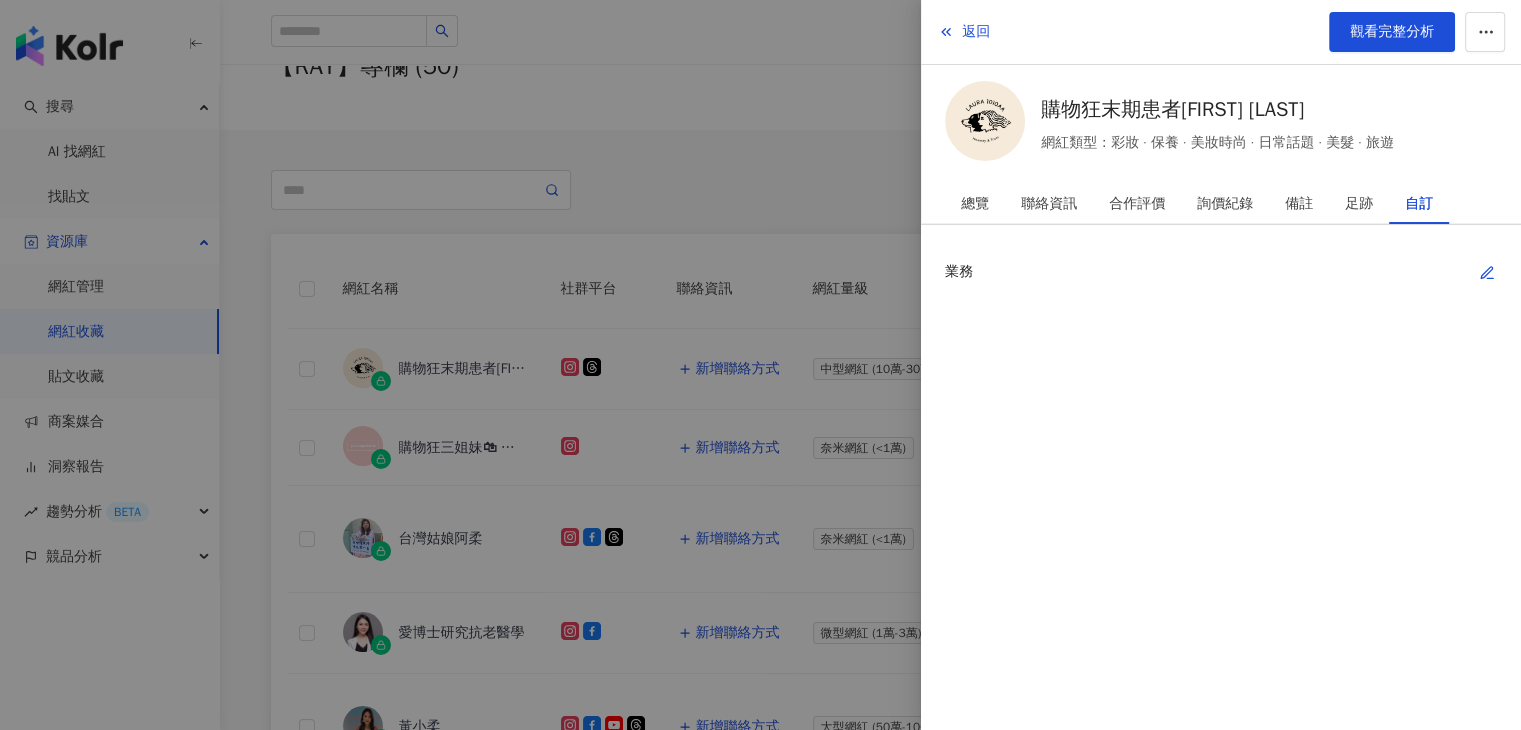 click on "業務" at bounding box center (1221, 272) 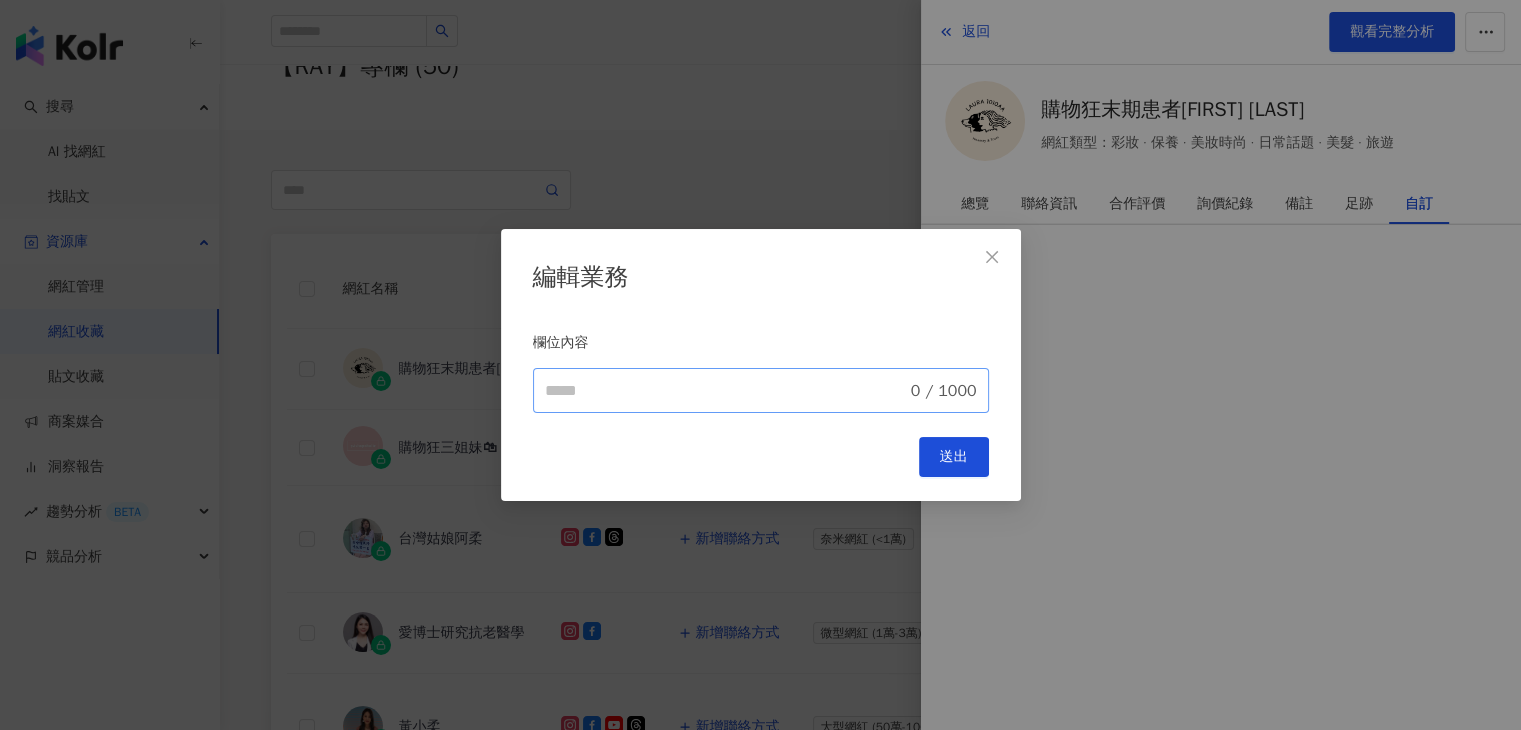 drag, startPoint x: 825, startPoint y: 365, endPoint x: 803, endPoint y: 405, distance: 45.65085 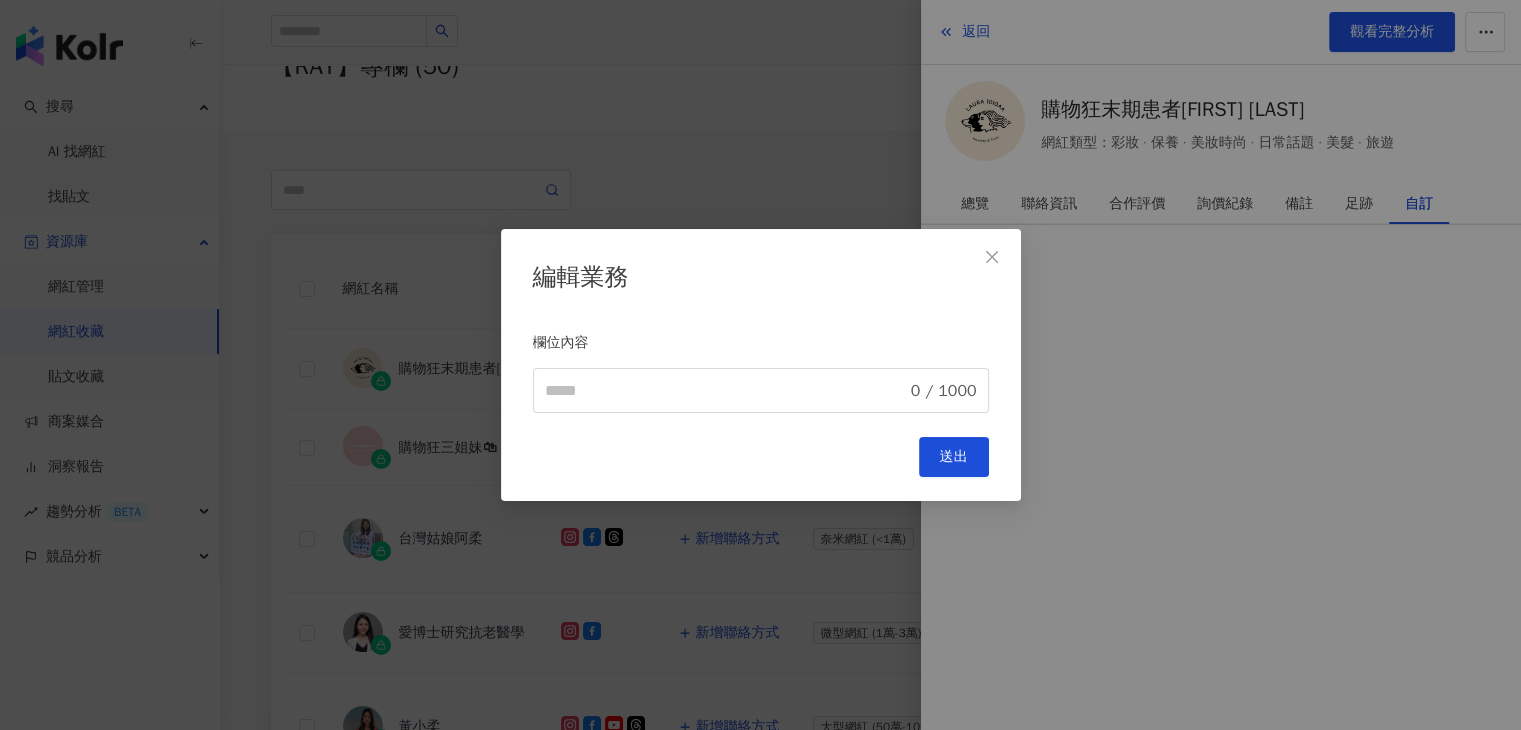 click on "編輯業務 欄位內容 0 / 1000 Cancel 送出" at bounding box center [761, 365] 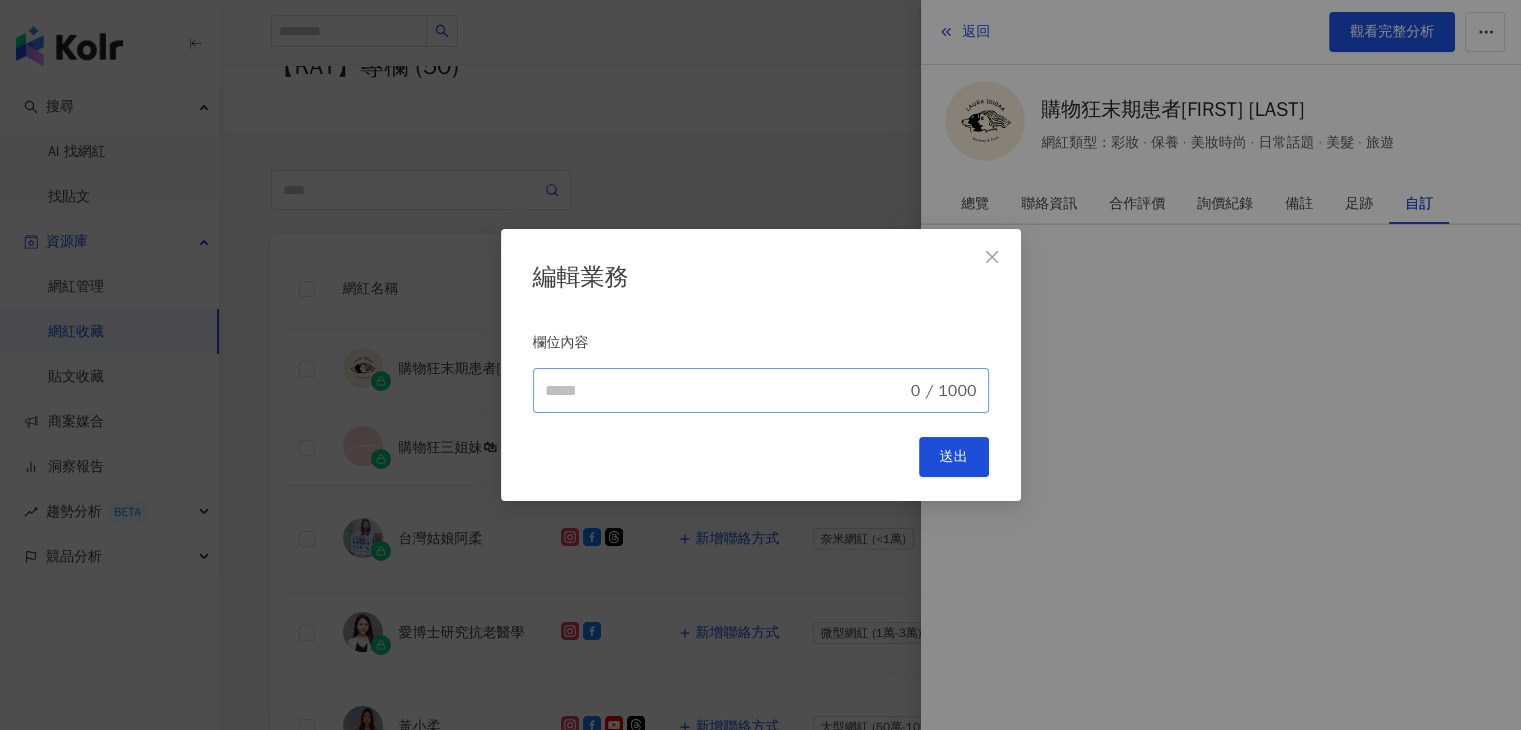 click on "0 / 1000" at bounding box center (761, 390) 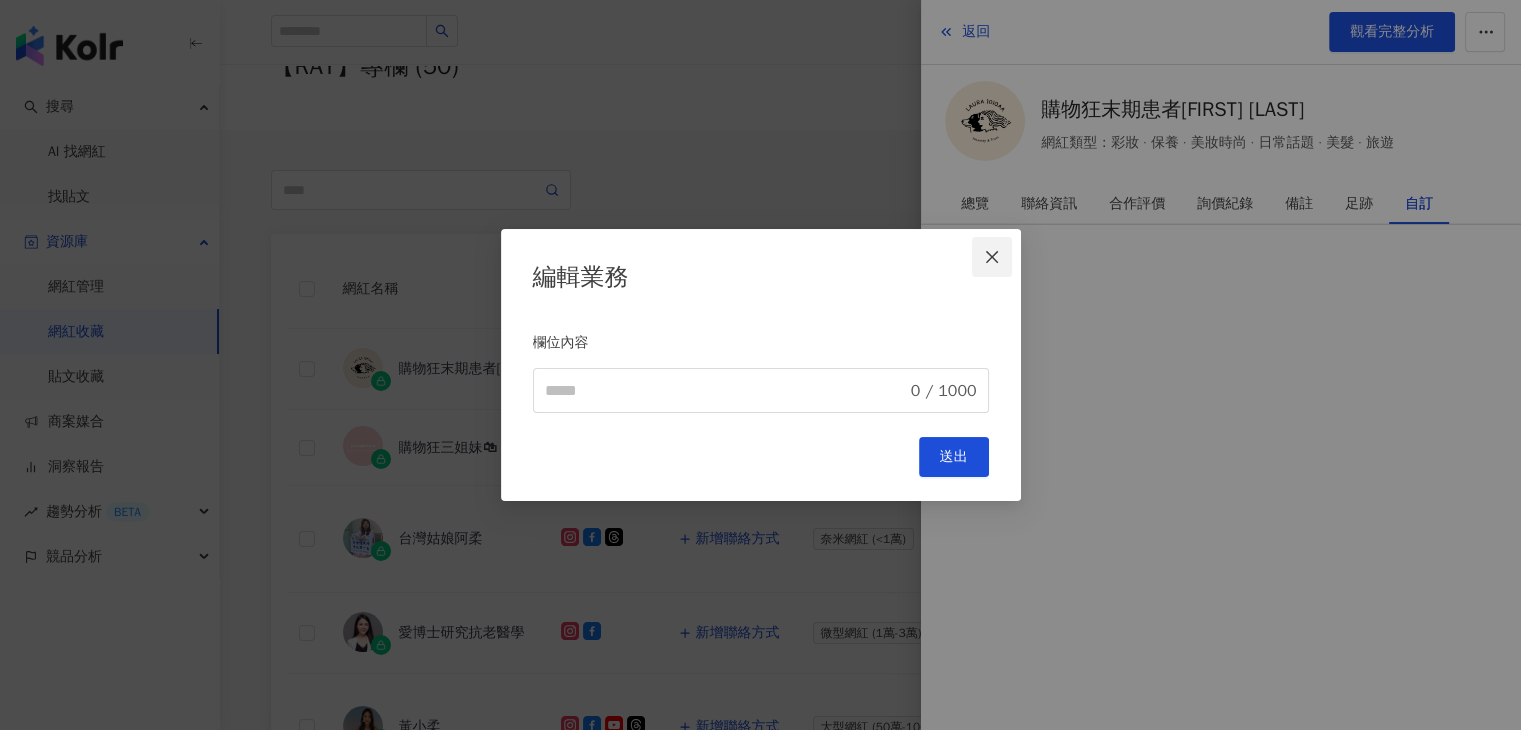 click 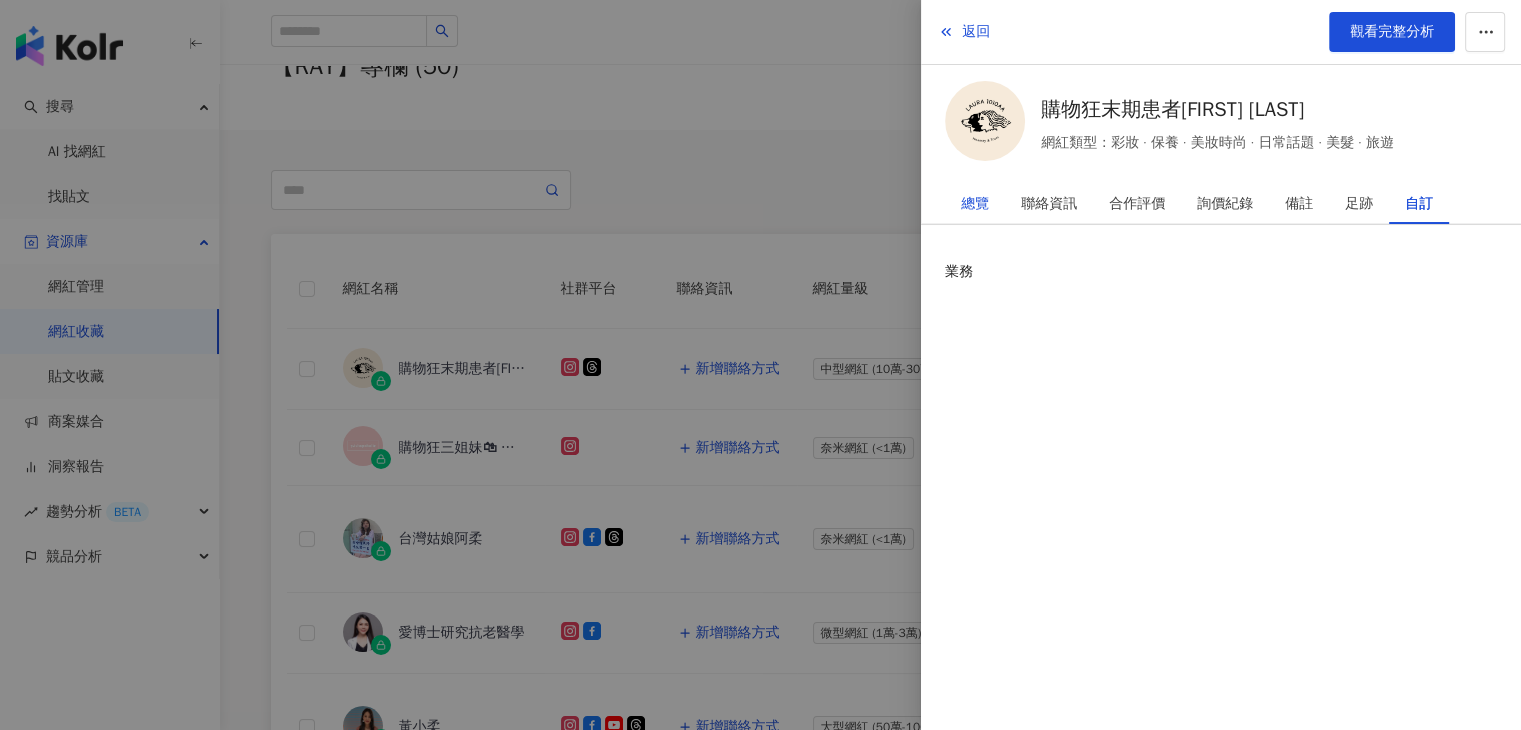 click on "總覽" at bounding box center [975, 204] 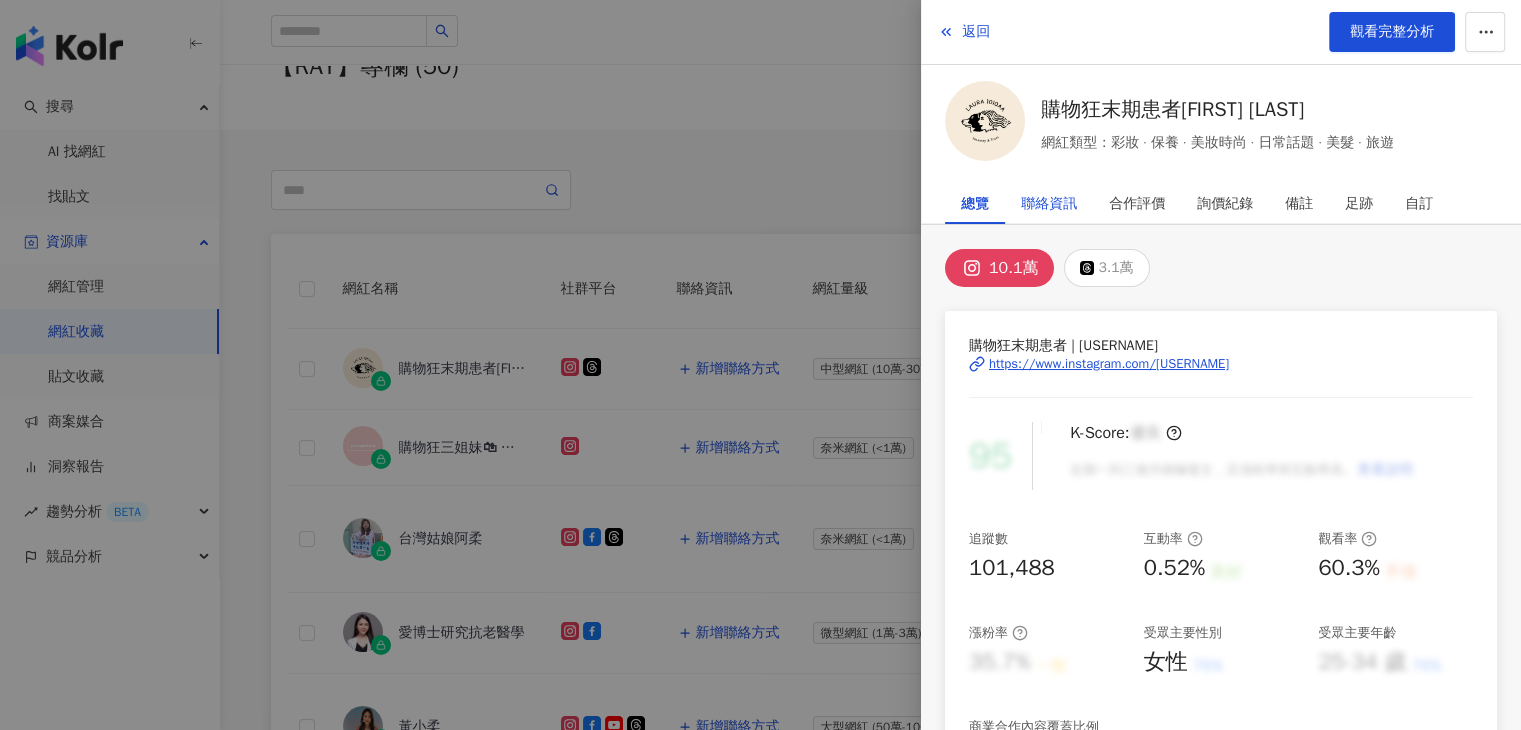 click on "聯絡資訊" at bounding box center (1049, 204) 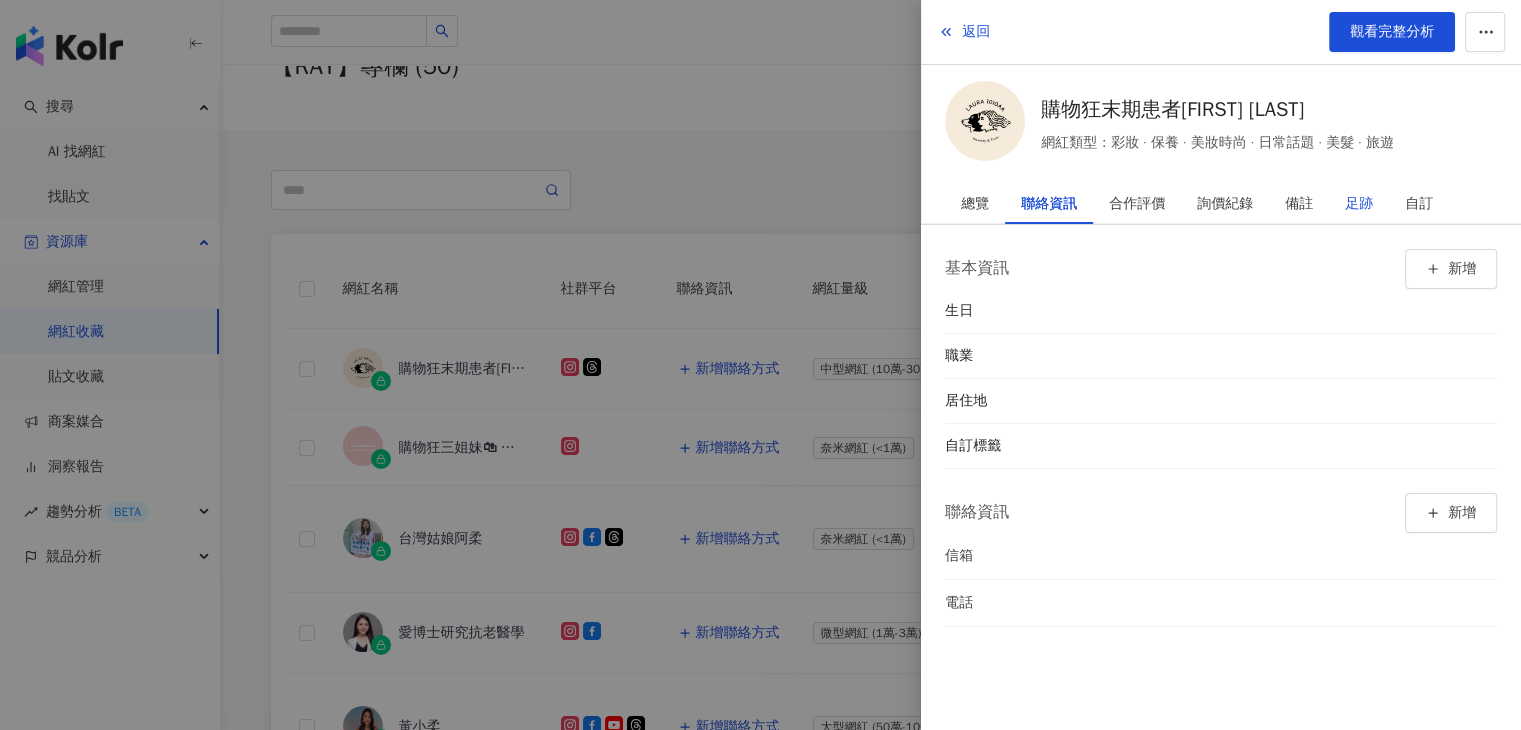 click on "足跡" at bounding box center (1359, 204) 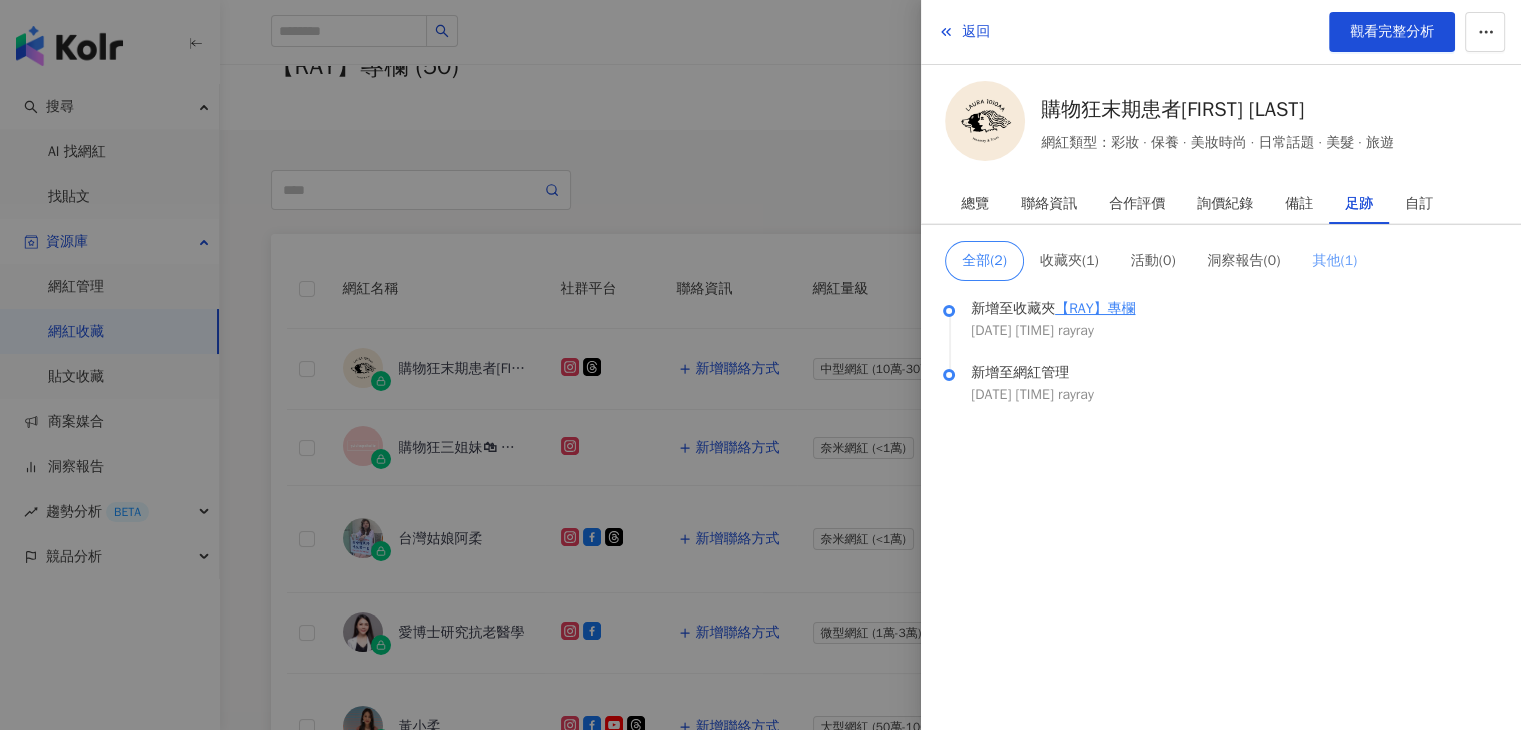 click on "其他  ( 1 )" at bounding box center (1334, 261) 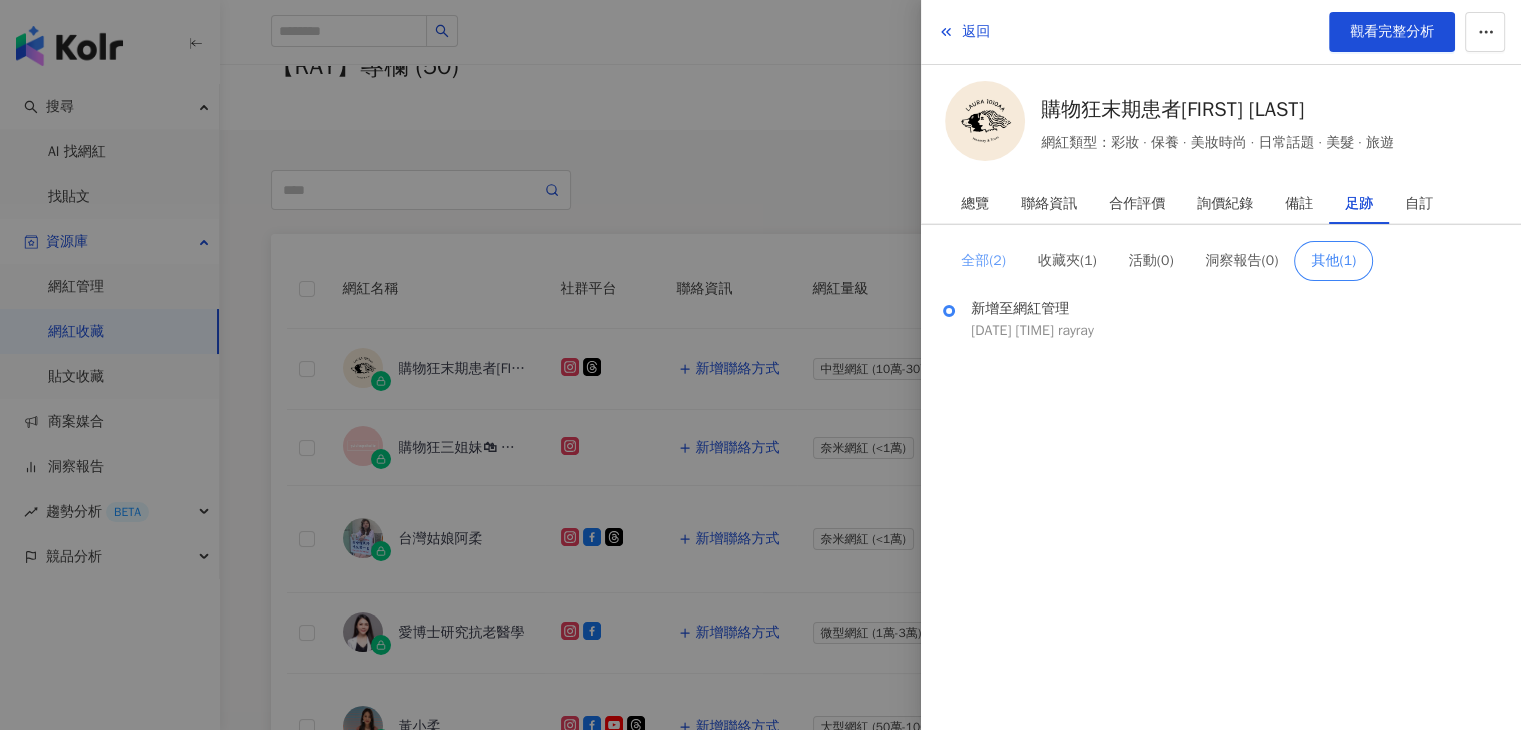 click on "全部  ( 2 )" at bounding box center [983, 261] 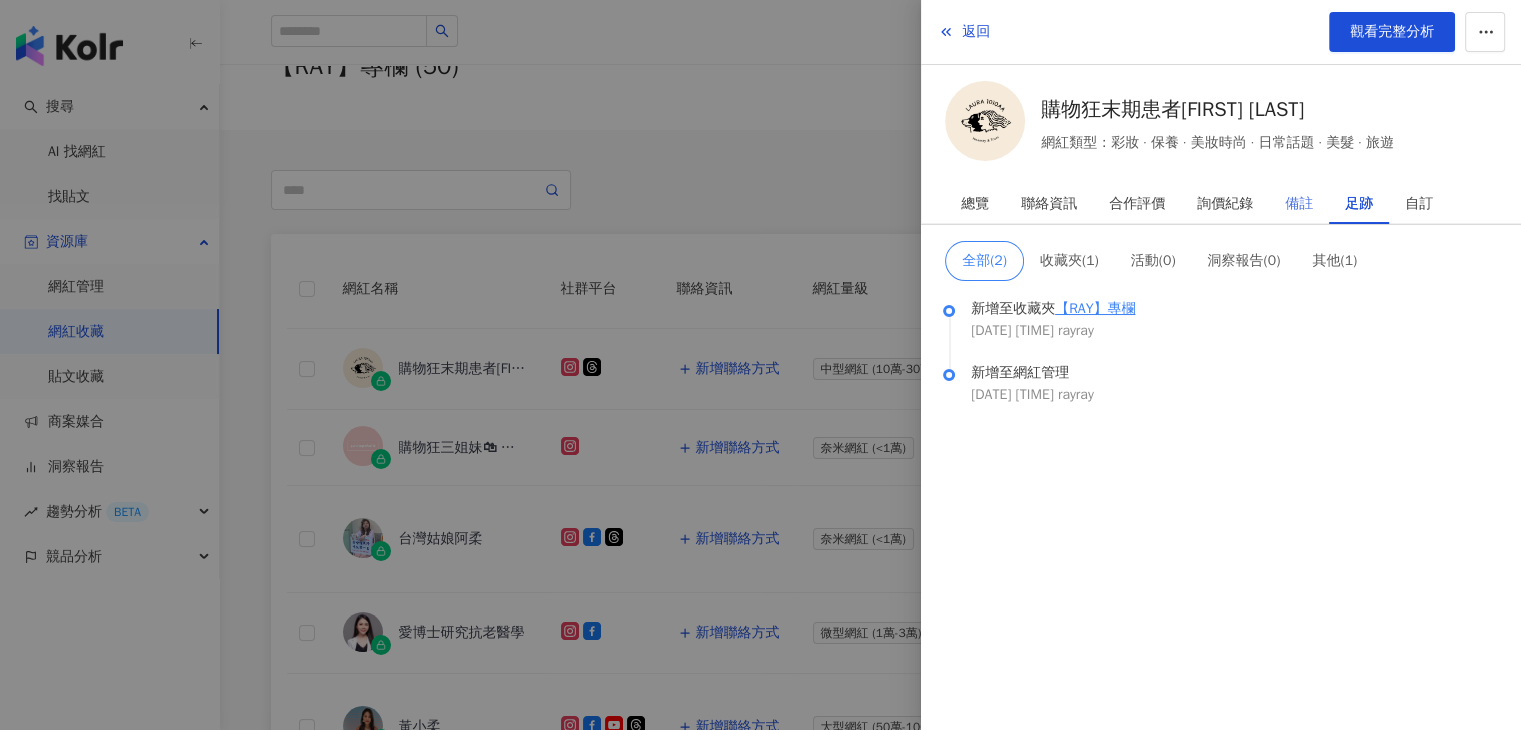 click on "備註" at bounding box center [1299, 204] 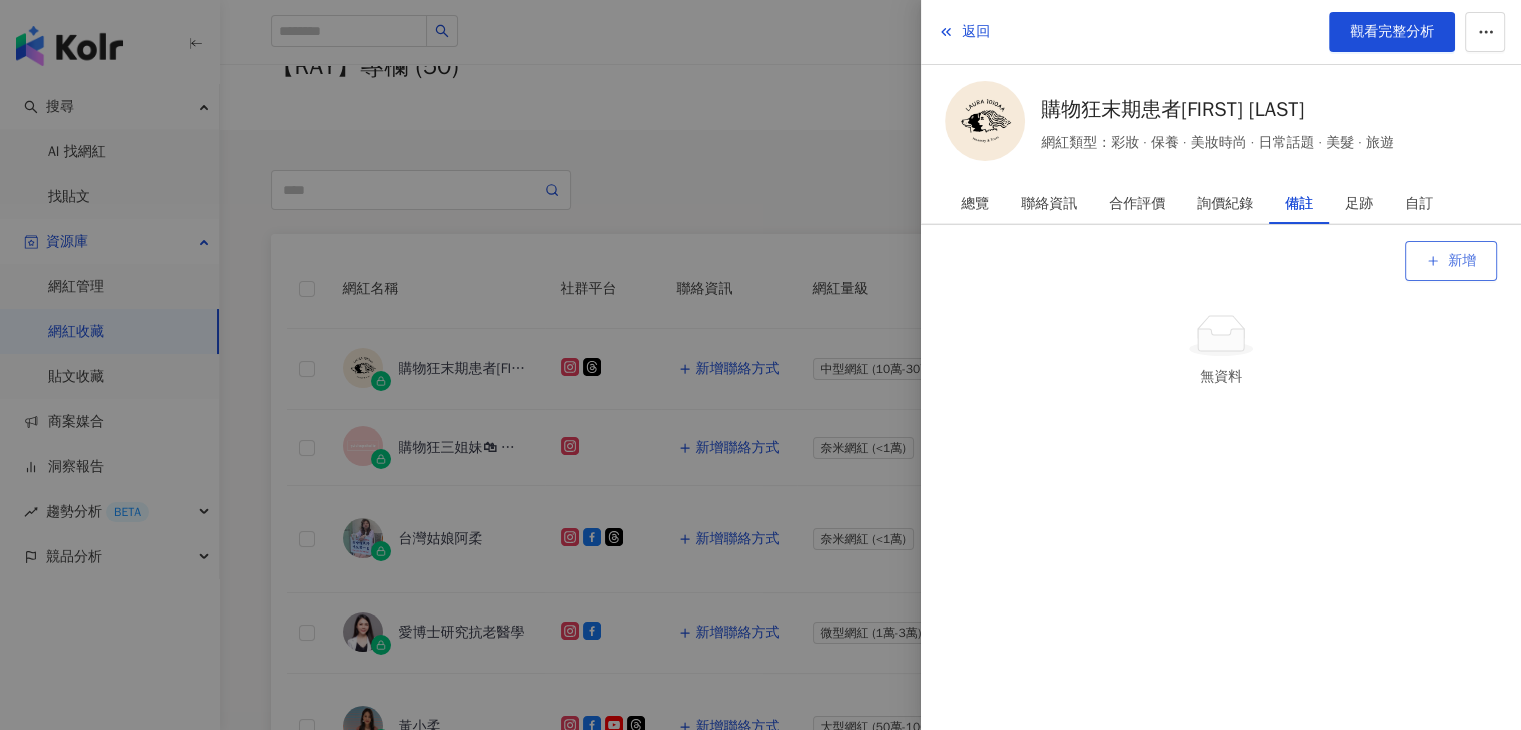 click on "新增" at bounding box center [1462, 261] 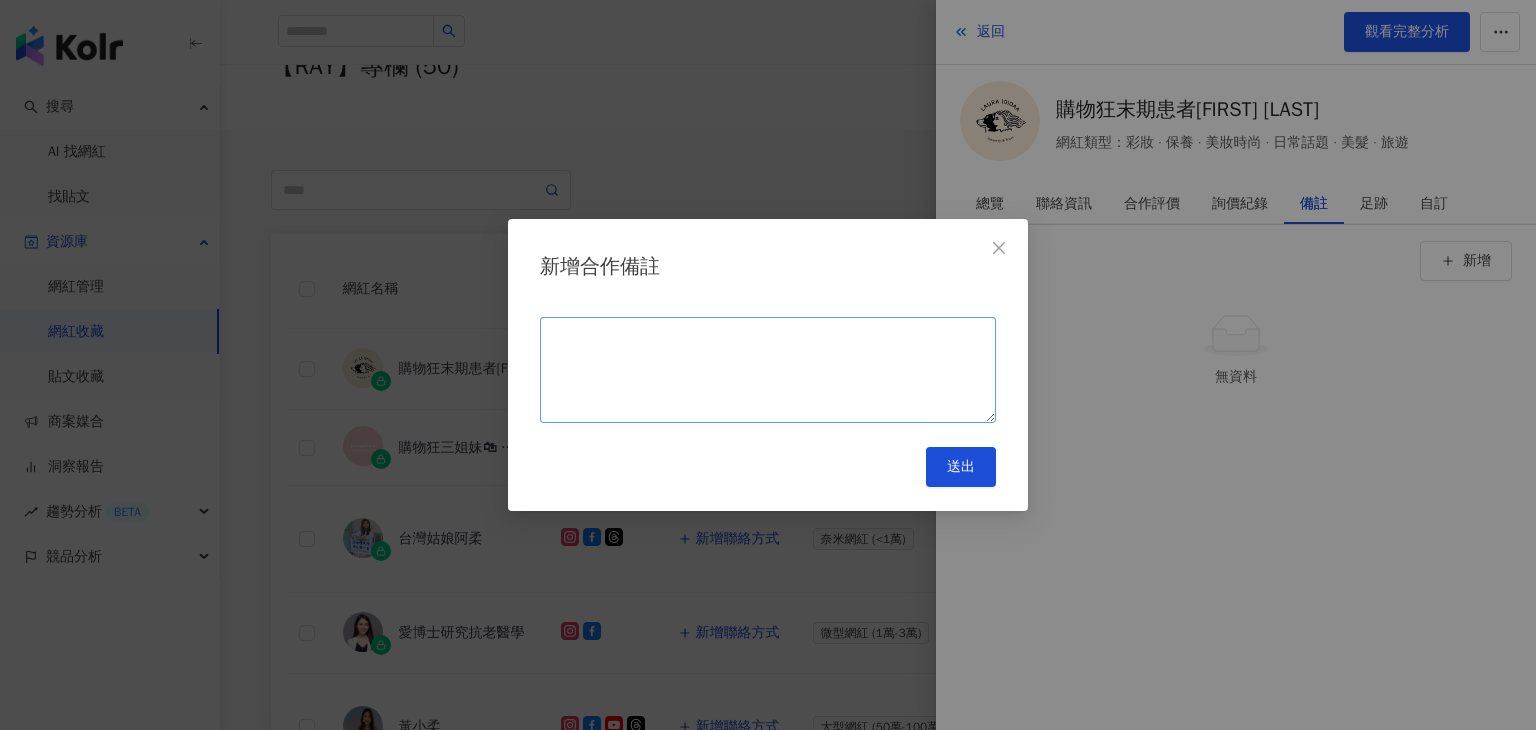 drag, startPoint x: 943, startPoint y: 313, endPoint x: 932, endPoint y: 324, distance: 15.556349 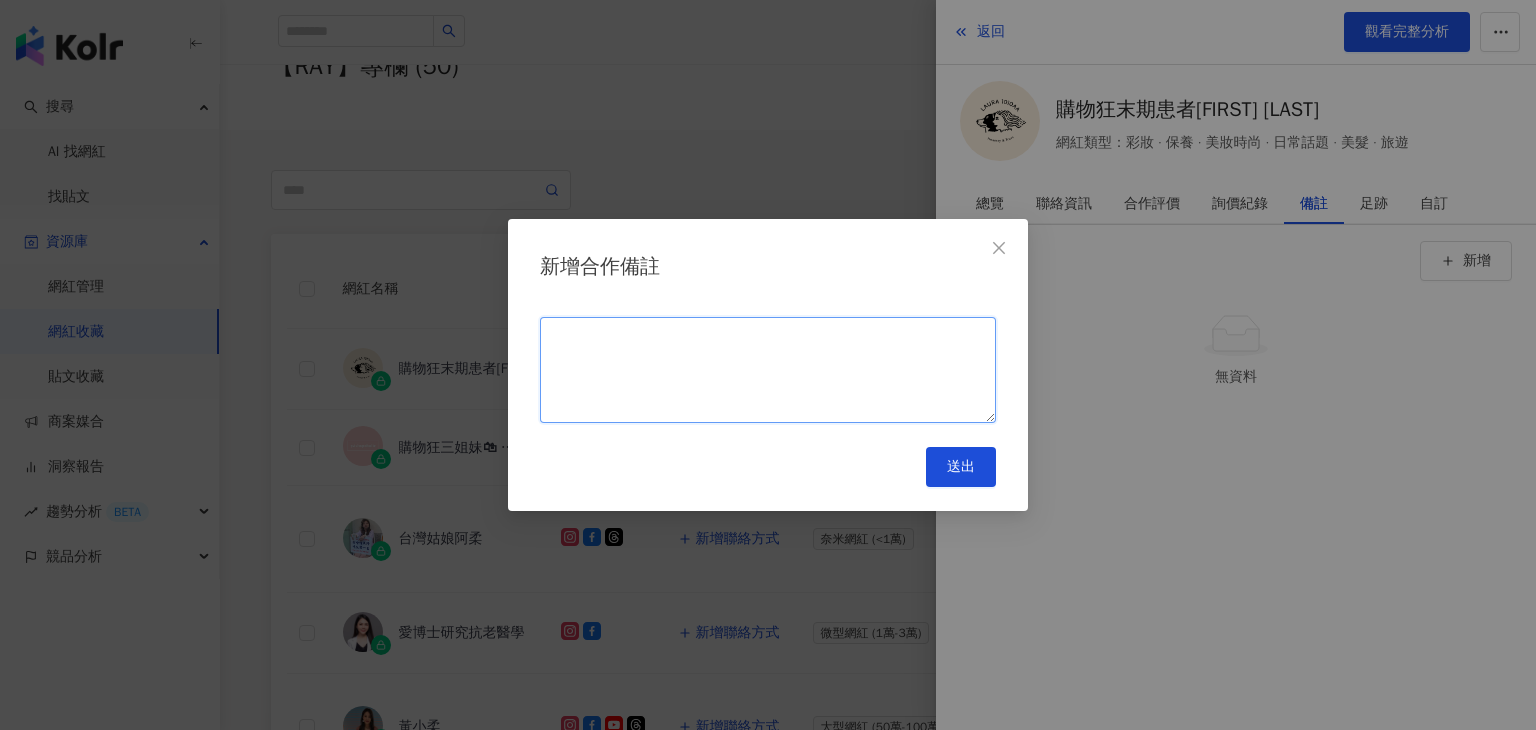 click at bounding box center [768, 370] 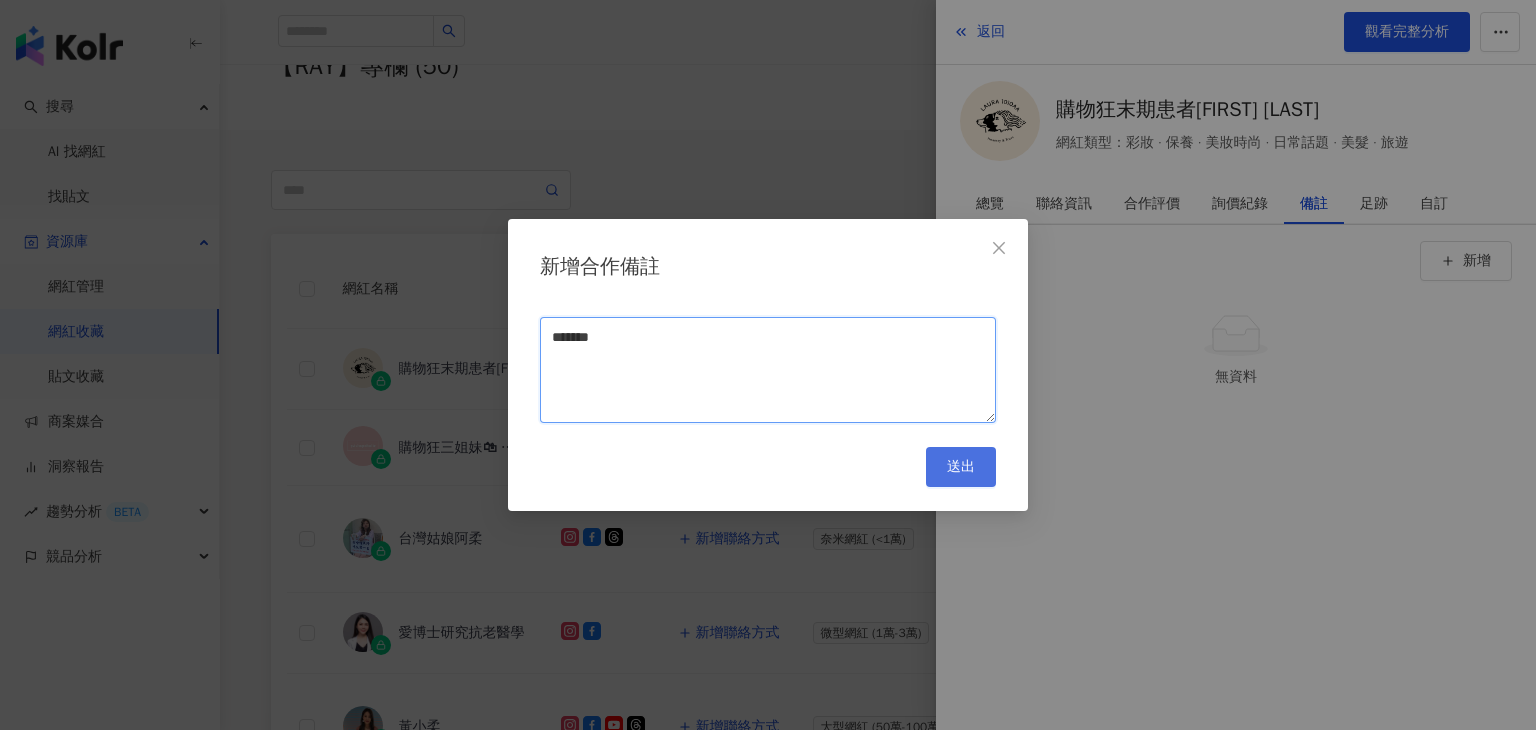 type on "*******" 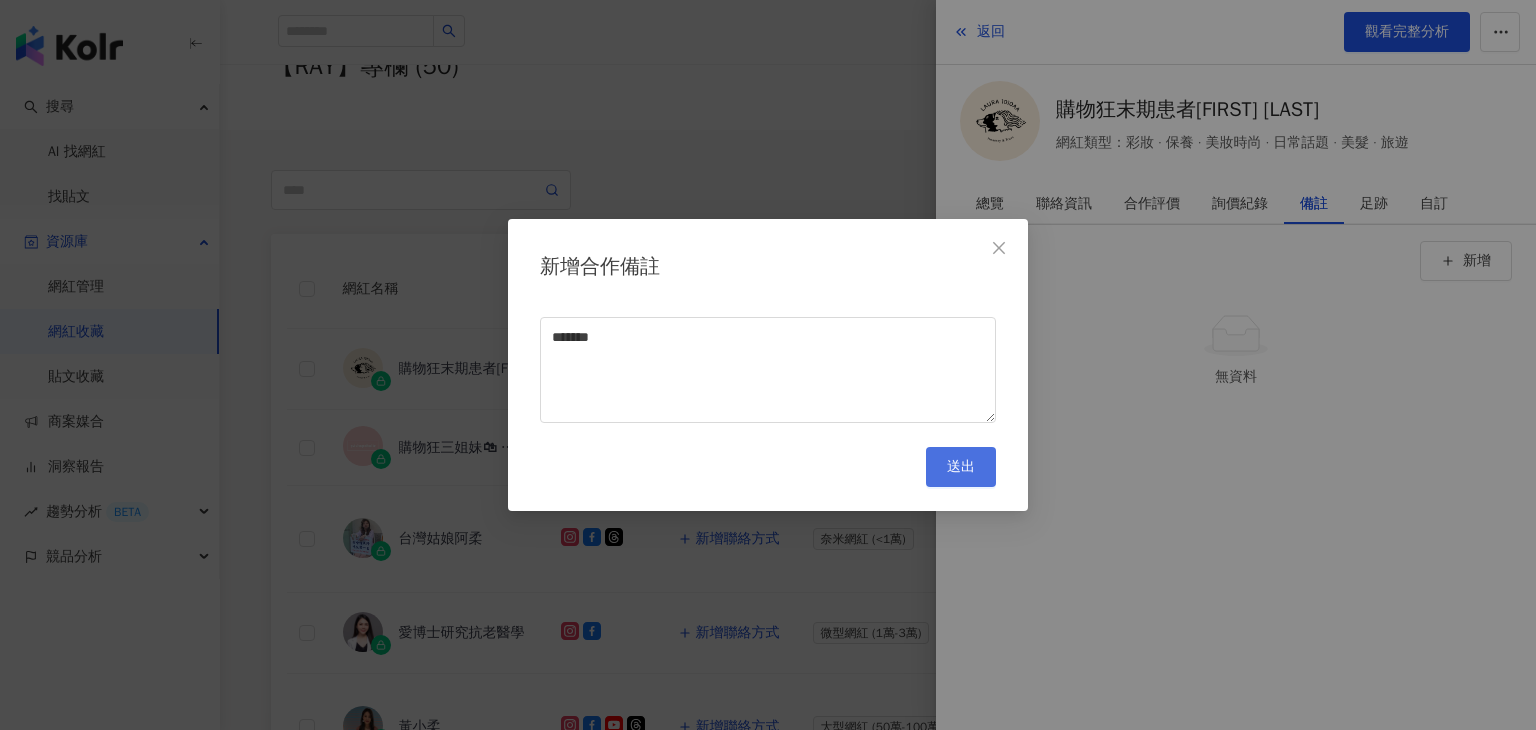 click on "送出" at bounding box center [961, 467] 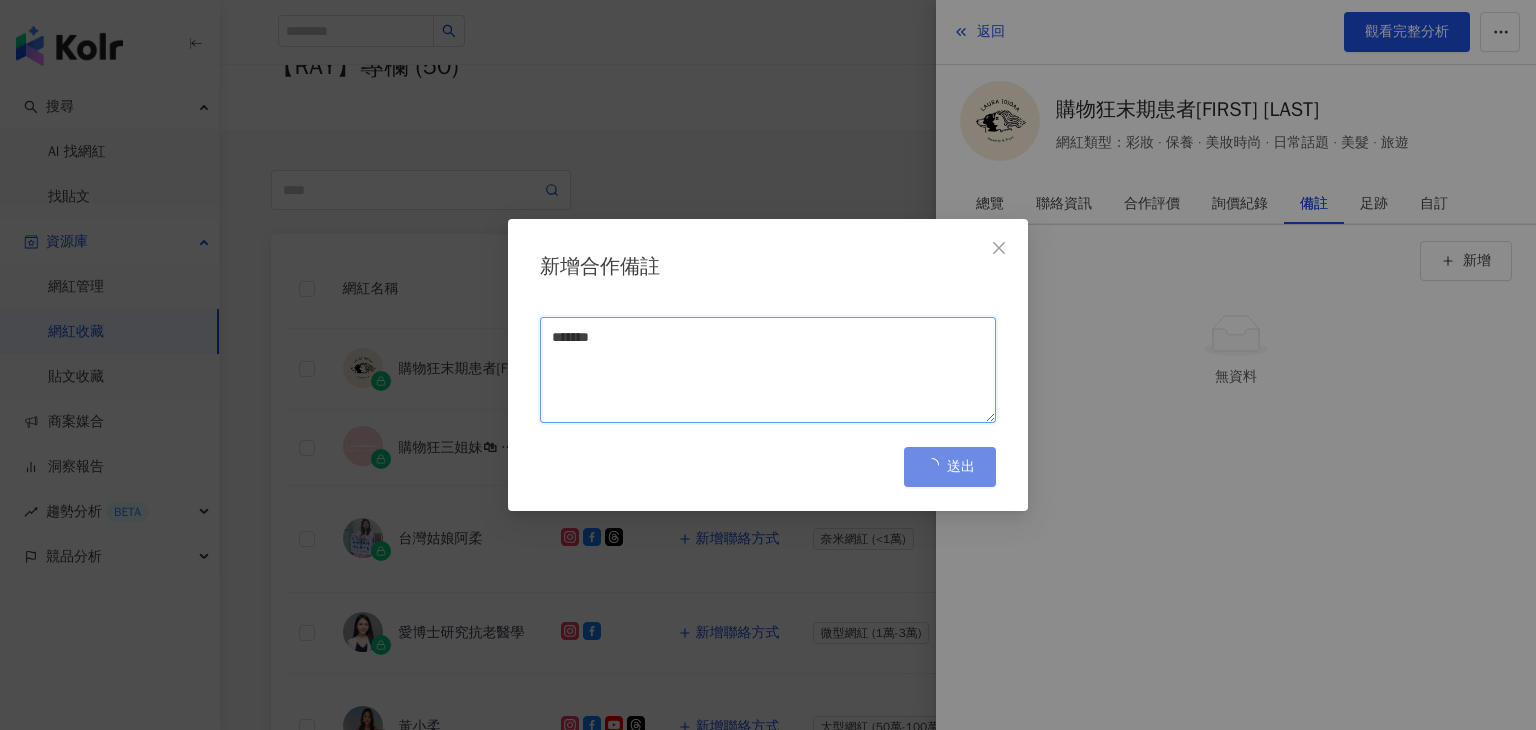 drag, startPoint x: 736, startPoint y: 332, endPoint x: 536, endPoint y: 331, distance: 200.0025 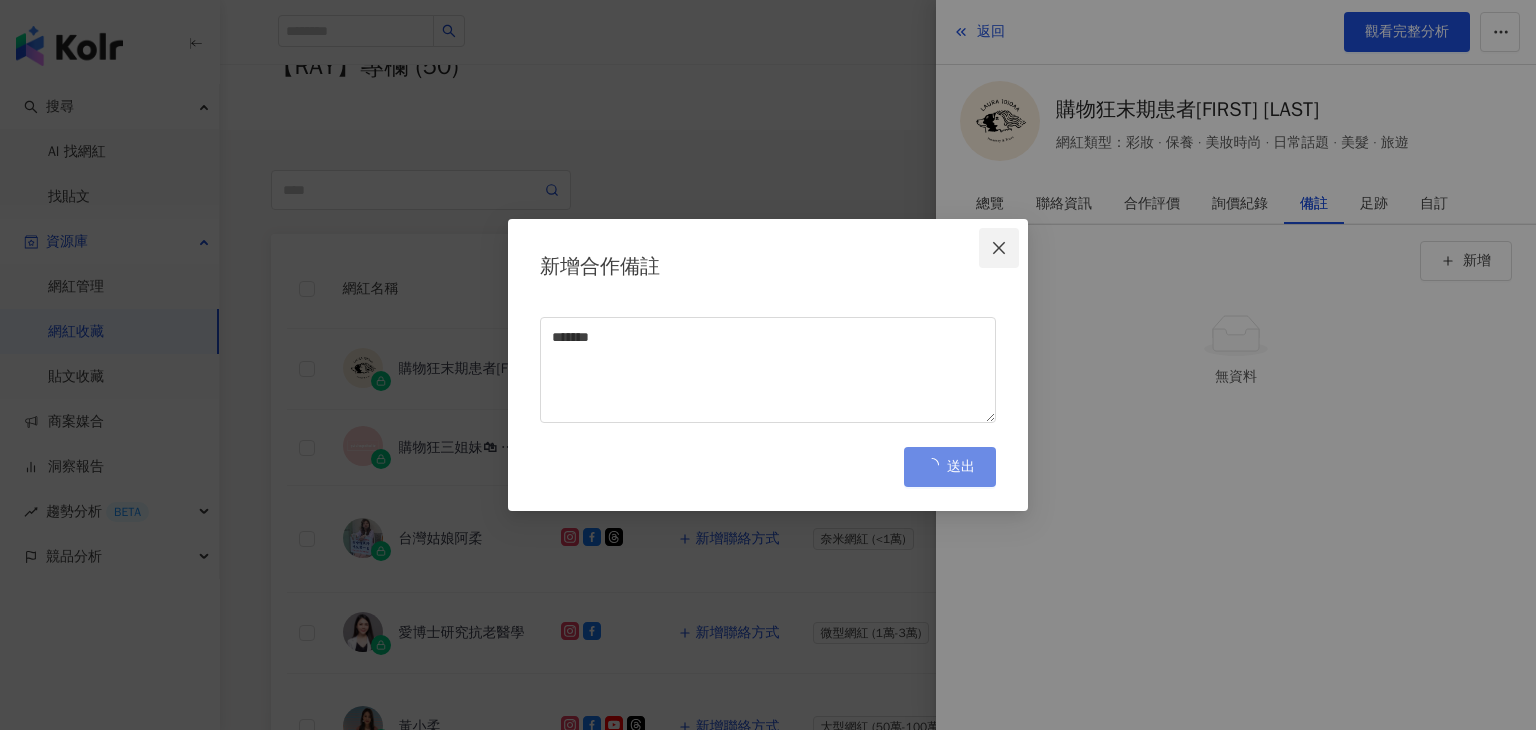 click 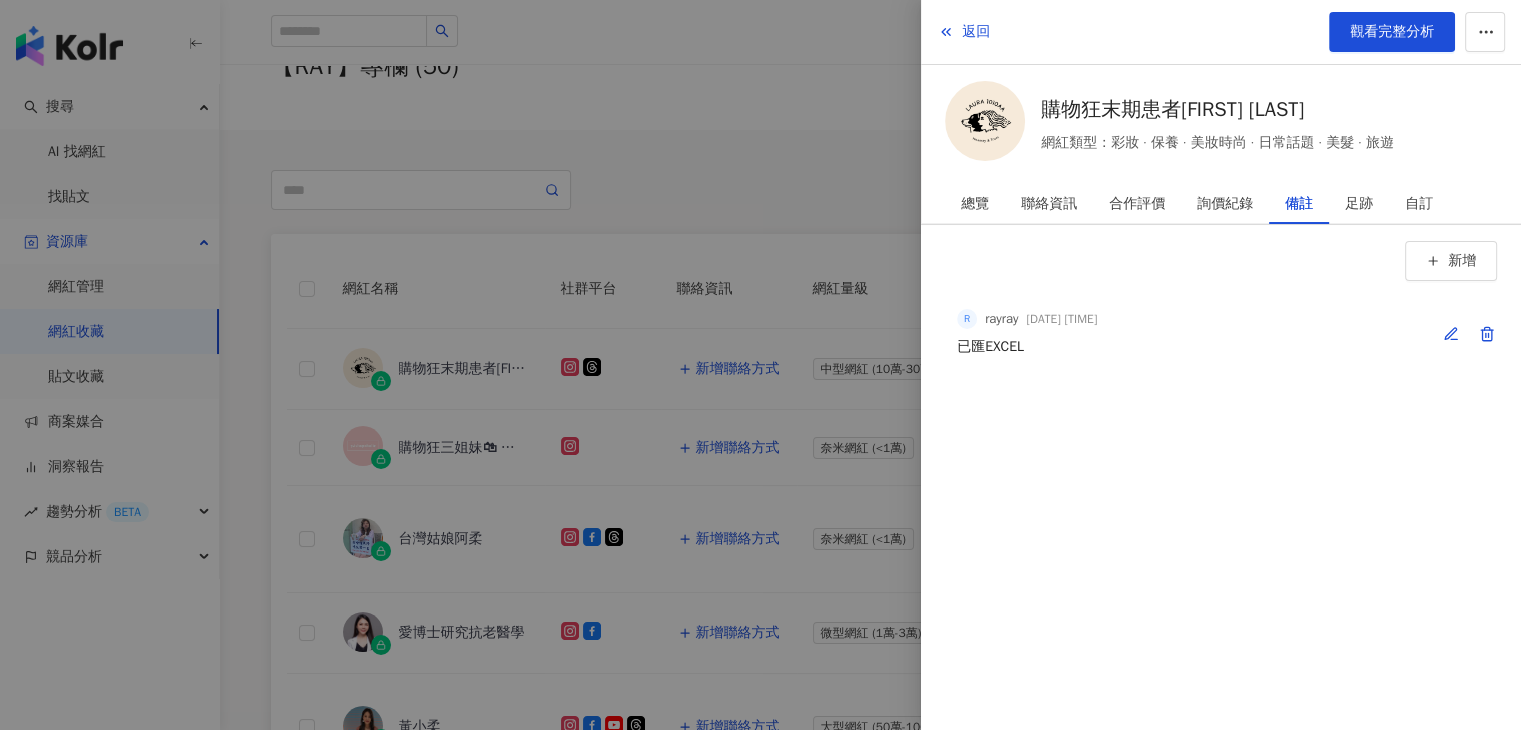 click 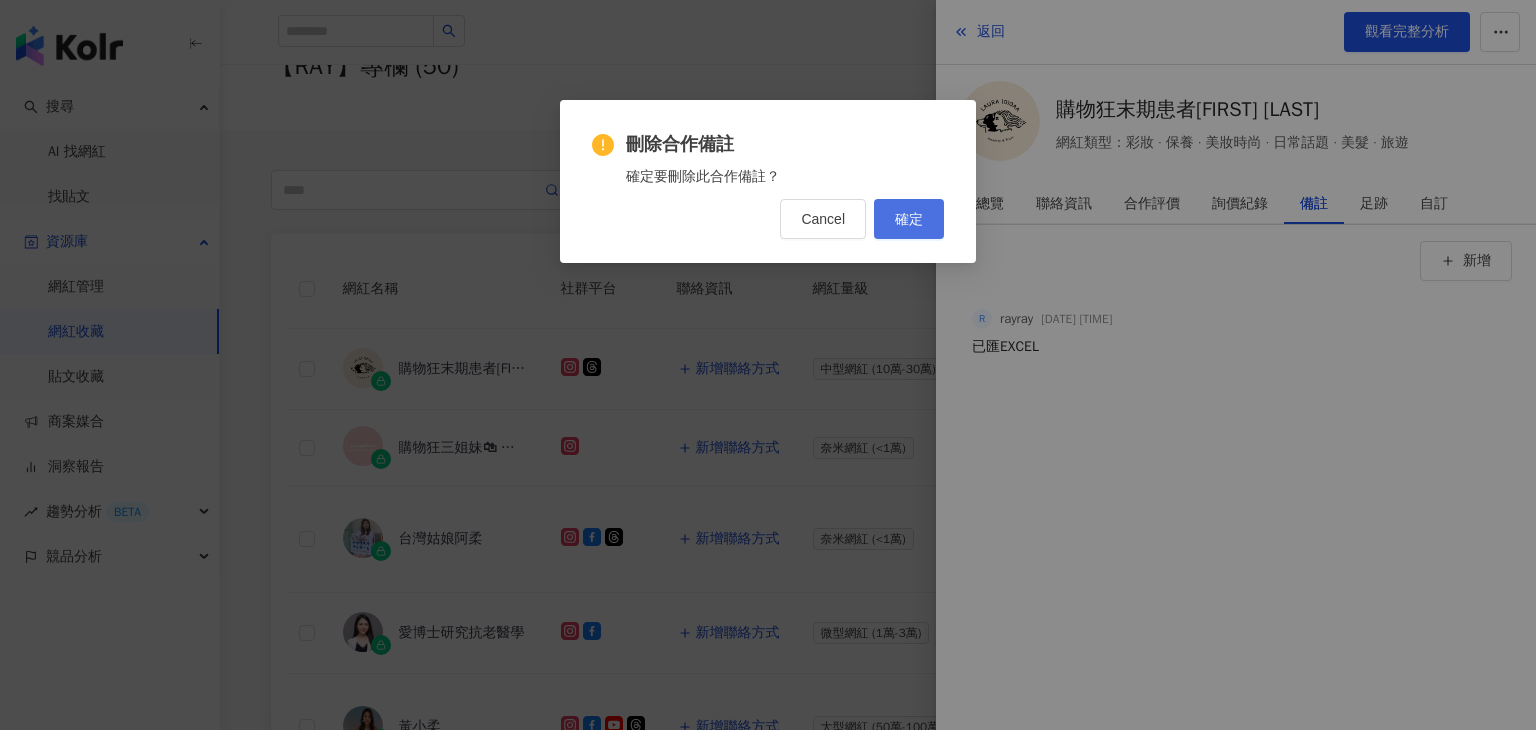 click on "確定" at bounding box center (909, 219) 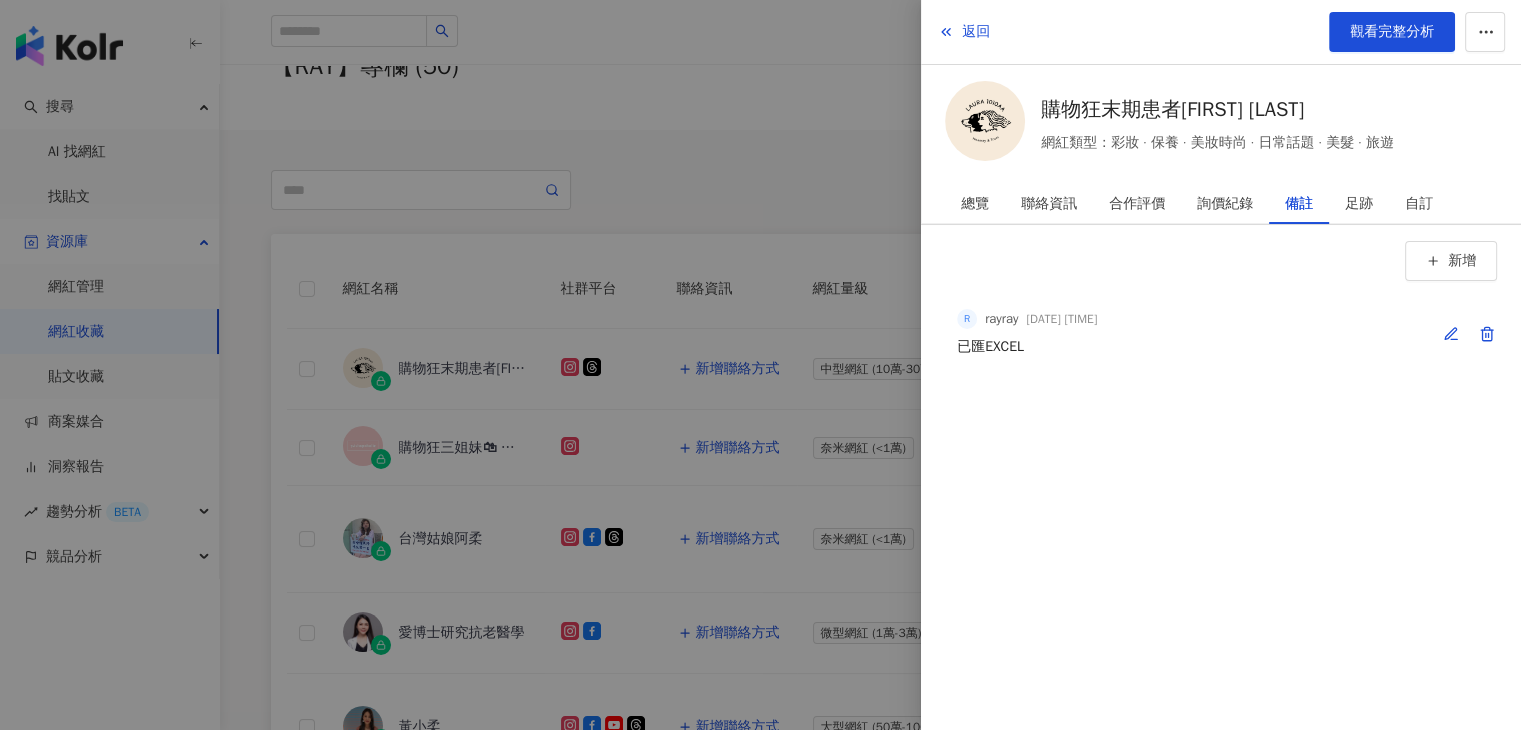 click on "R [FIRST] 2025/07/17 12:06:41 已匯EXCEL" at bounding box center (1221, 333) 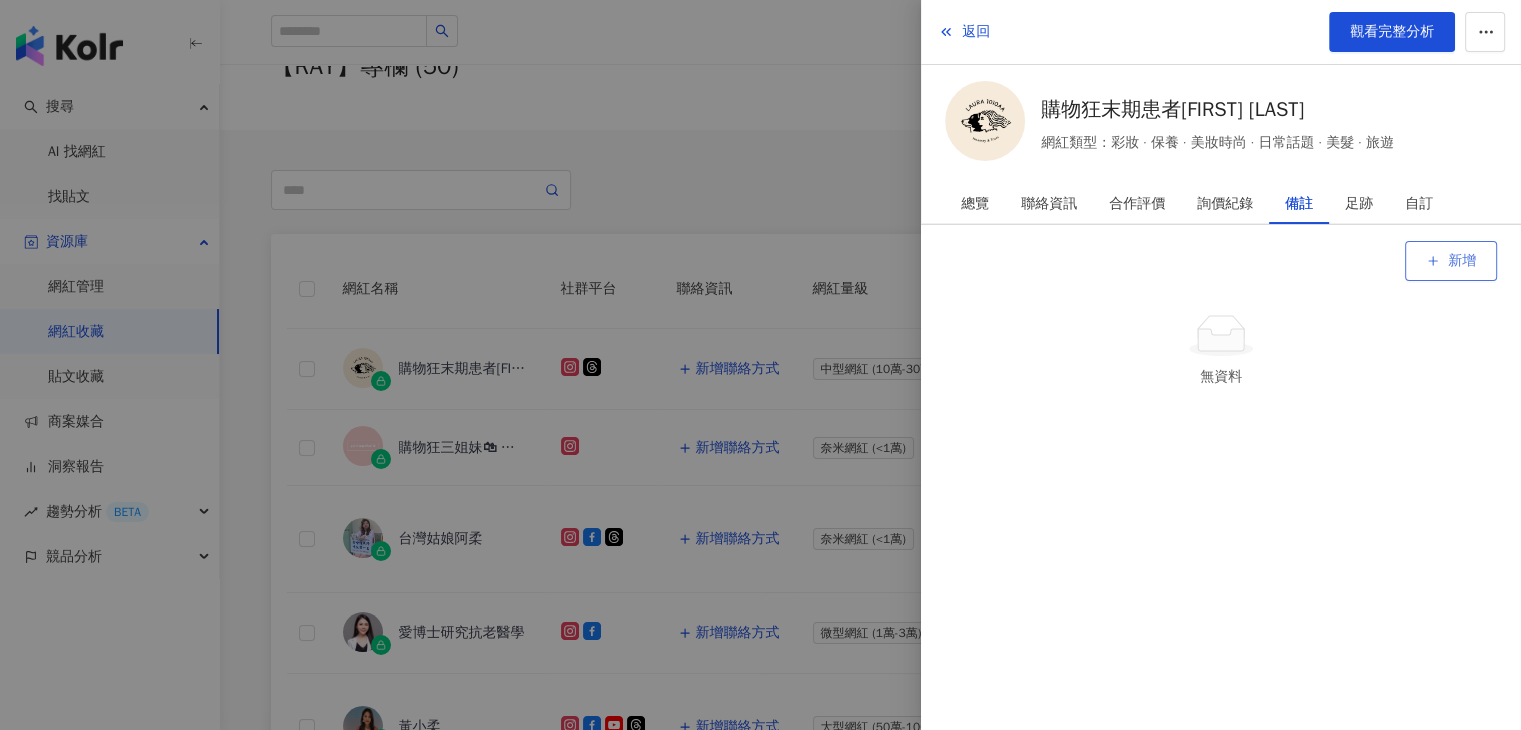 click on "新增" at bounding box center [1462, 261] 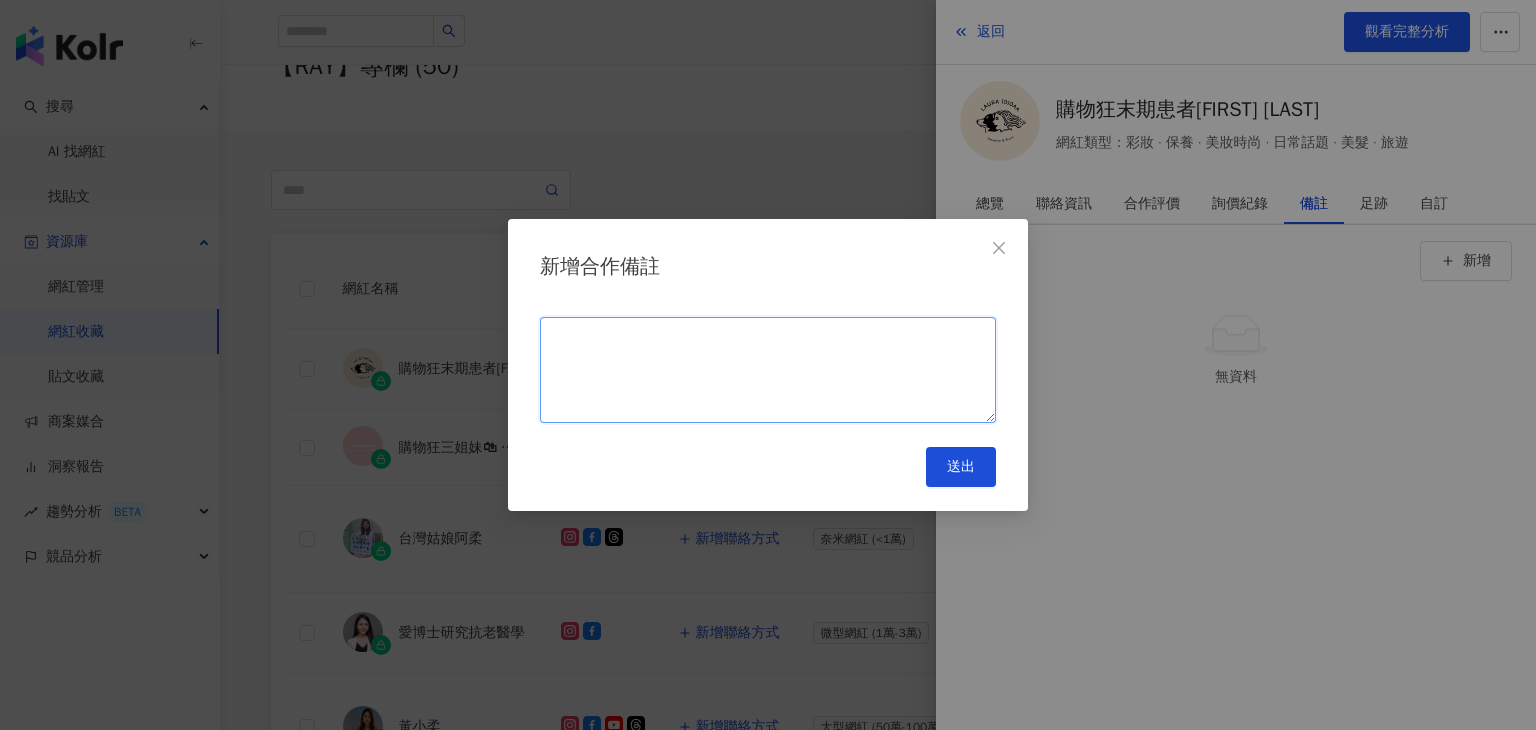 click at bounding box center (768, 370) 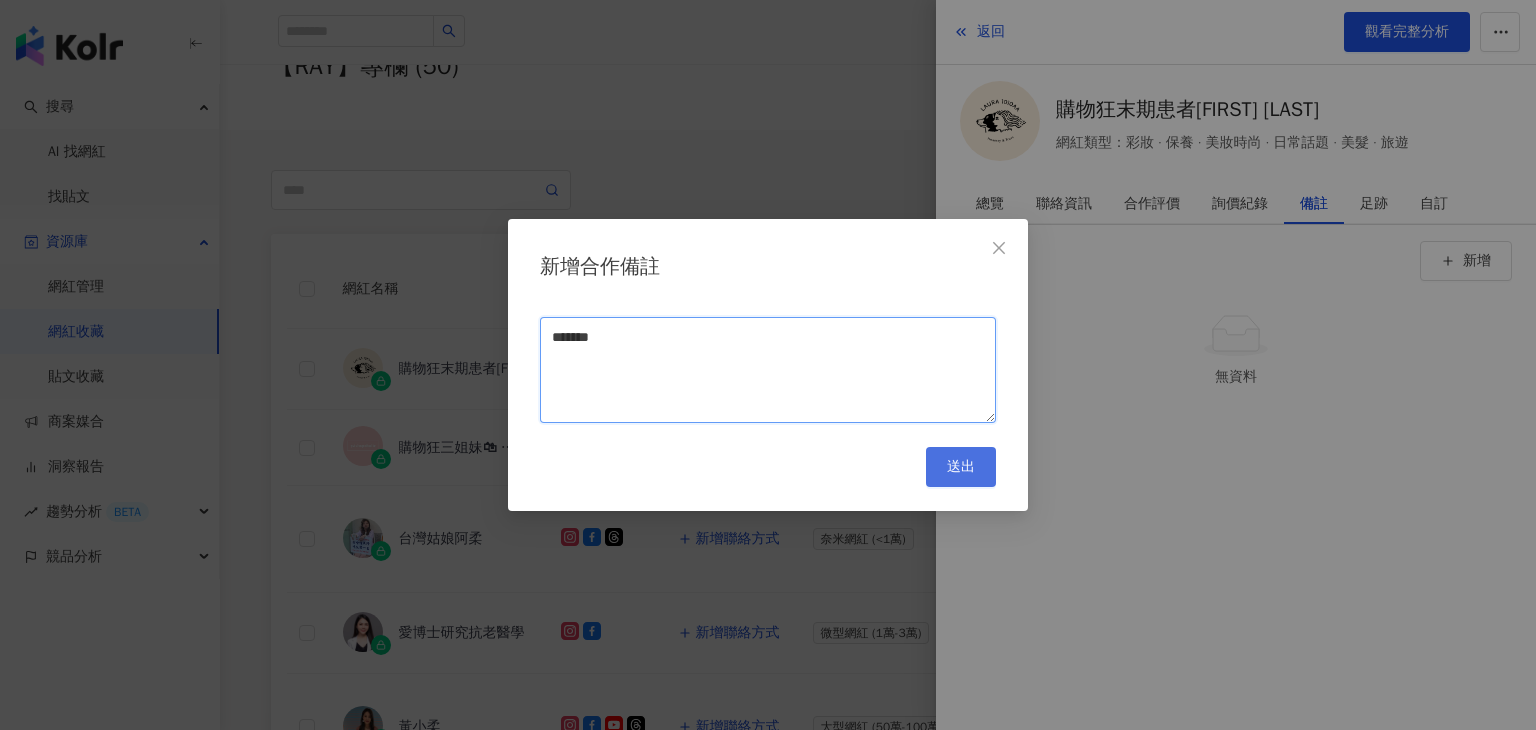 type on "*******" 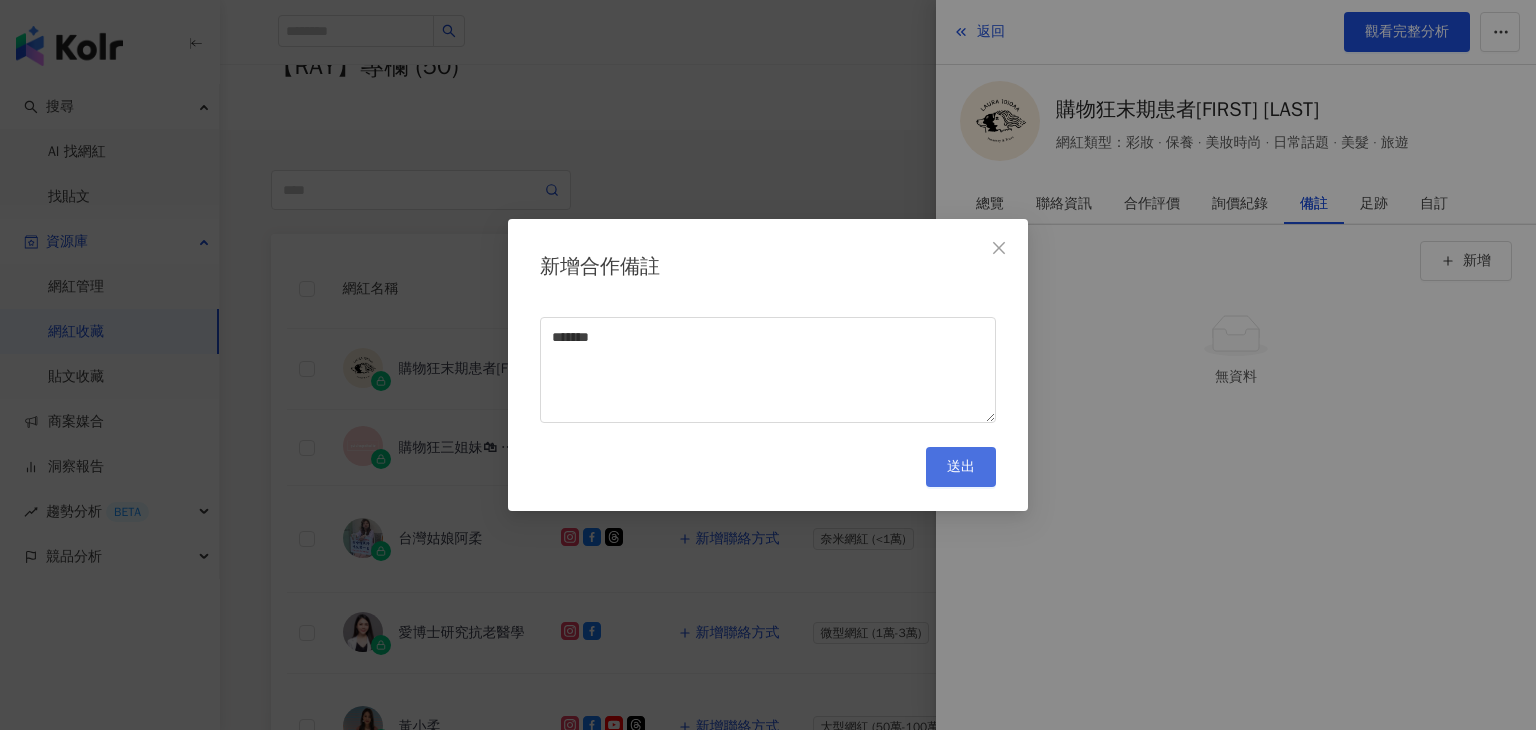 drag, startPoint x: 944, startPoint y: 457, endPoint x: 951, endPoint y: 465, distance: 10.630146 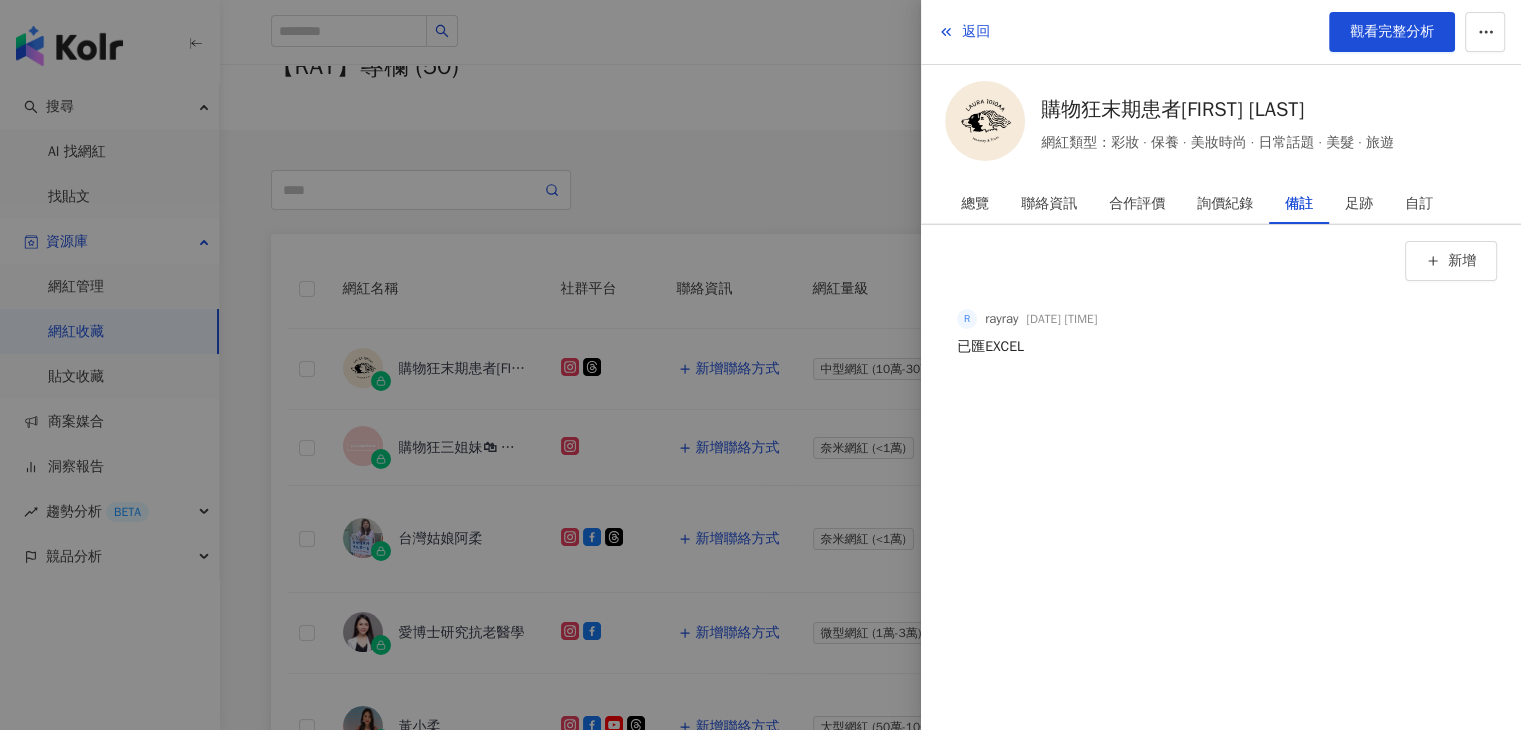 click at bounding box center (760, 365) 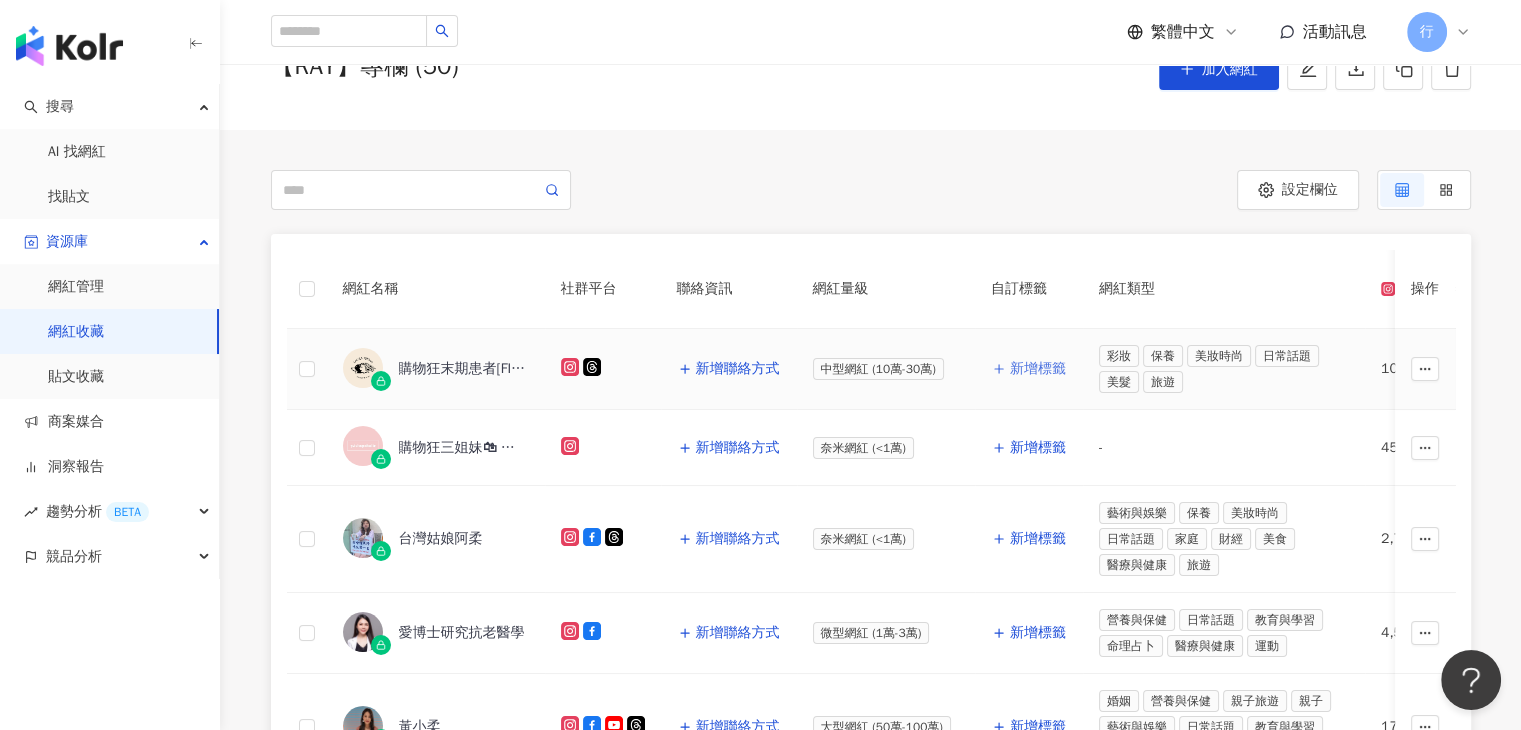 click on "新增標籤" at bounding box center [1038, 369] 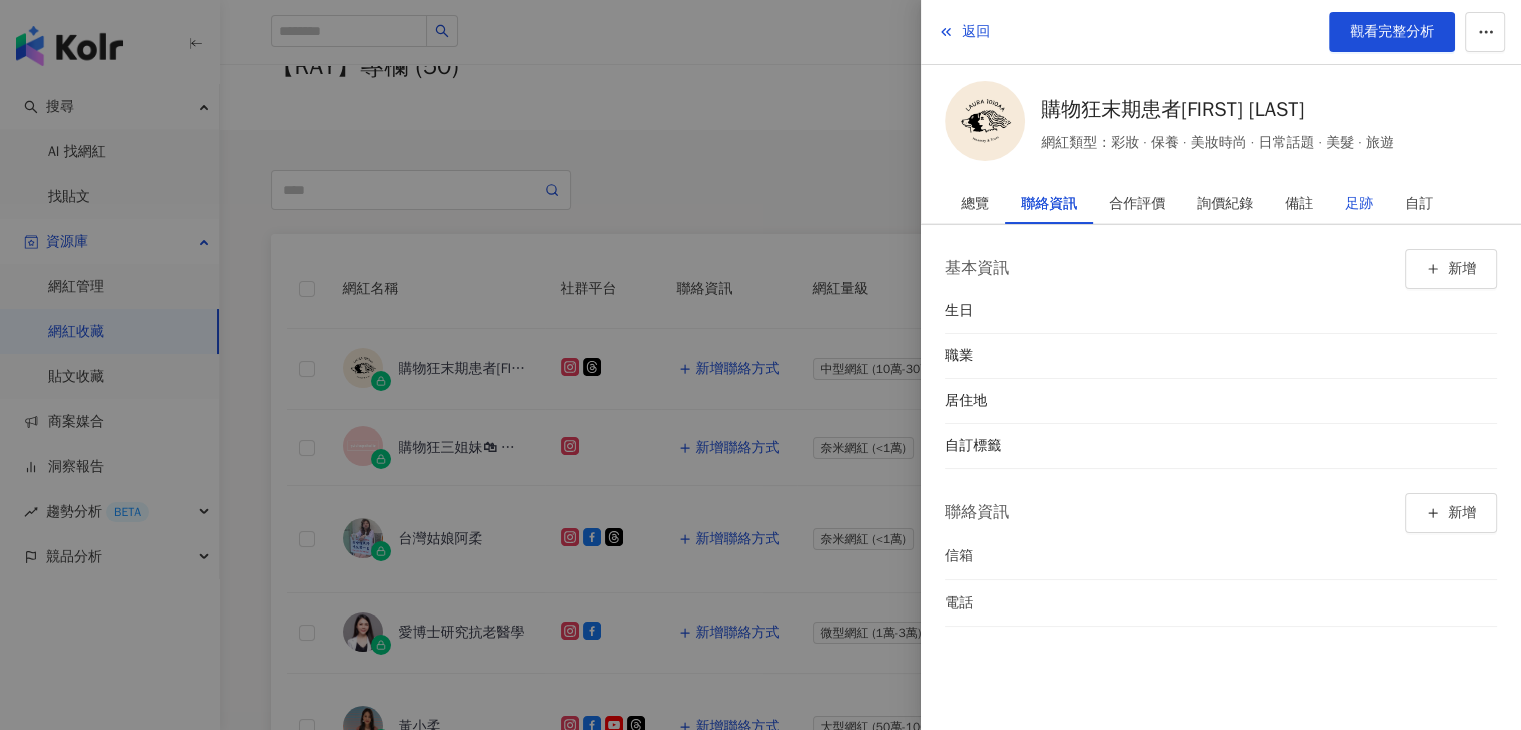 click on "足跡" at bounding box center (1359, 204) 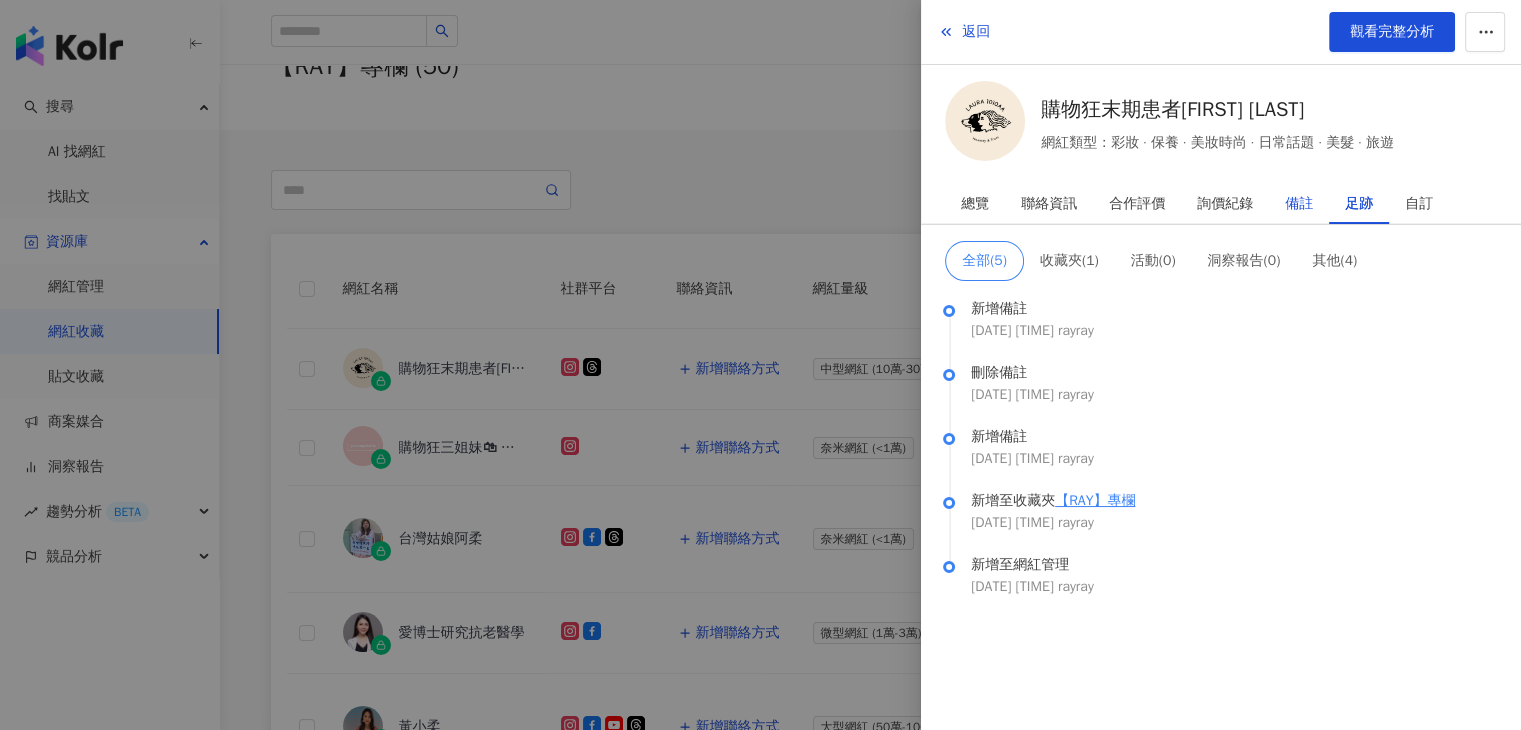 click on "備註" at bounding box center (1299, 204) 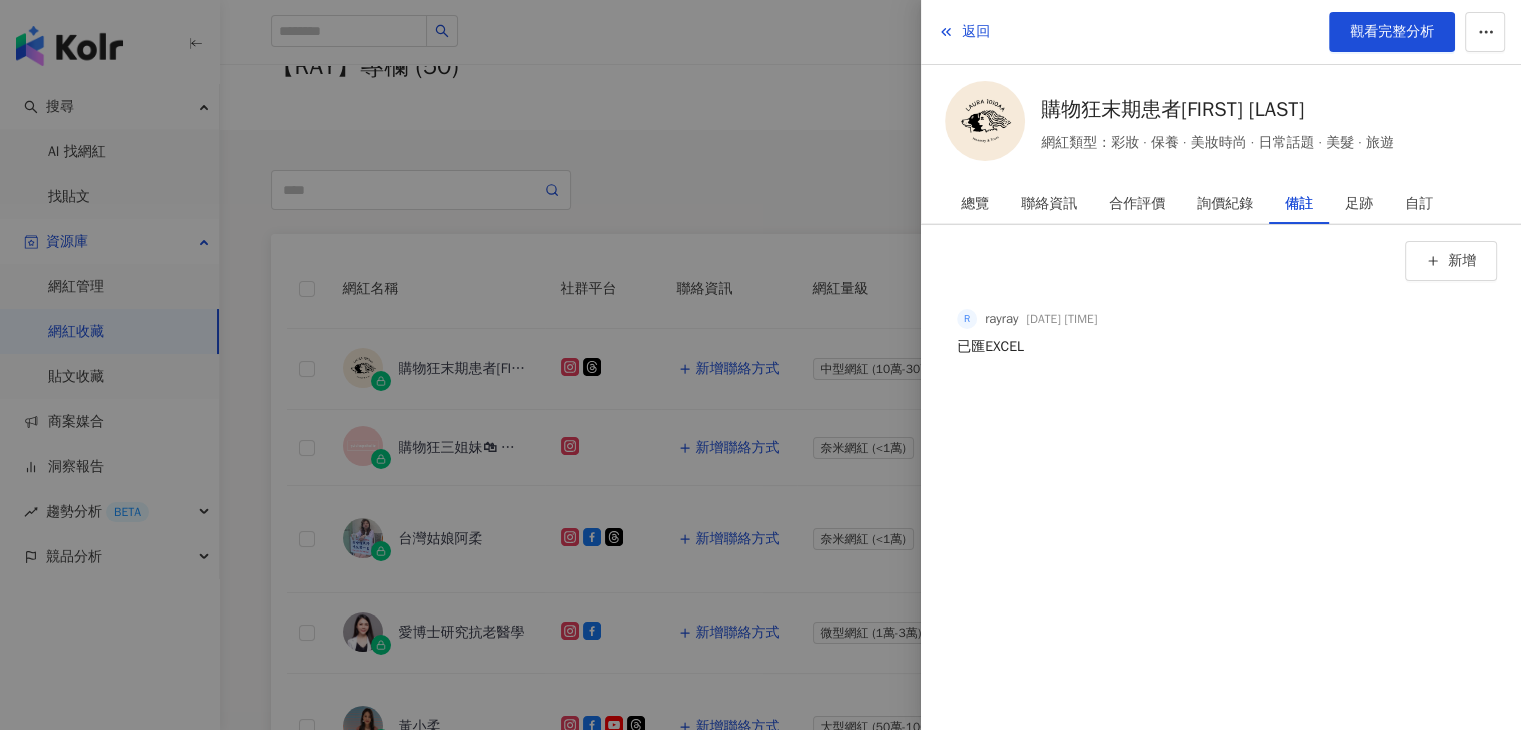 click at bounding box center [760, 365] 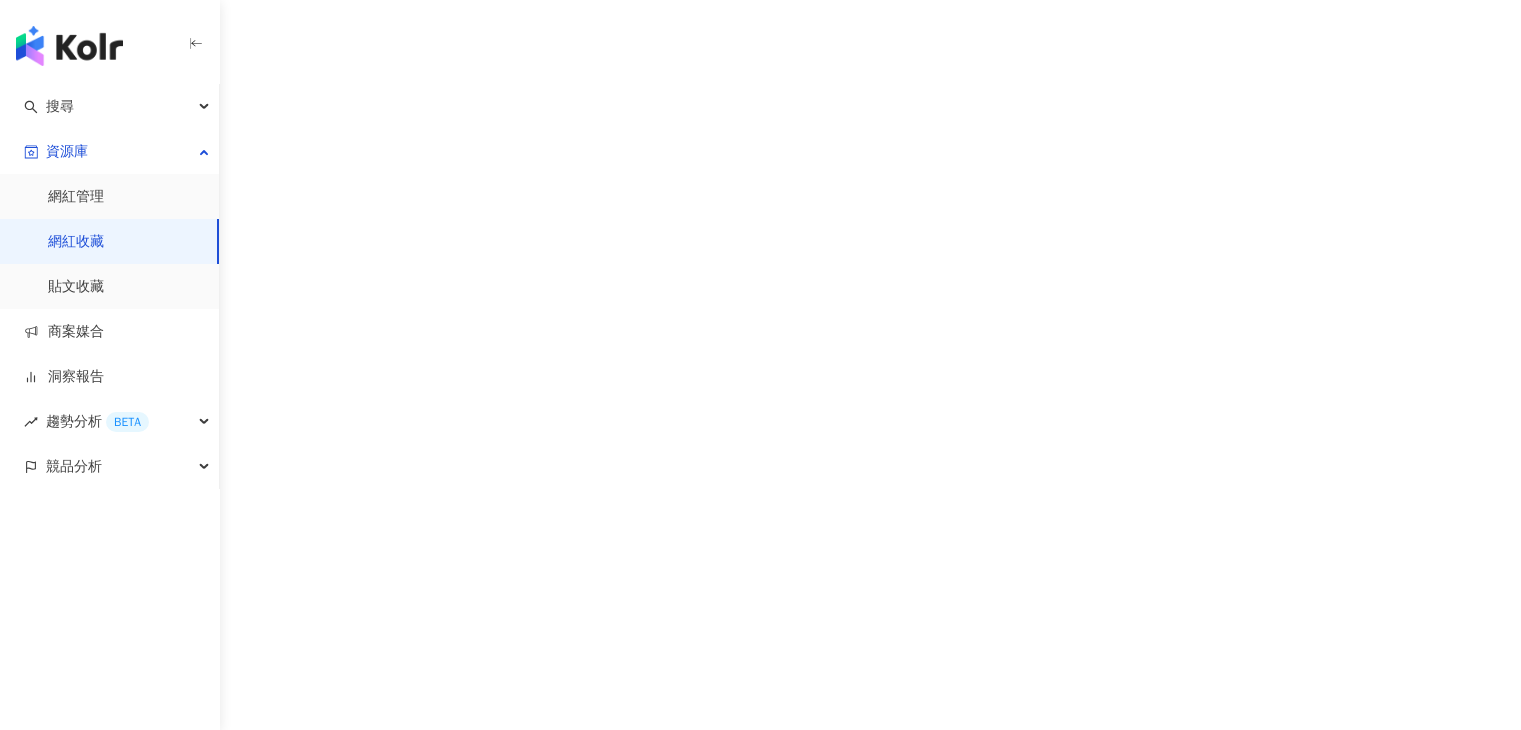 scroll, scrollTop: 0, scrollLeft: 0, axis: both 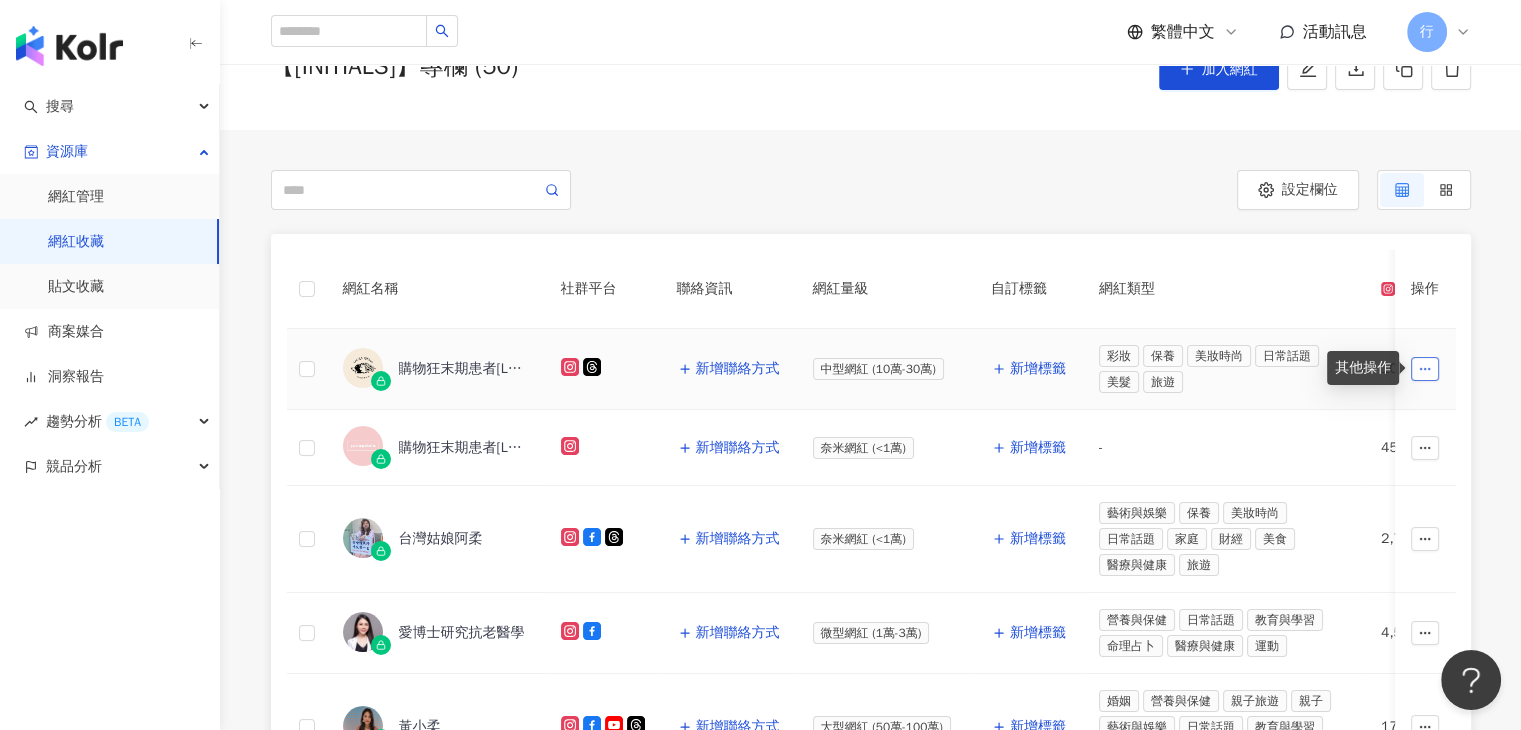 click at bounding box center (1425, 368) 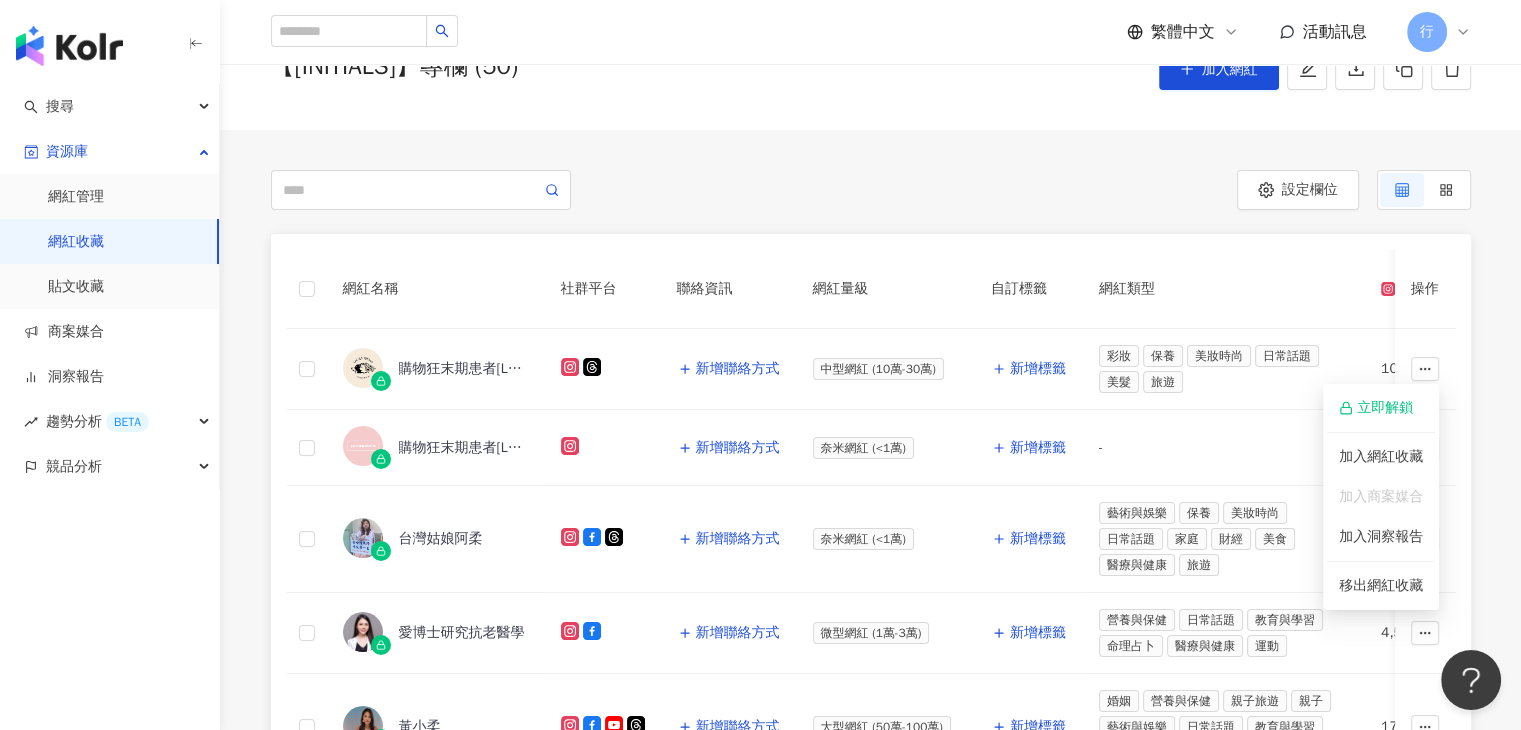click on "設定欄位 解鎖網紅檔案，獲得進階數據 小Q媽咪_fifi人生 總追蹤數 ： 10,615 解鎖網紅檔案，獲得進階數據 林芝榆 感情 · 日常話題 · 家庭 · 美食 · 命理占卜 · 交通工具 總追蹤數 ： 46,657 解鎖網紅檔案，獲得進階數據 于美人 日常話題 · 美食 · 命理占卜 總追蹤數 ： 66,296 解鎖網紅檔案，獲得進階數據 鎮瀾宮買足購物網 宗教 · 日常話題 · 教育與學習 · 命理占卜 總追蹤數 ： 68,821 解鎖網紅檔案，獲得進階數據 購物專家羅聆 美妝時尚 · 日常話題 · 寵物 · 運動 總追蹤數 ： 24,563 解鎖網紅檔案，獲得進階數據 早睡早起的購物狂 歐洲精品代購分享 總追蹤數 ： 64,131 解鎖網紅檔案，獲得進階數據 主持人盧茶茶Debby 保養 · 日本旅遊 總追蹤數 ： 41,110 解鎖網紅檔案，獲得進階數據 紫瑩珍妮斯 日常話題 · 家庭 總追蹤數 ： 6,017 解鎖網紅檔案，獲得進階數據 趙婷 ： 45,476" at bounding box center [870, 838] 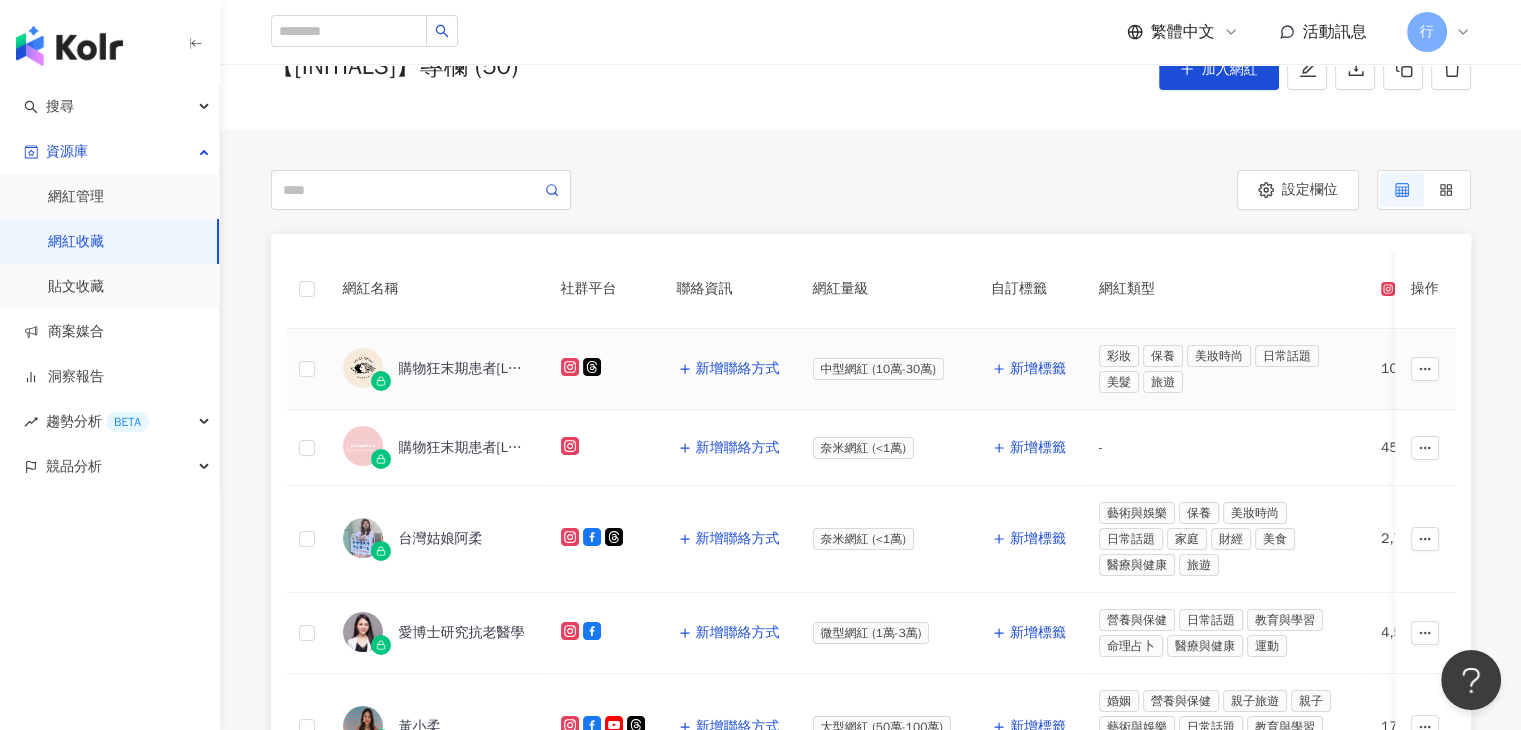 click on "購物狂末期患者[FIRST] [LAST]" at bounding box center [464, 369] 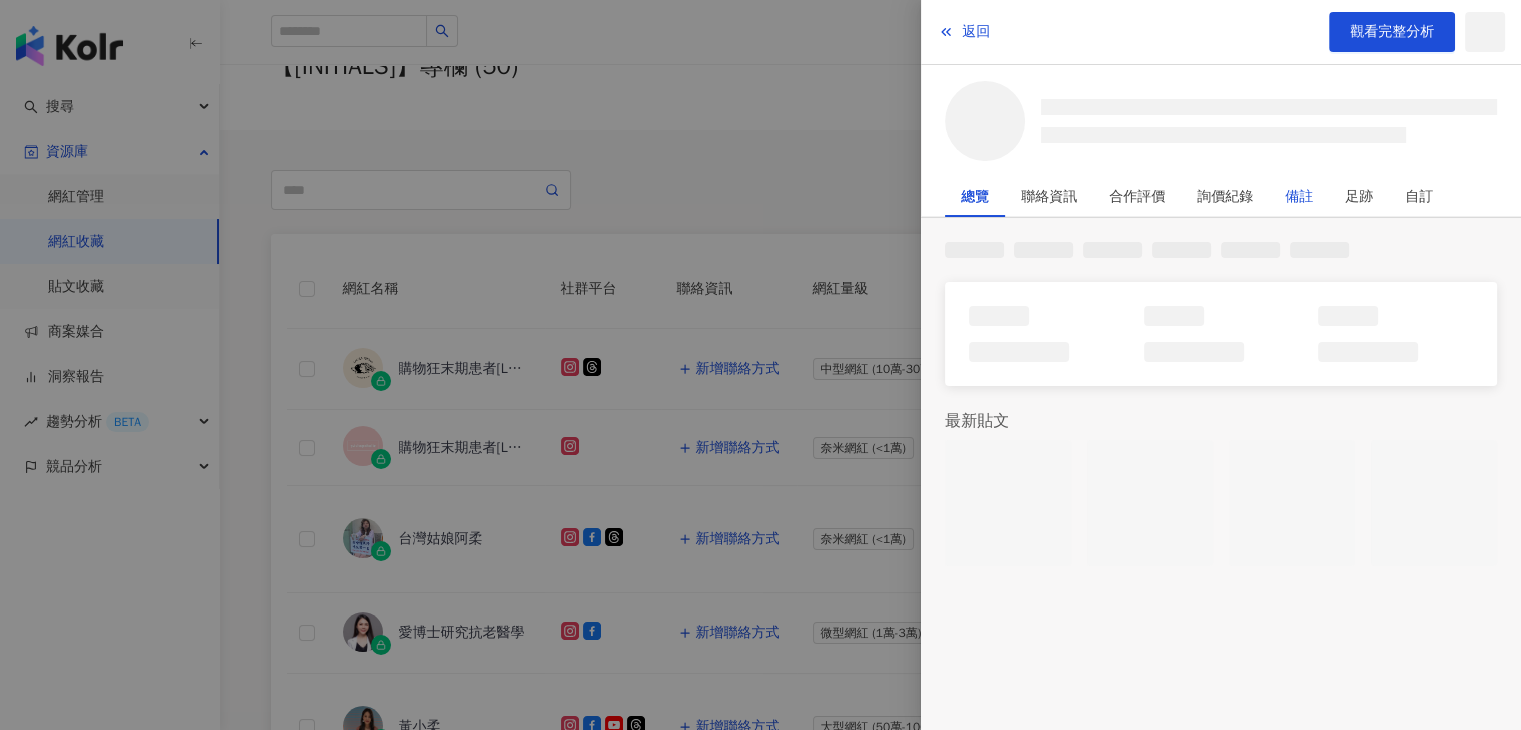 click on "備註" at bounding box center [1299, 197] 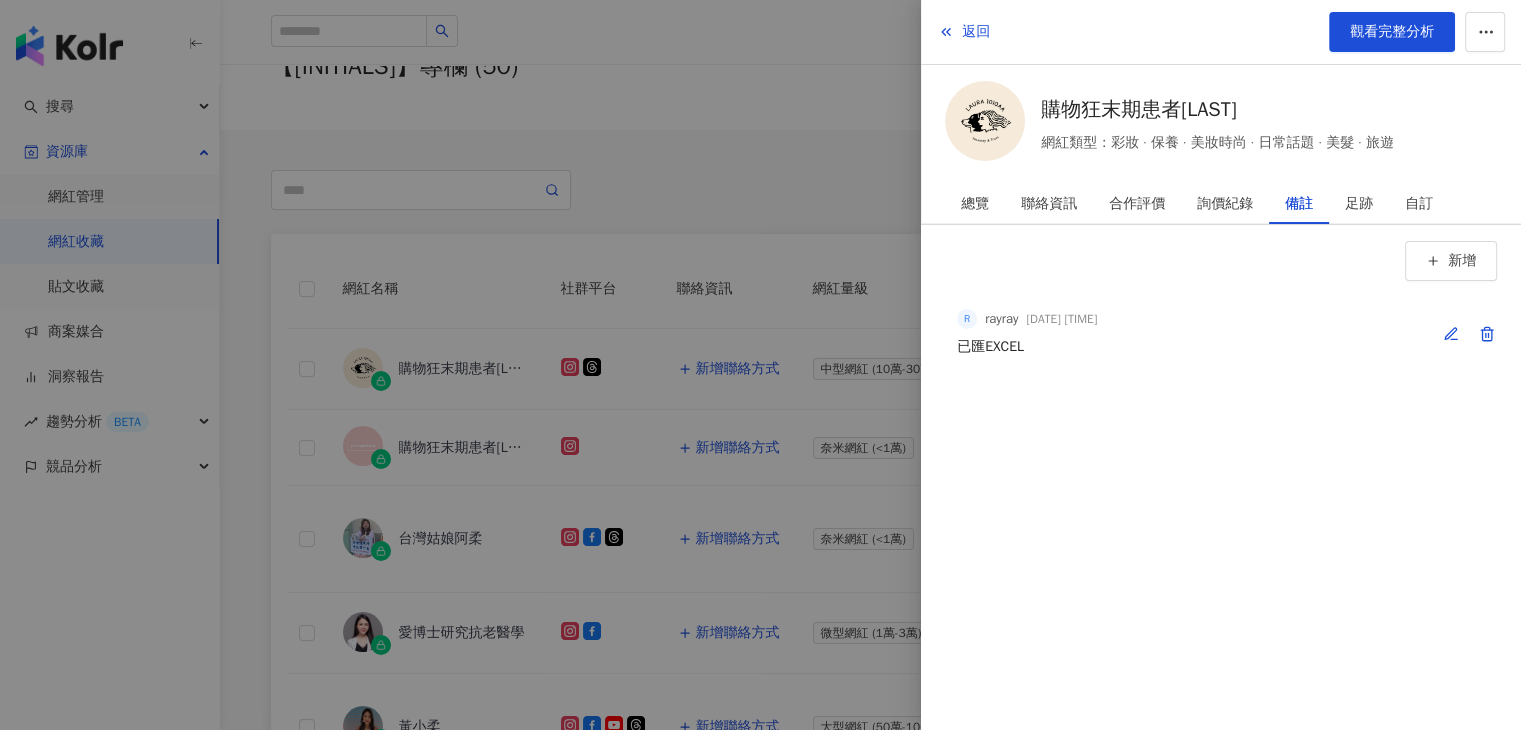click on "[DATE] [TIME]" at bounding box center (1061, 319) 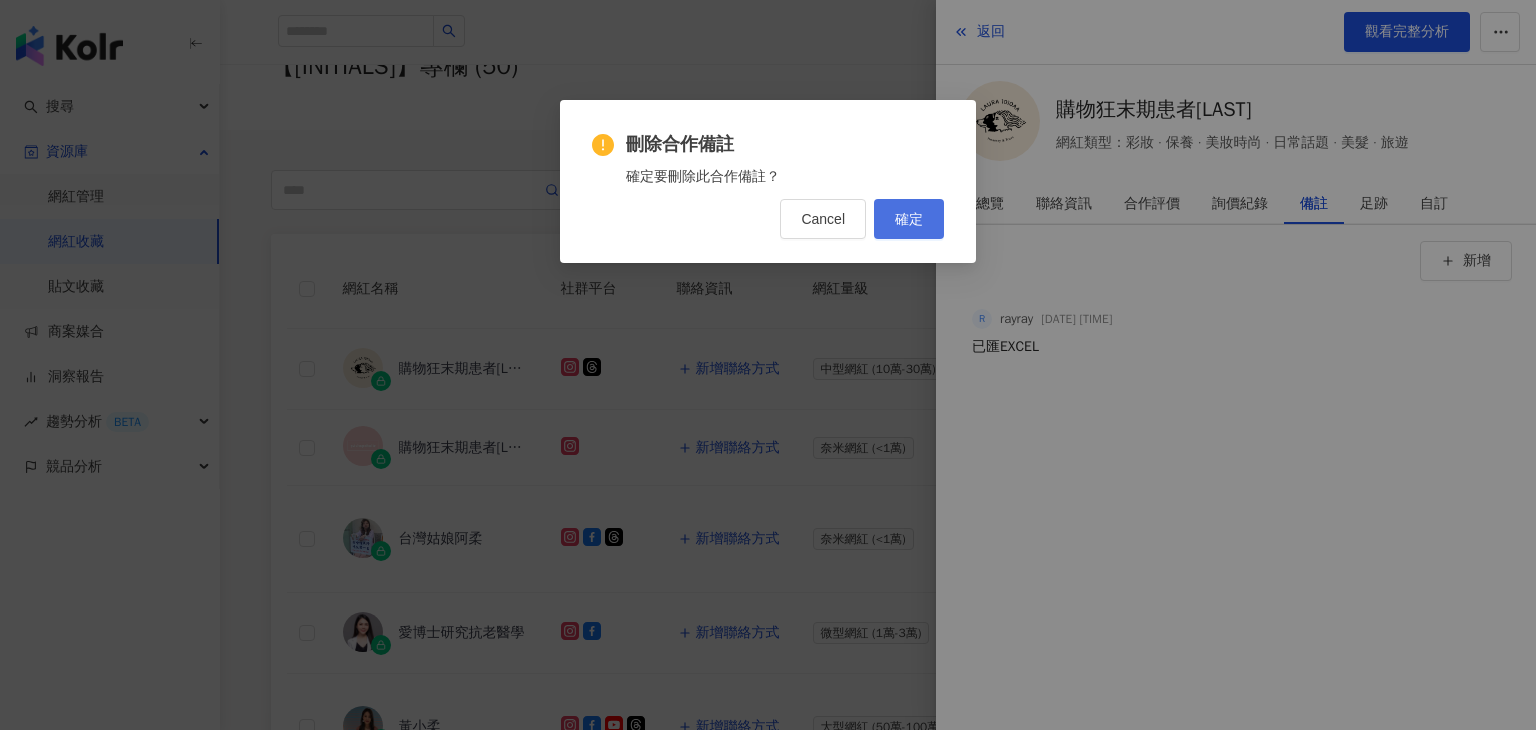 click on "確定" at bounding box center [909, 219] 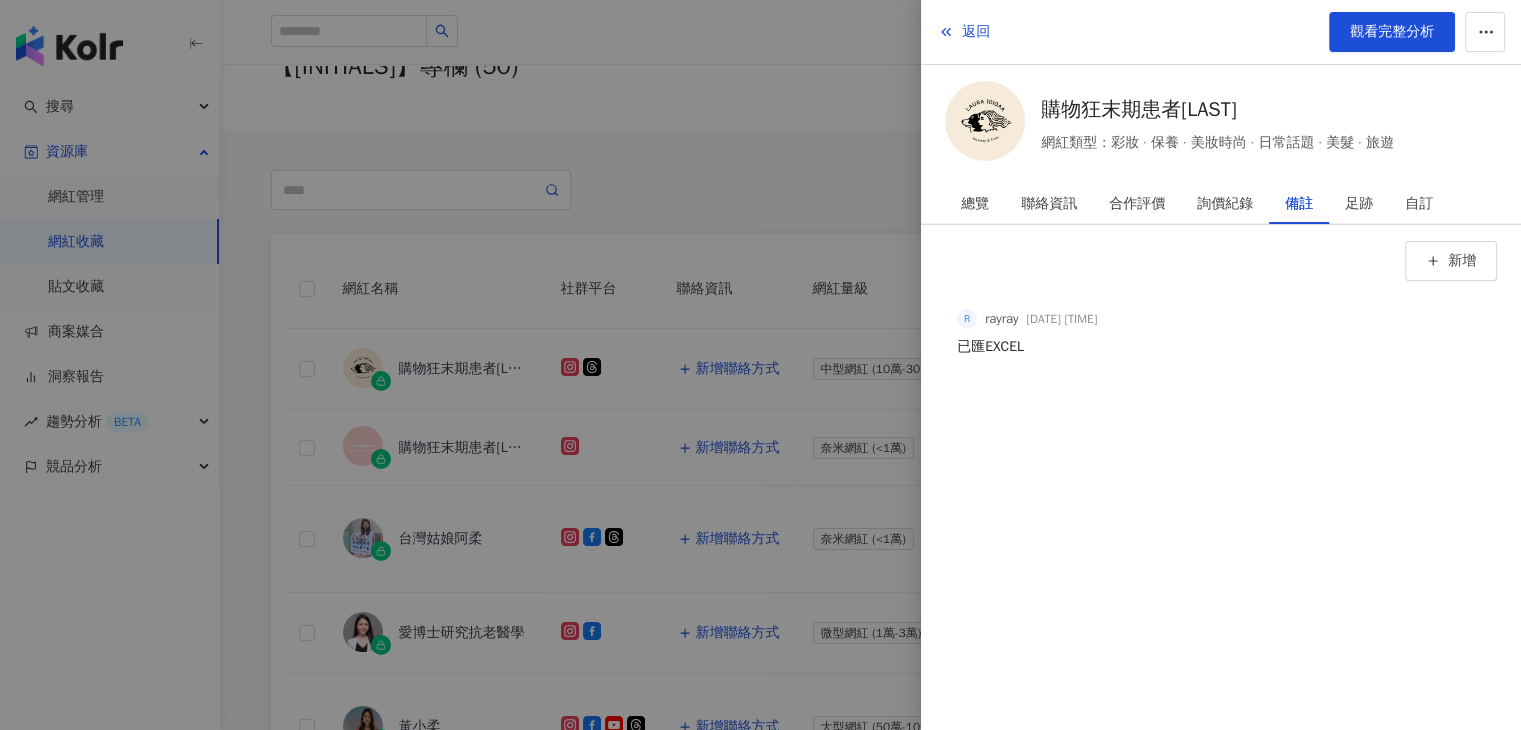 click at bounding box center (760, 365) 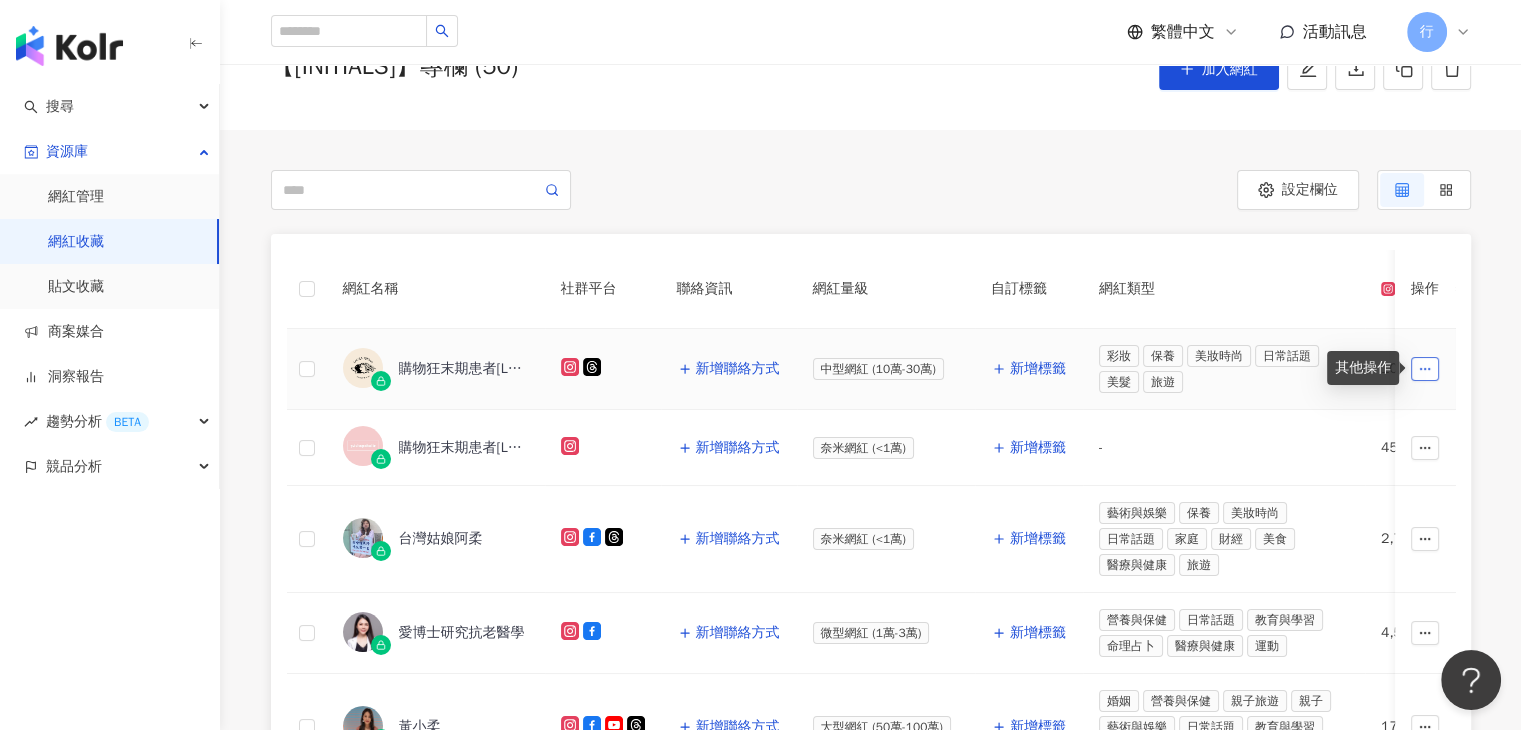click 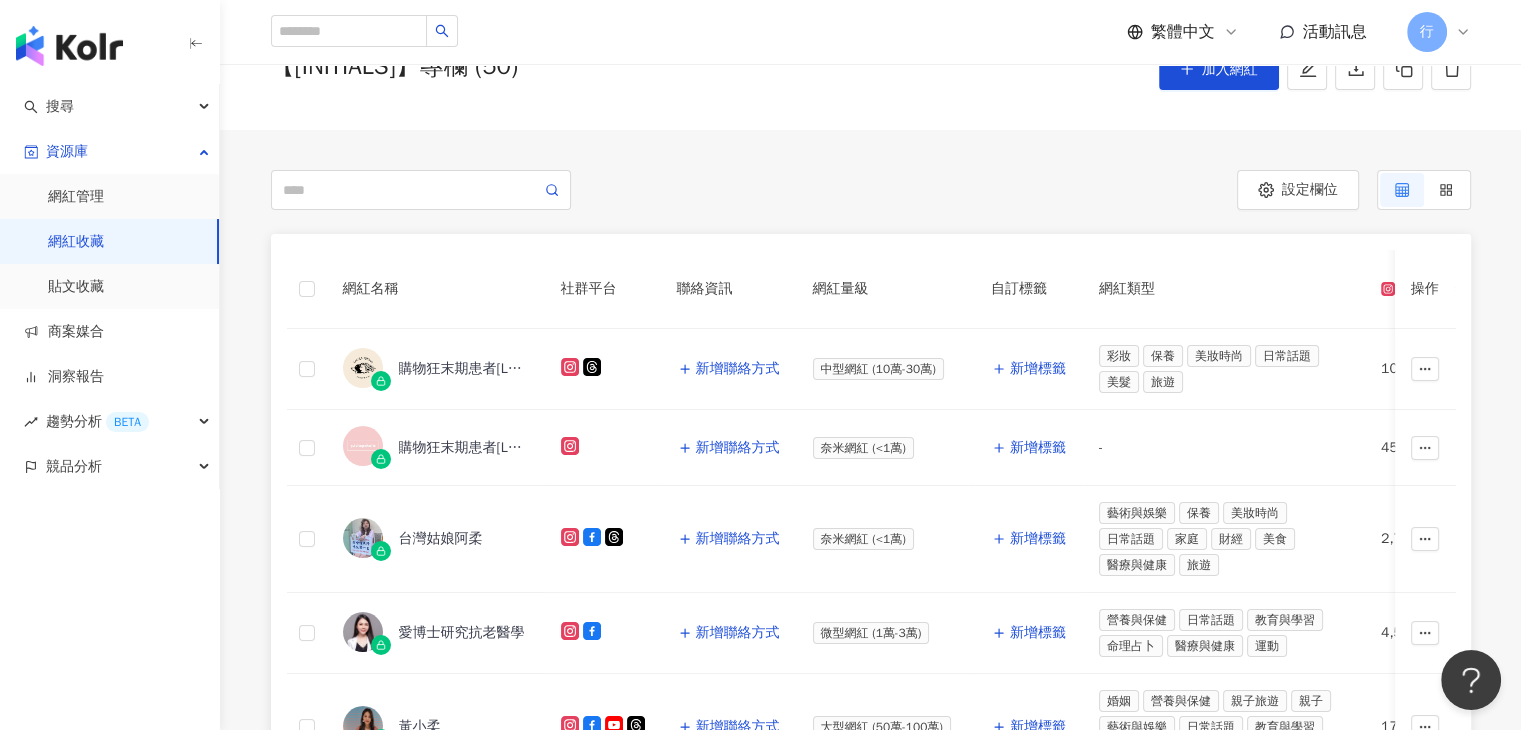 click on "設定欄位 解鎖網紅檔案，獲得進階數據 小Q媽咪_fifi人生 總追蹤數 ： 10,615 解鎖網紅檔案，獲得進階數據 林芝榆 感情 · 日常話題 · 家庭 · 美食 · 命理占卜 · 交通工具 總追蹤數 ： 46,657 解鎖網紅檔案，獲得進階數據 于美人 日常話題 · 美食 · 命理占卜 總追蹤數 ： 66,296 解鎖網紅檔案，獲得進階數據 鎮瀾宮買足購物網 宗教 · 日常話題 · 教育與學習 · 命理占卜 總追蹤數 ： 68,821 解鎖網紅檔案，獲得進階數據 購物專家羅聆 美妝時尚 · 日常話題 · 寵物 · 運動 總追蹤數 ： 24,563 解鎖網紅檔案，獲得進階數據 早睡早起的購物狂 歐洲精品代購分享 總追蹤數 ： 64,131 解鎖網紅檔案，獲得進階數據 主持人盧茶茶Debby 保養 · 日本旅遊 總追蹤數 ： 41,110 解鎖網紅檔案，獲得進階數據 紫瑩珍妮斯 日常話題 · 家庭 總追蹤數 ： 6,017 解鎖網紅檔案，獲得進階數據 趙婷 ： 45,476" at bounding box center [870, 838] 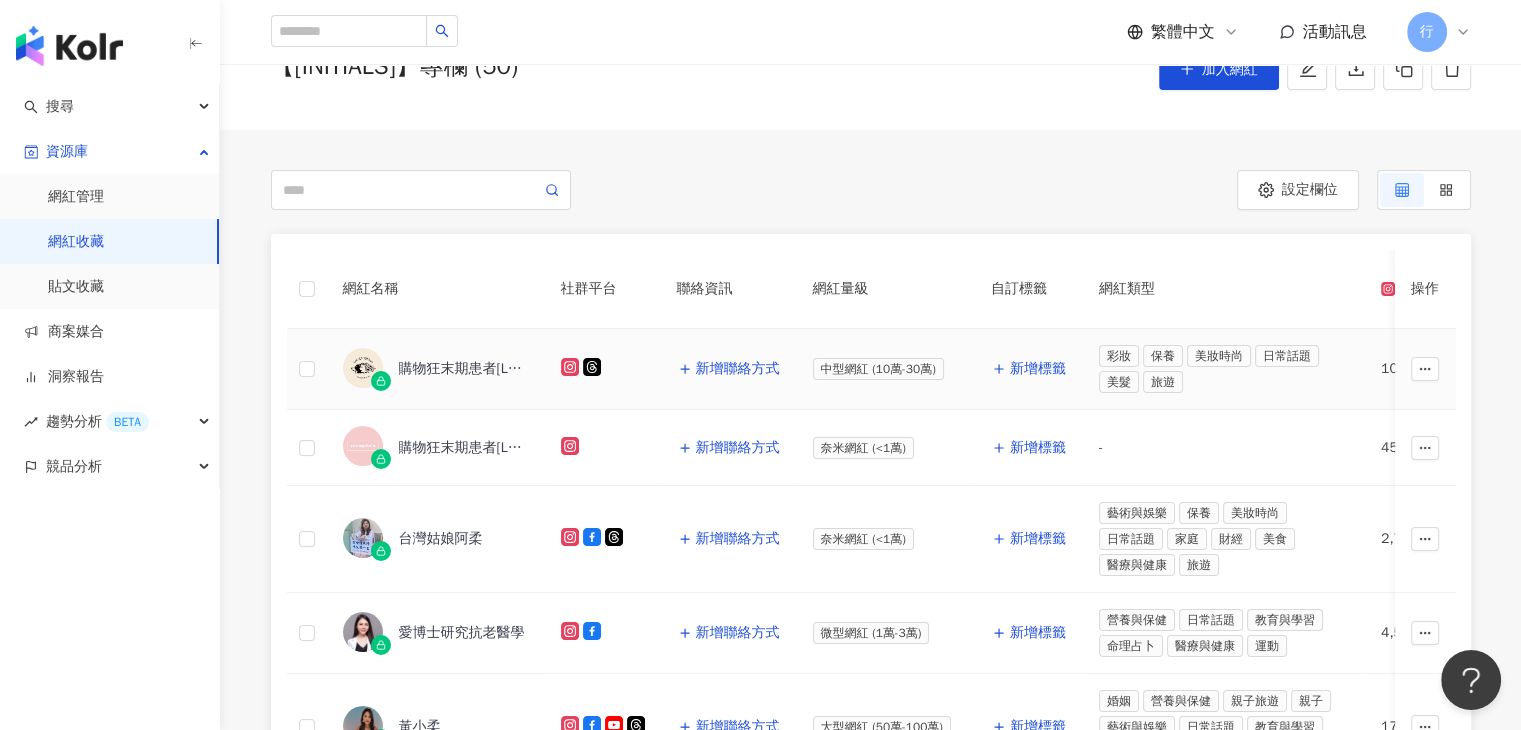 click on "購物狂末期患者[FIRST] [LAST]" at bounding box center (464, 369) 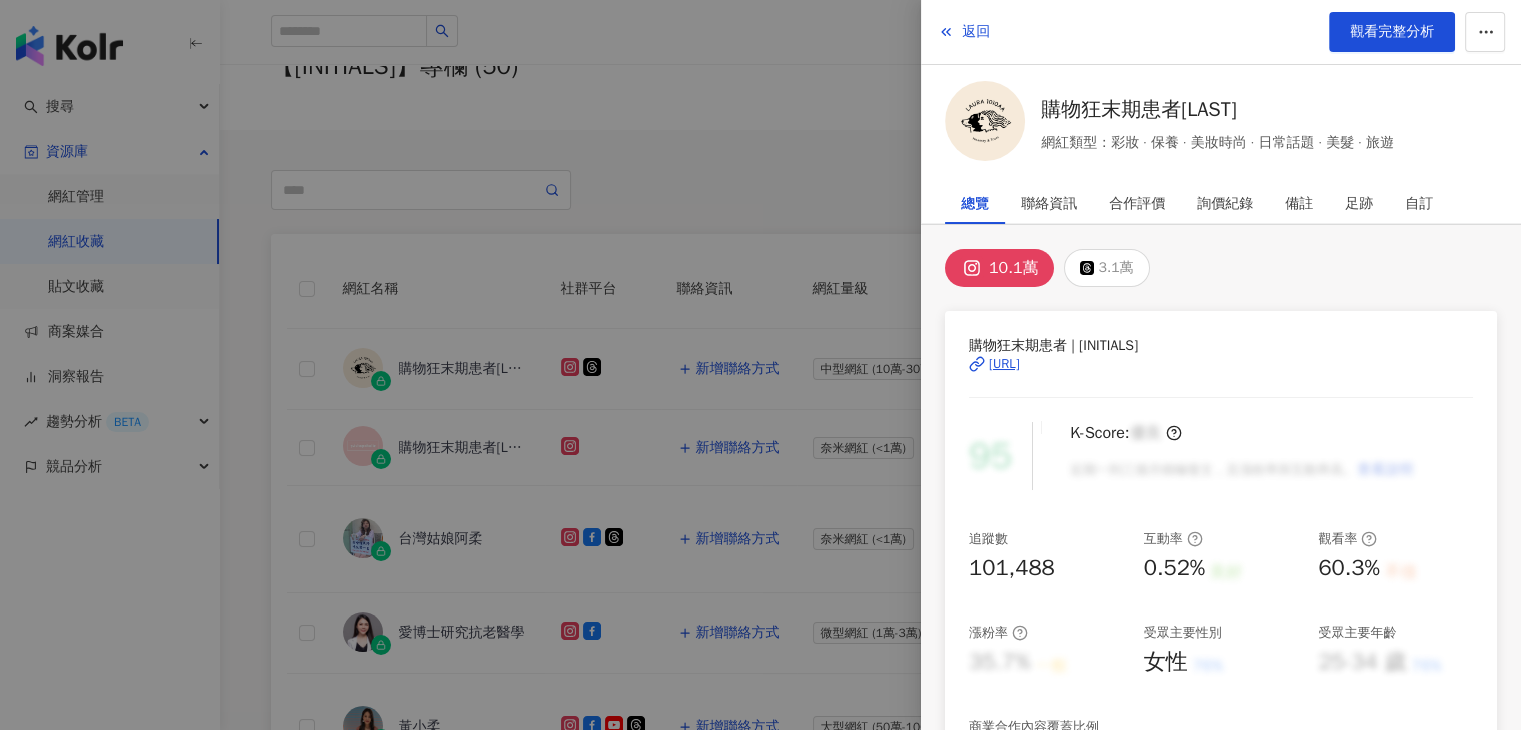click at bounding box center (760, 365) 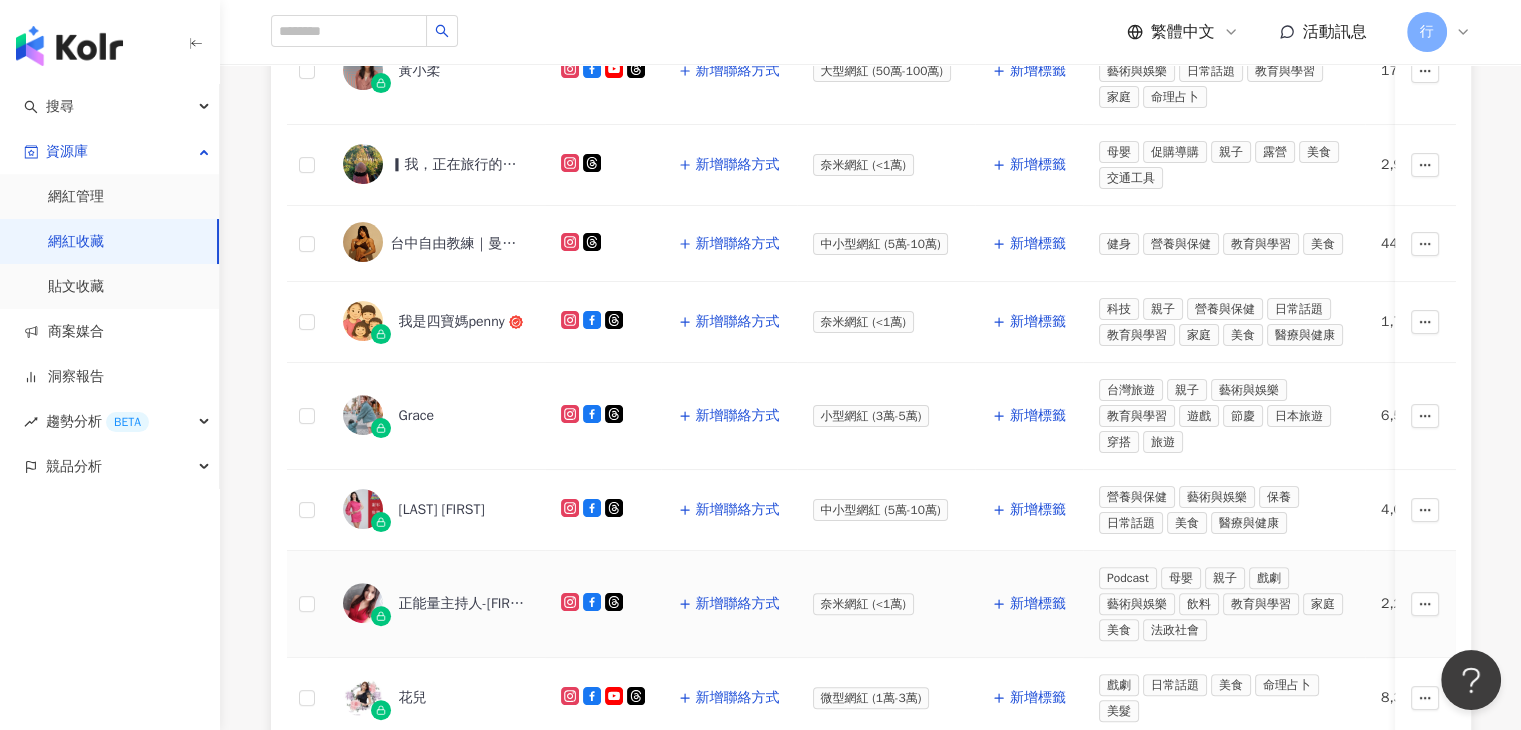 scroll, scrollTop: 1000, scrollLeft: 0, axis: vertical 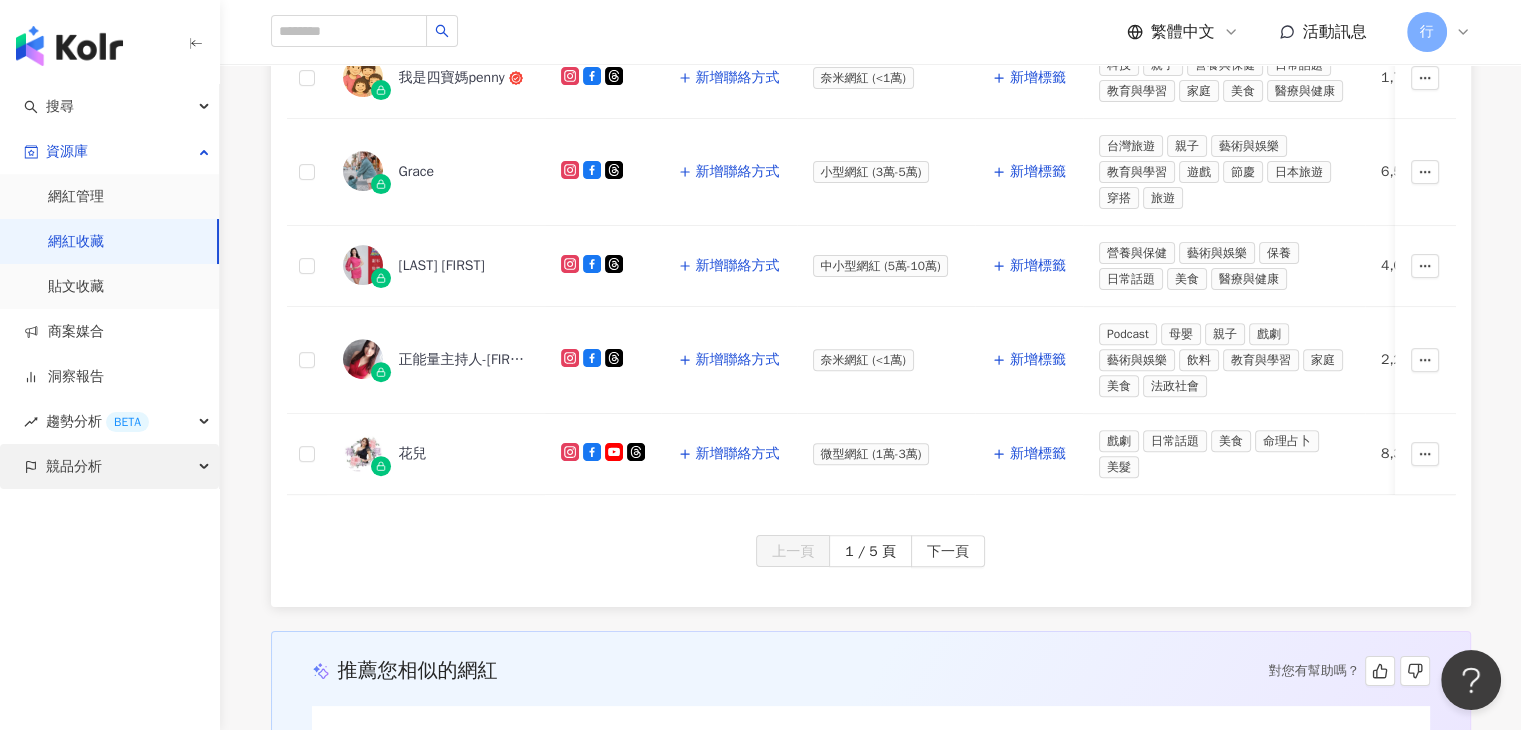 click on "競品分析" at bounding box center [109, 466] 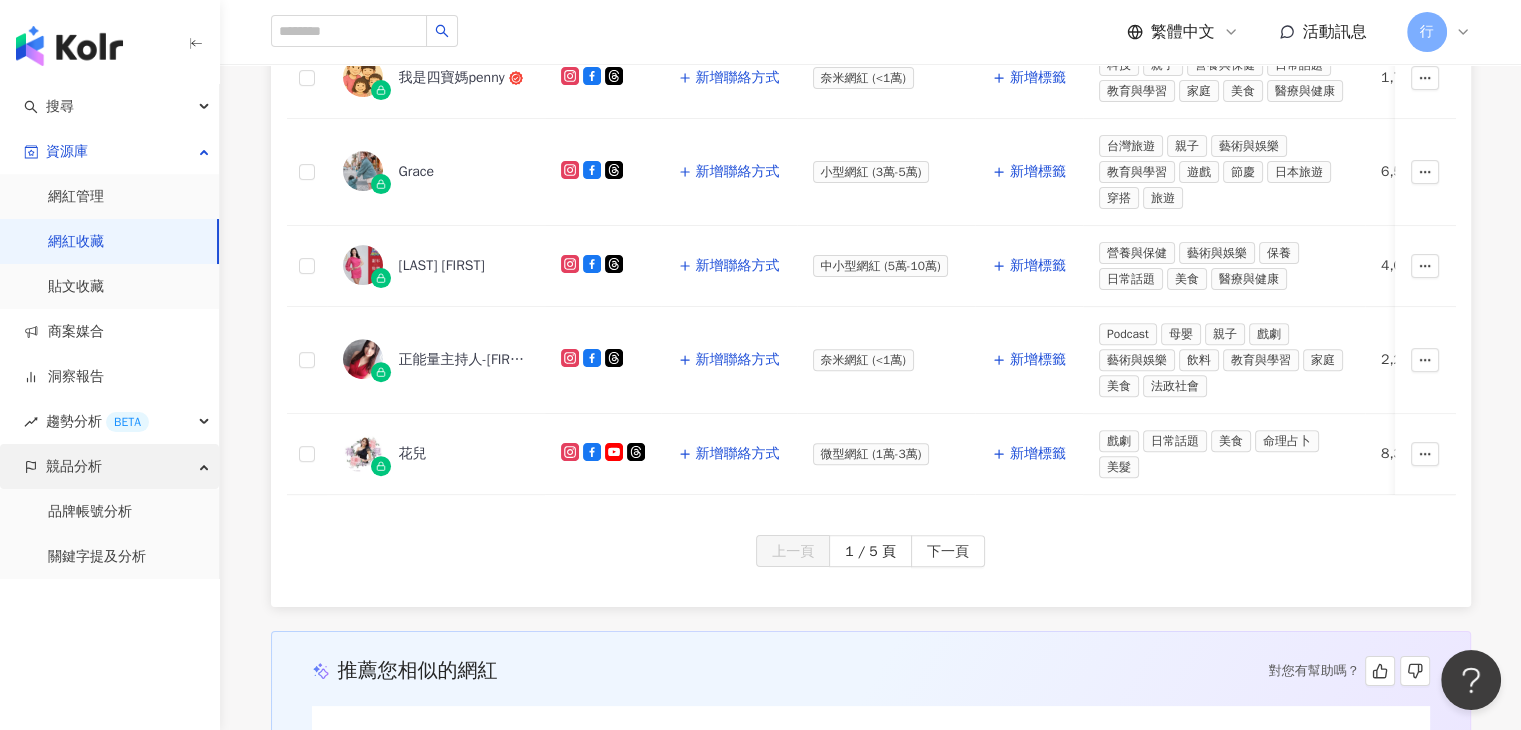 click on "競品分析" at bounding box center [109, 466] 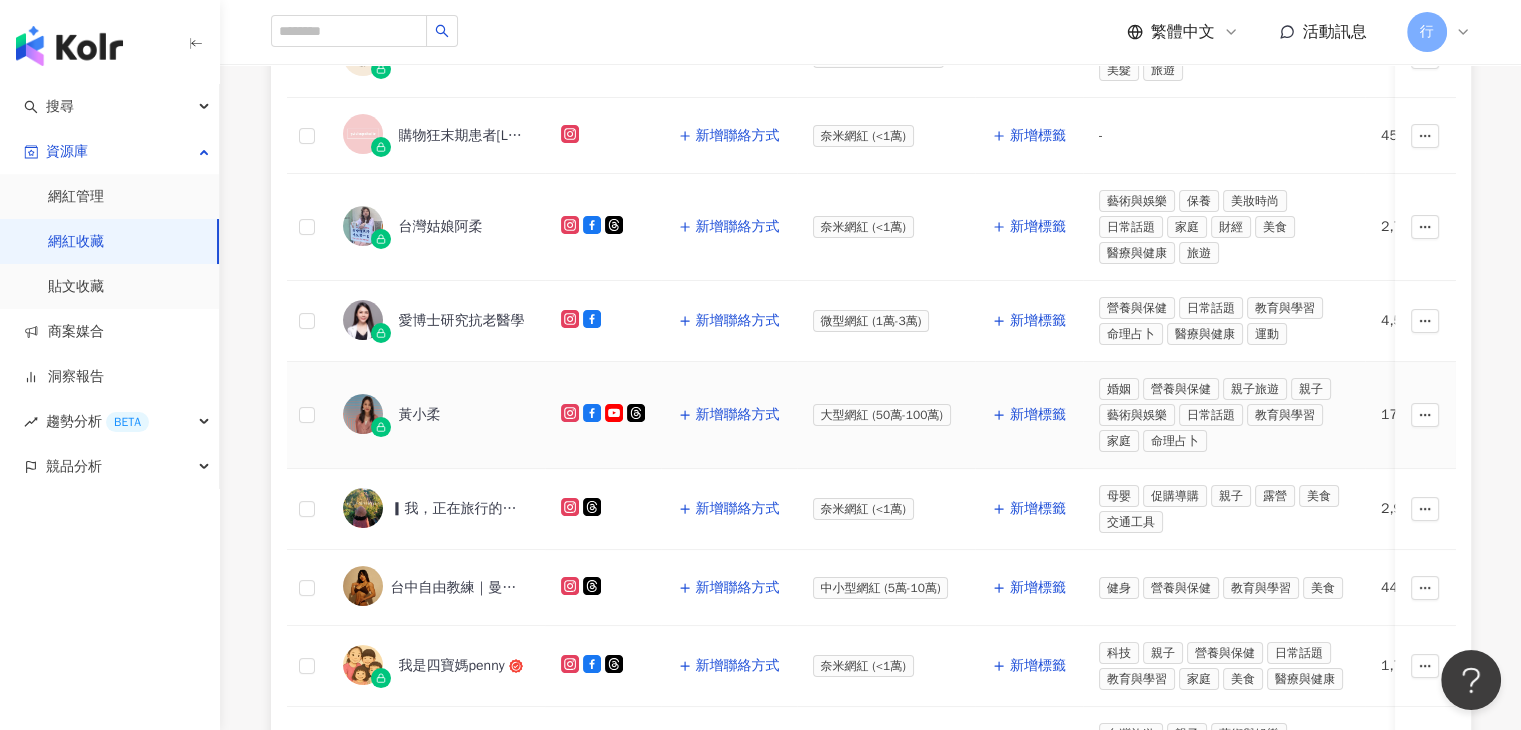 scroll, scrollTop: 100, scrollLeft: 0, axis: vertical 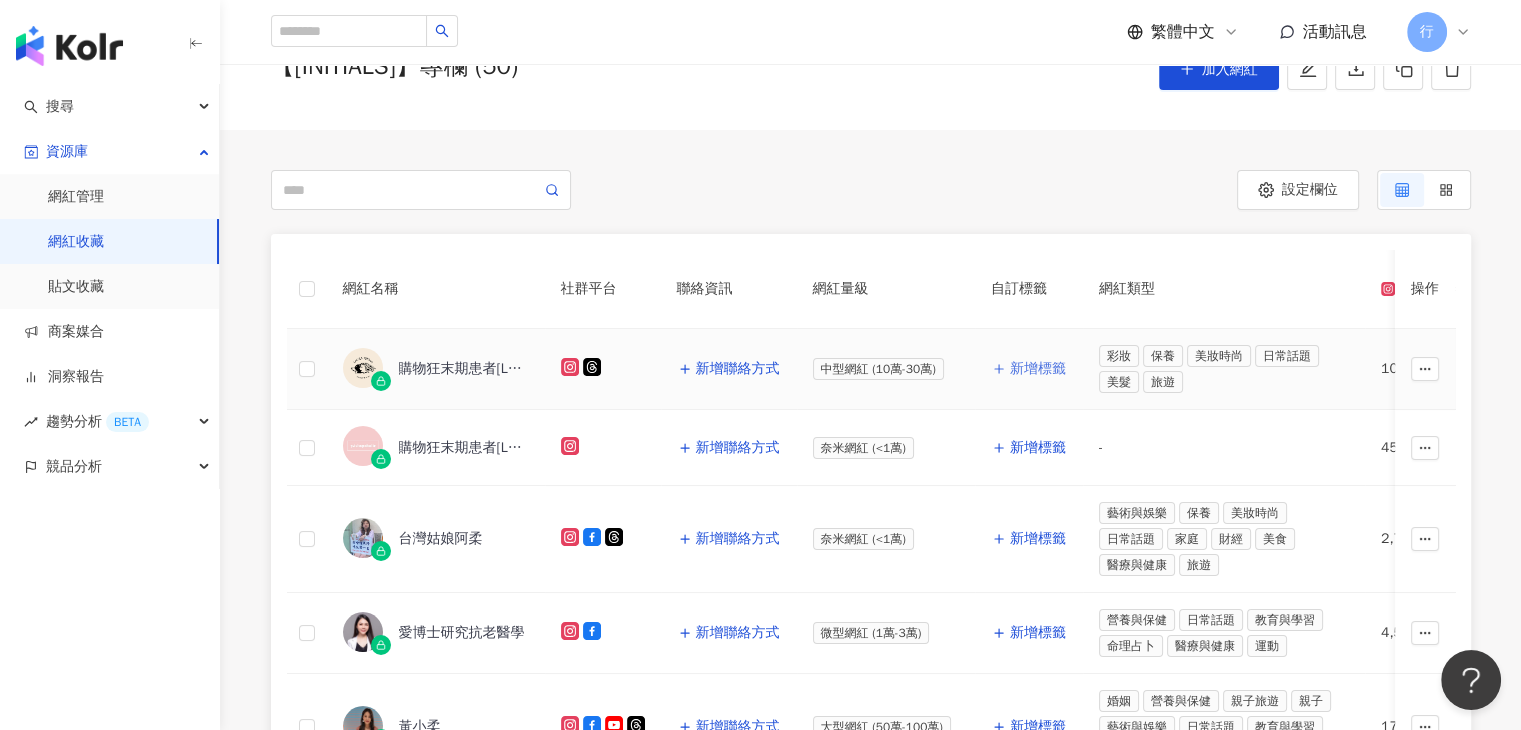 click 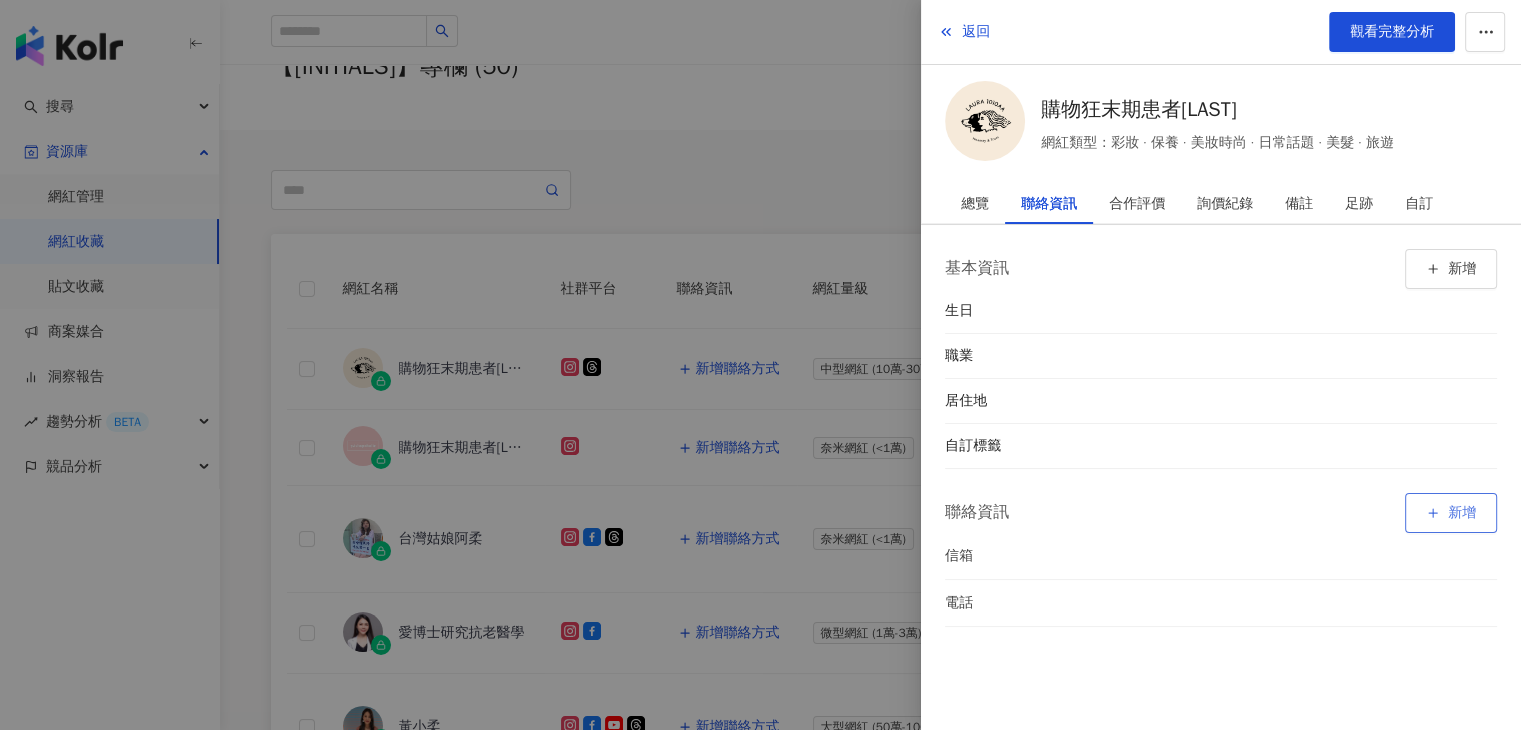 click on "新增" at bounding box center [1451, 513] 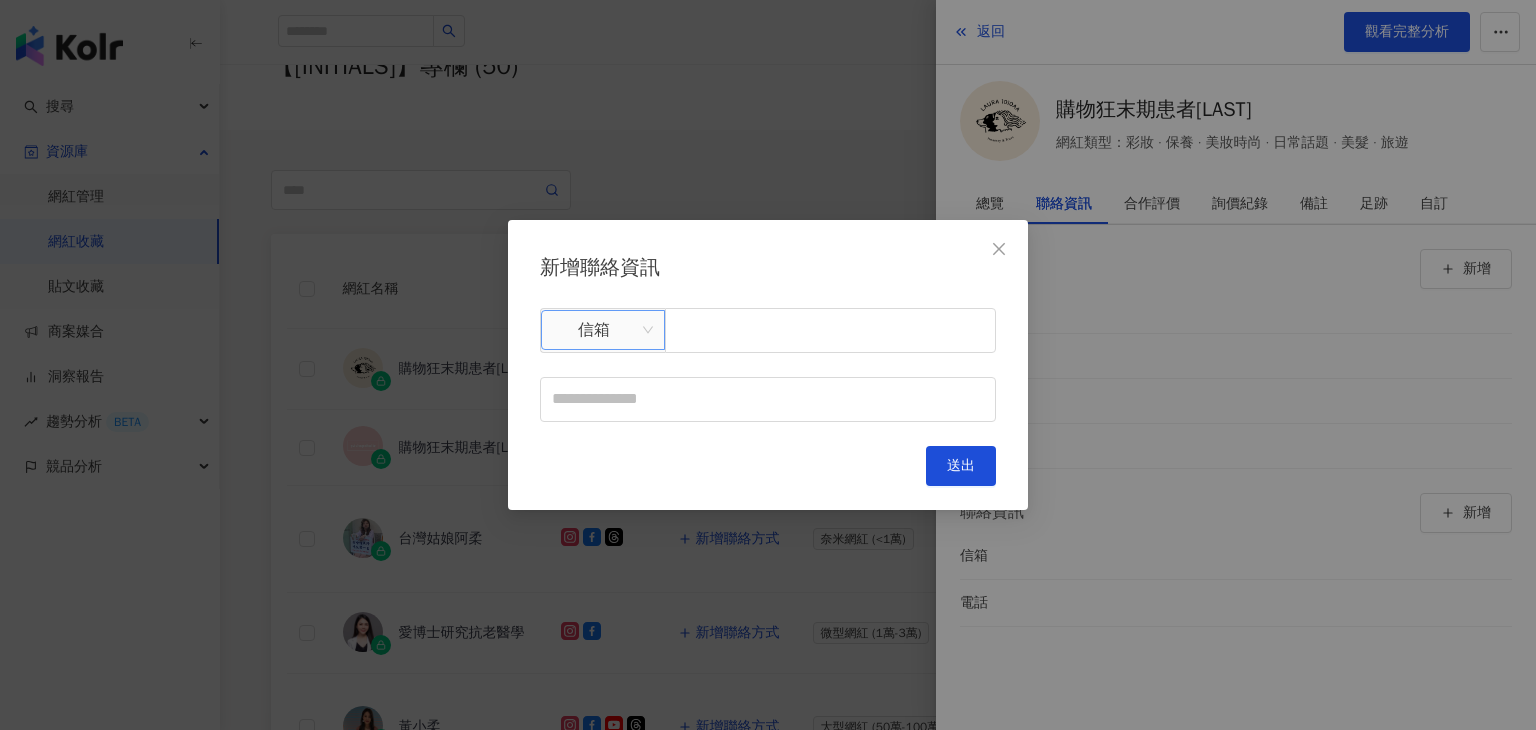 click on "信箱" at bounding box center [603, 330] 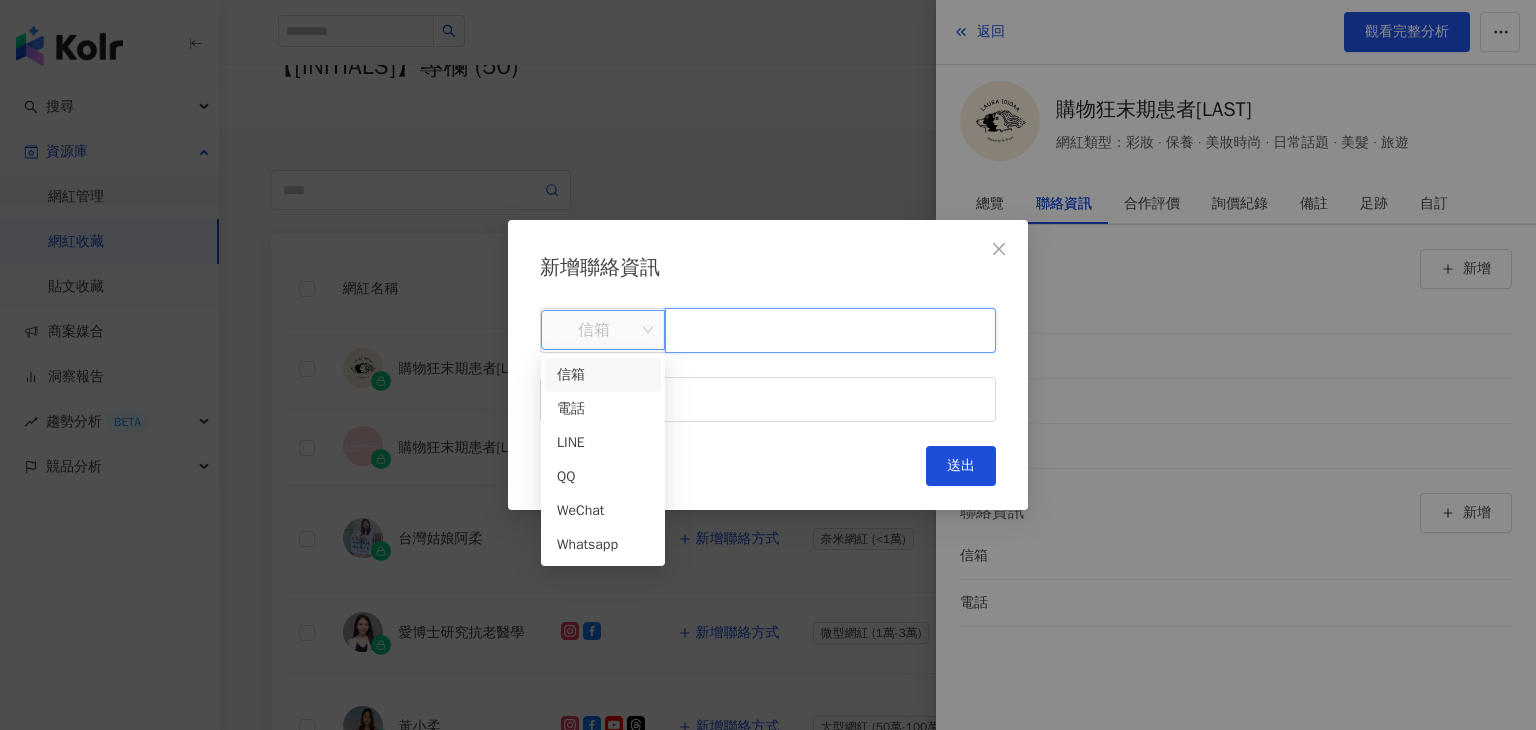 click at bounding box center [830, 330] 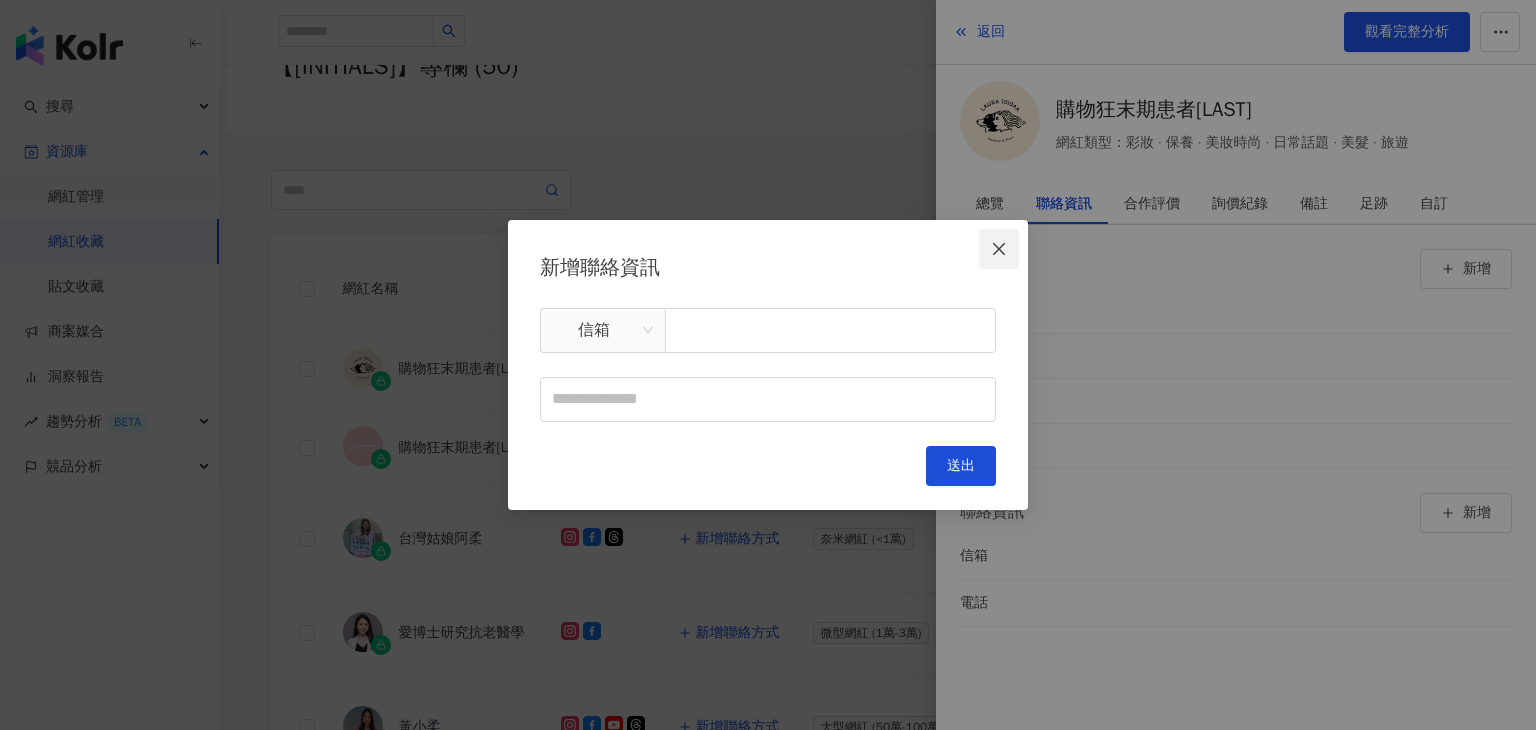 click at bounding box center [999, 249] 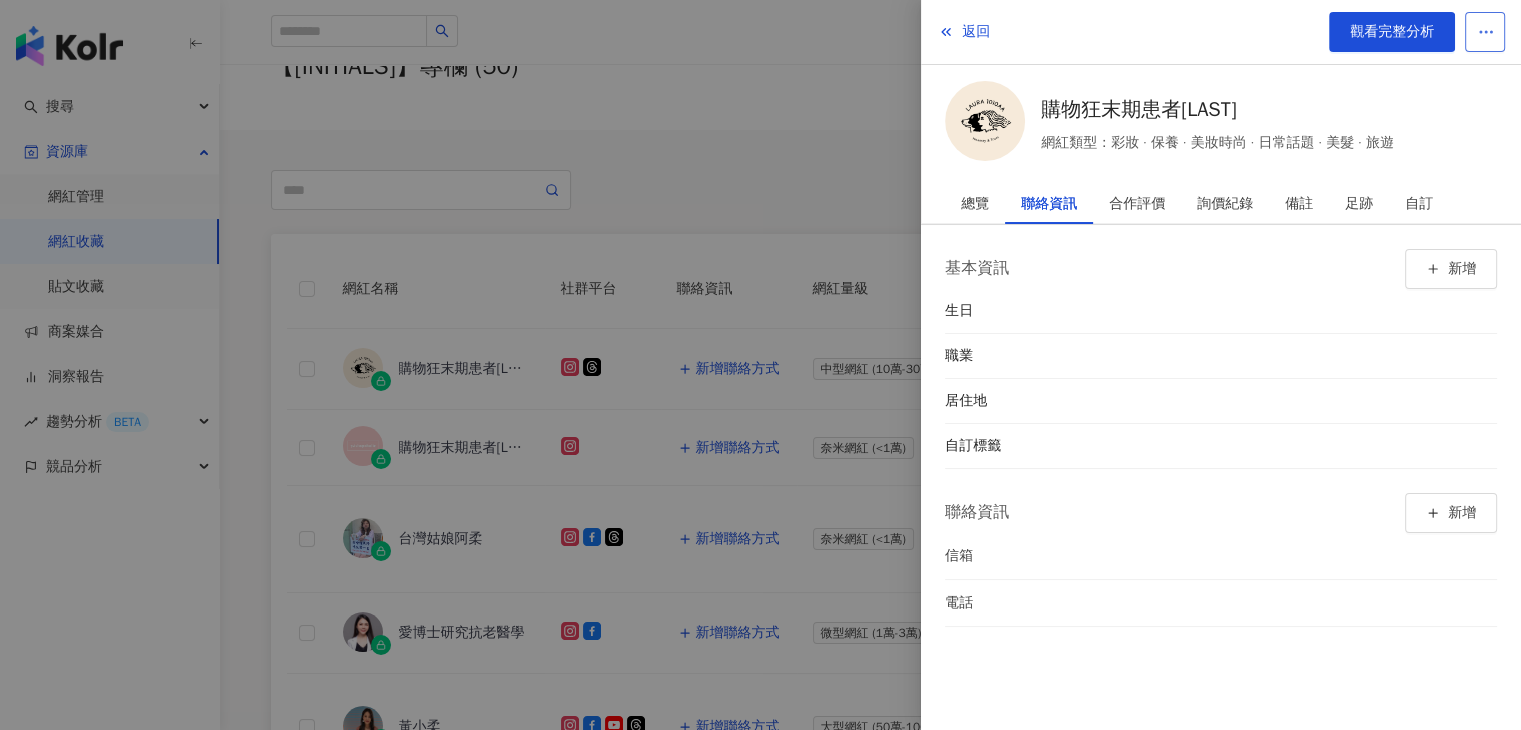 click at bounding box center (1485, 32) 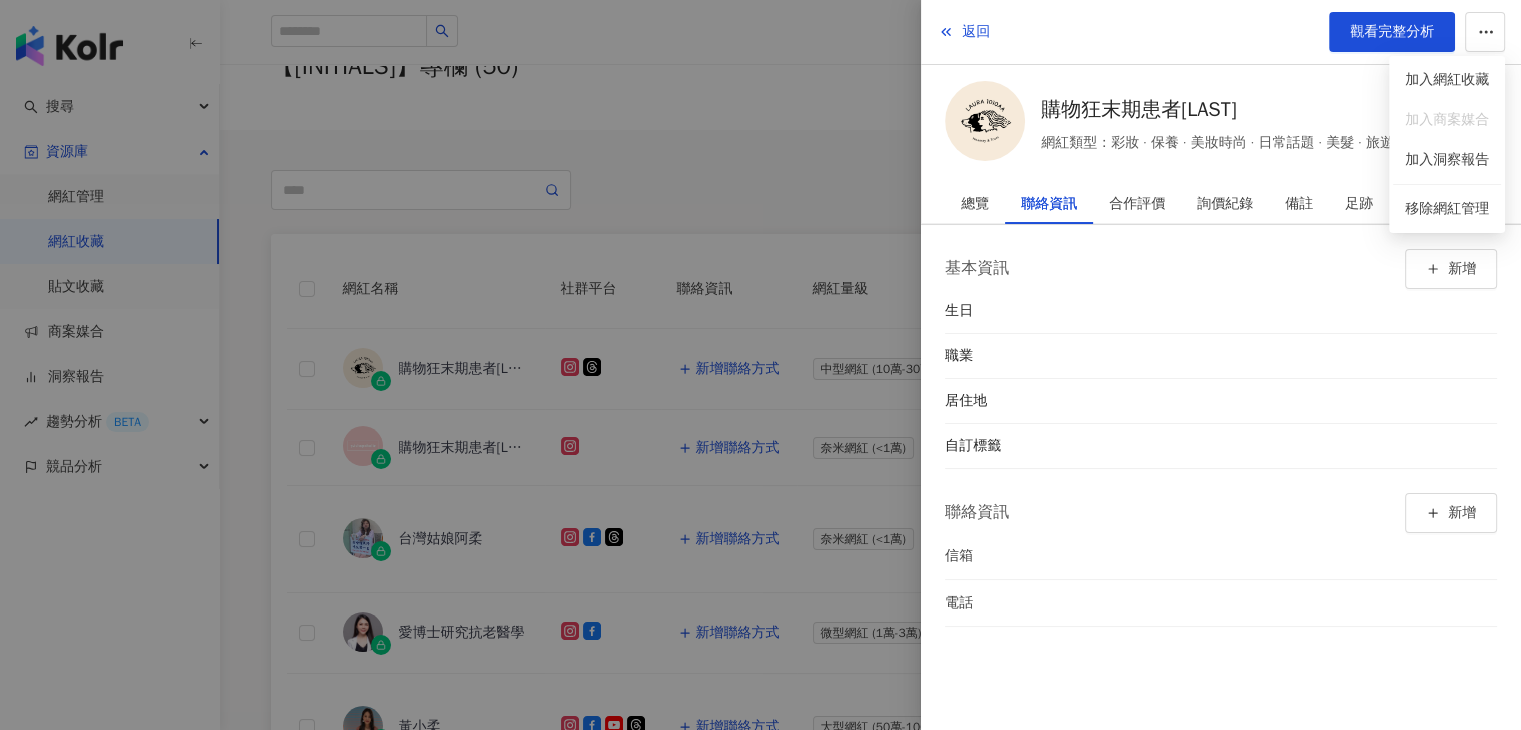 click on "返回 觀看完整分析 購物狂末期患者Laura 網紅類型：彩妝 · 保養 · 美妝時尚 · 日常話題 · 美髮 · 旅遊 總覽 聯絡資訊 合作評價 詢價紀錄 備註 足跡 自訂 10.1萬 3.1萬 購物狂末期患者 | laura1010aa https://www.instagram.com/laura1010aa/ 95 K-Score :   優良 近期一到三個月積極發文，且漲粉率與互動率高。 查看說明 追蹤數   101,488 互動率   0.52% 良好 觀看率   60.3% 不佳 漲粉率   35.7% 一般 受眾主要性別   女性 76% 受眾主要年齡   25-34 歲 76% 商業合作內容覆蓋比例   30% 合作價值預估 幣值：TWD 圖文合作費用預估   $500 - $1,000 影音合作費用預估   $1,200 - $12,000 解鎖網紅檔案，獲得進階數據 立即解鎖 最新貼文 基本資訊 新增 生日 職業 居住地 自訂標籤 聯絡資訊 新增 信箱 電話 新增 無資料" at bounding box center (1221, 365) 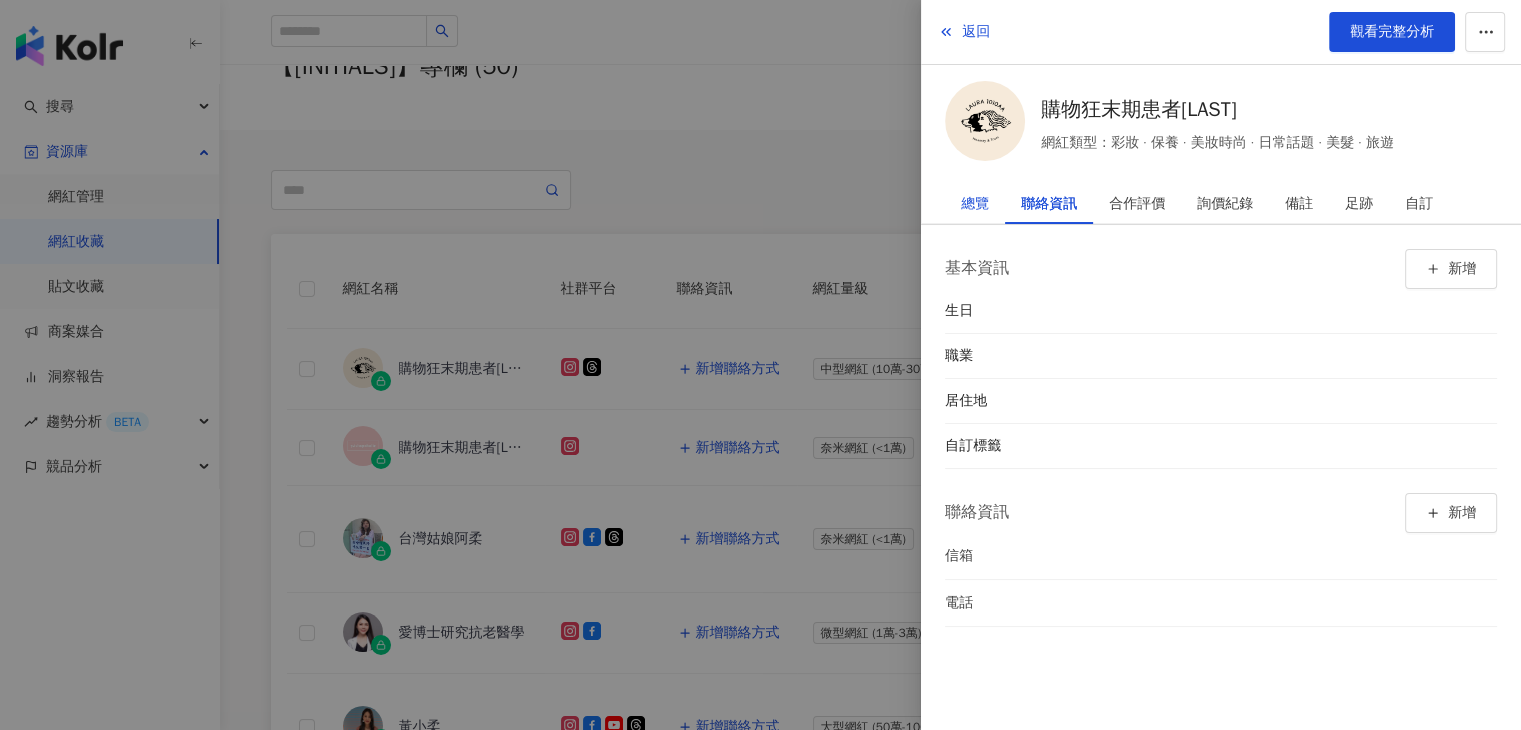 click on "總覽" at bounding box center (975, 204) 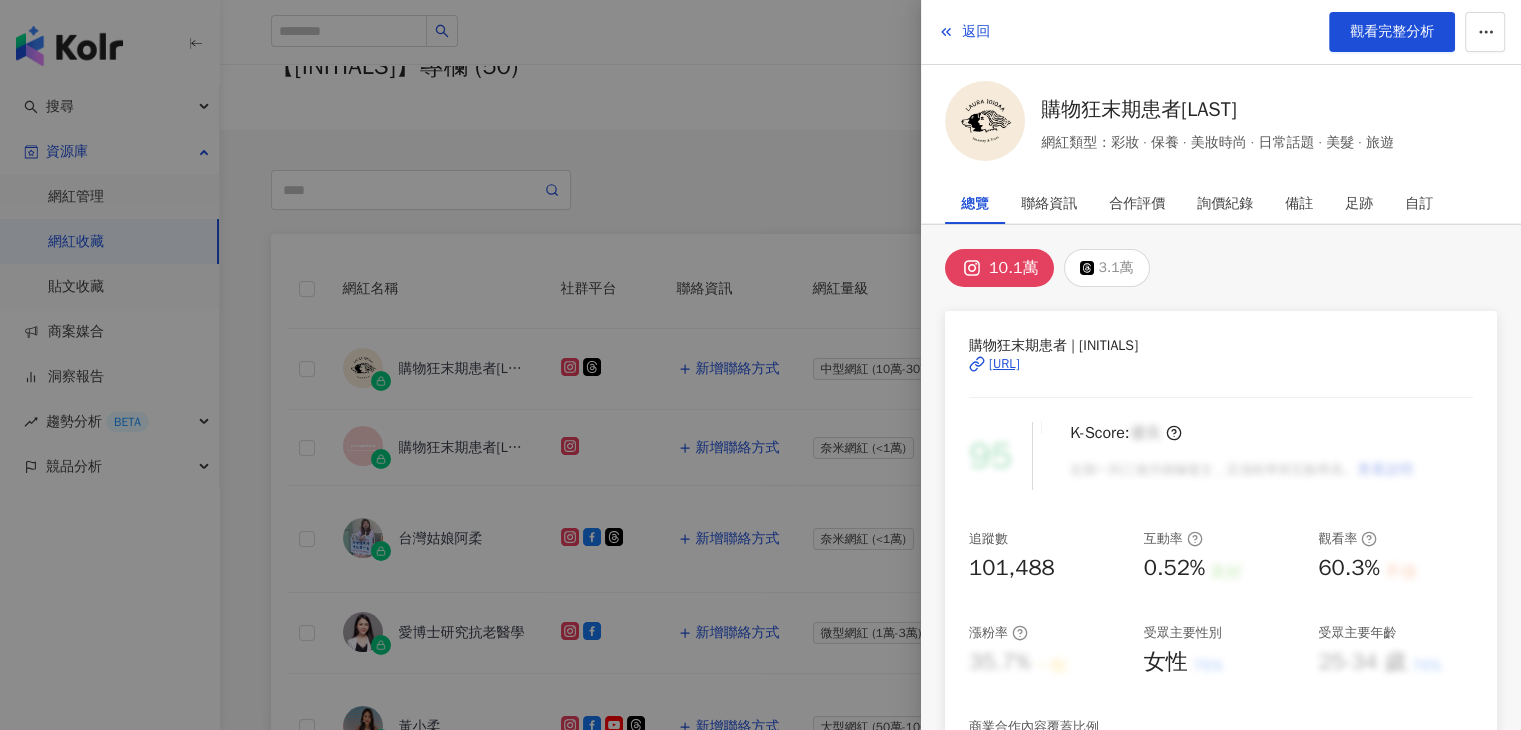 click on "總覽" at bounding box center [975, 204] 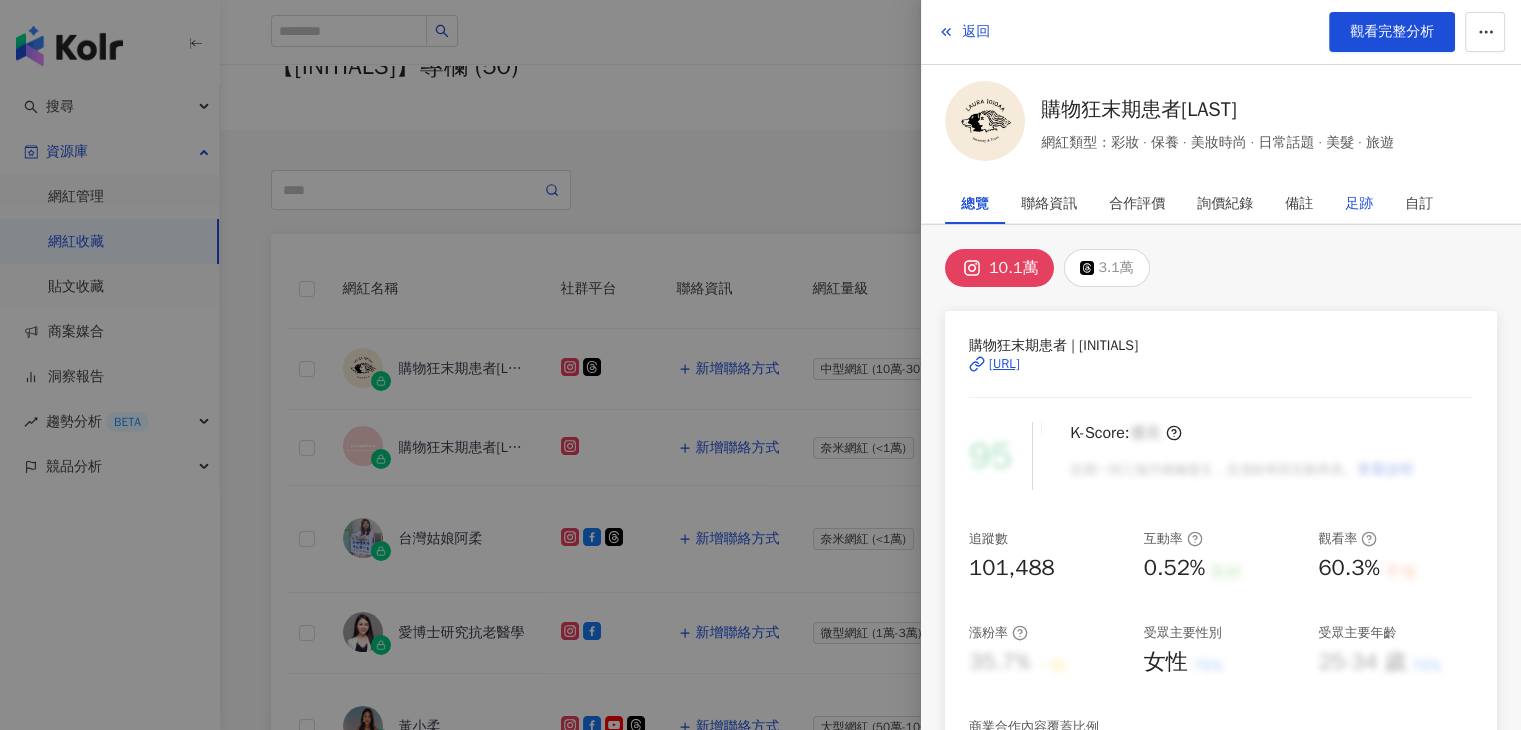click on "足跡" at bounding box center (1359, 204) 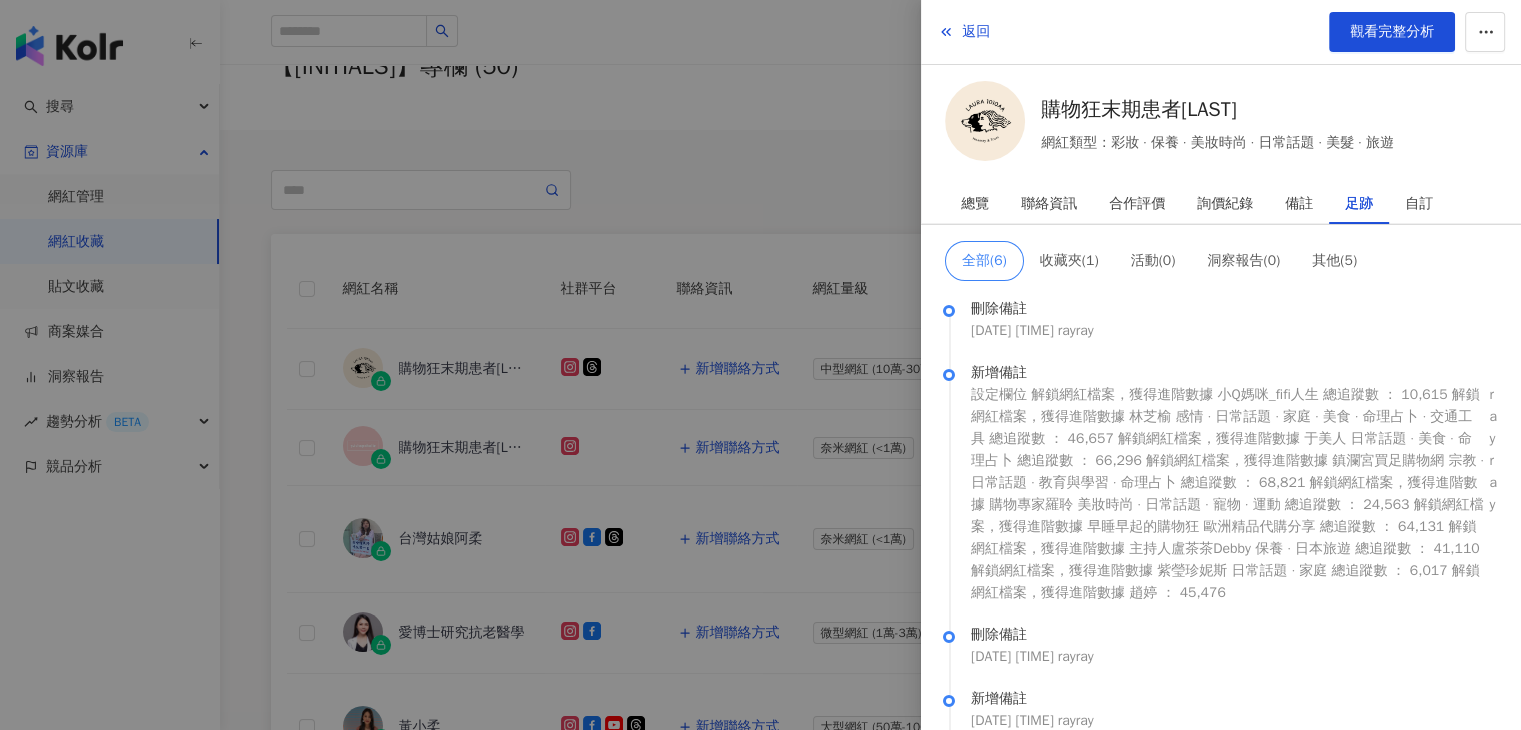 click at bounding box center (760, 365) 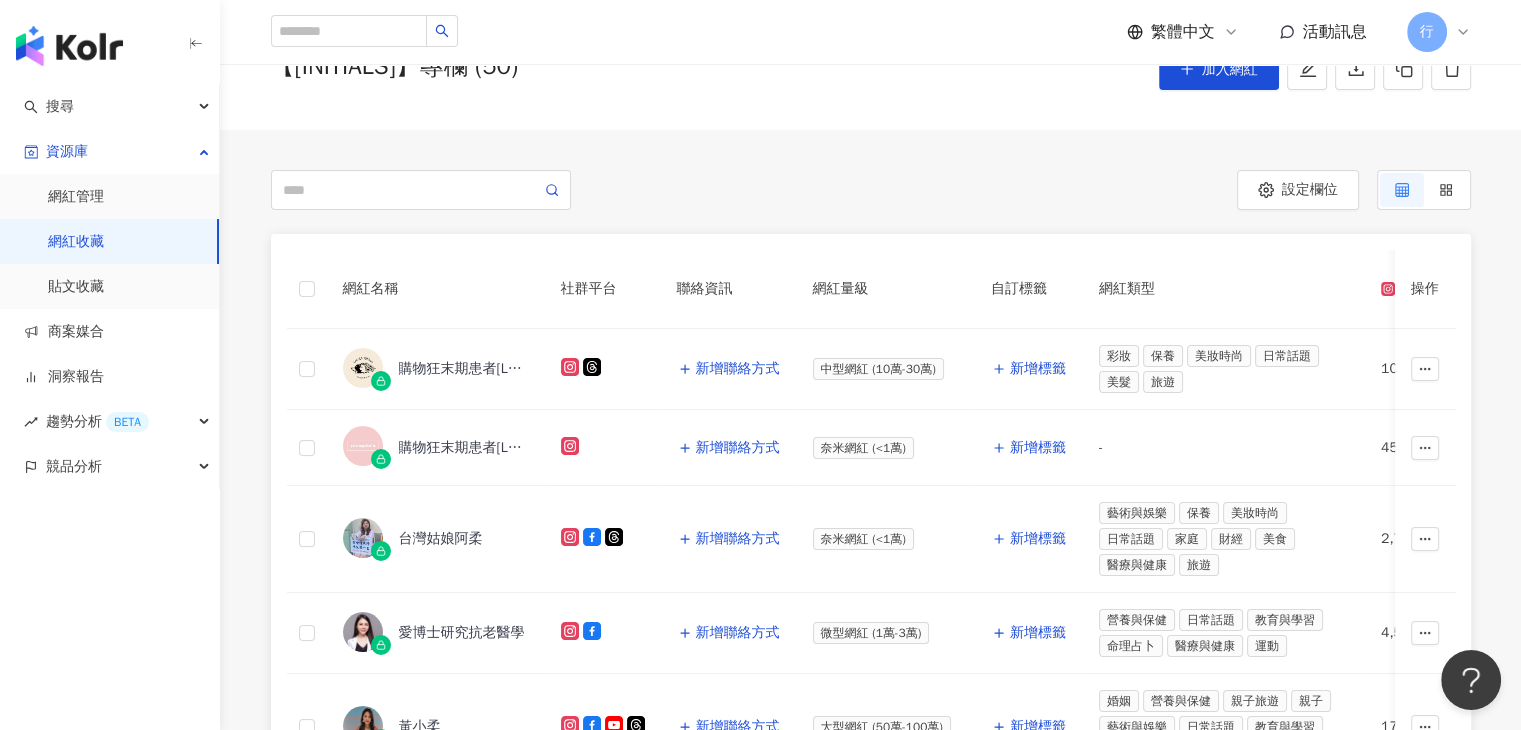 click on "網紅收藏" at bounding box center [76, 242] 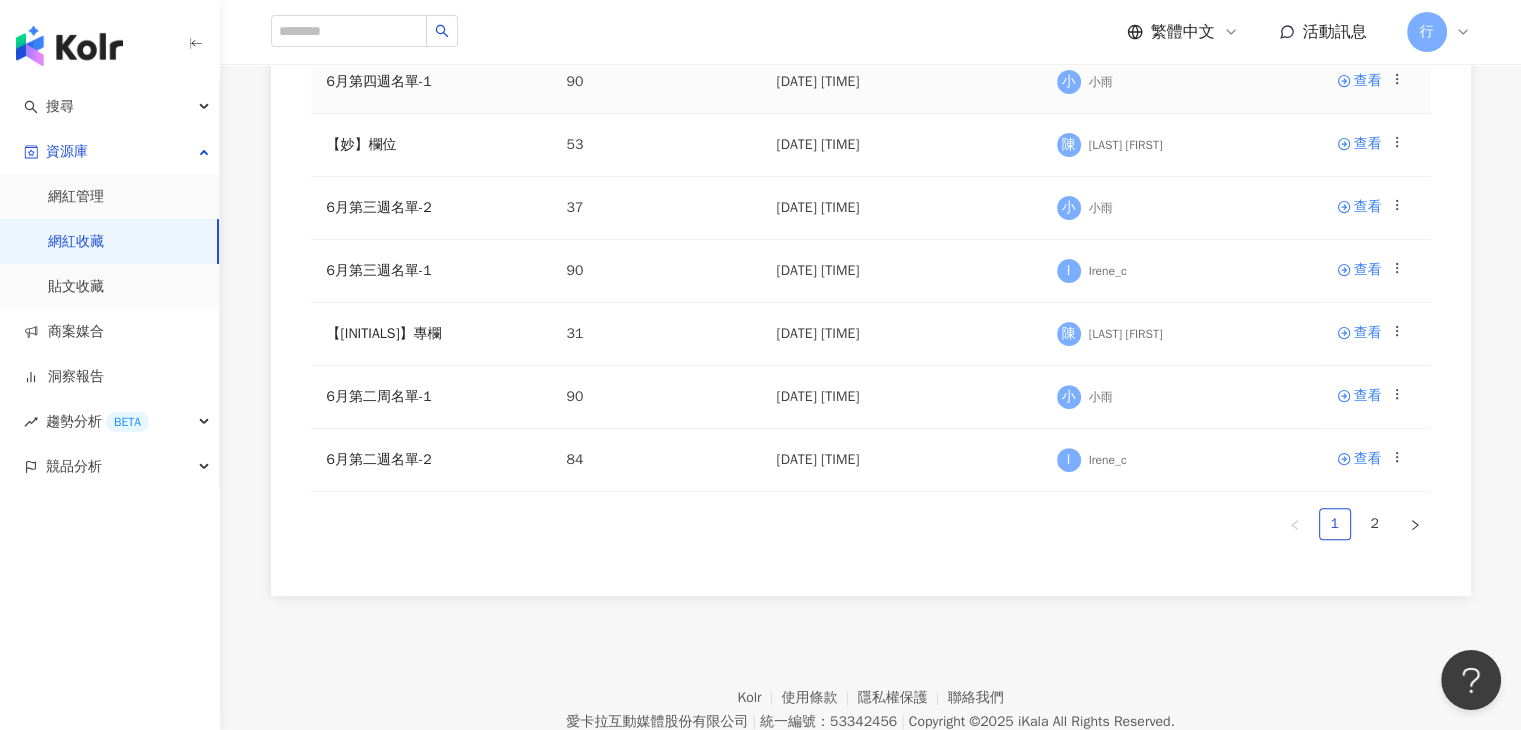 scroll, scrollTop: 600, scrollLeft: 0, axis: vertical 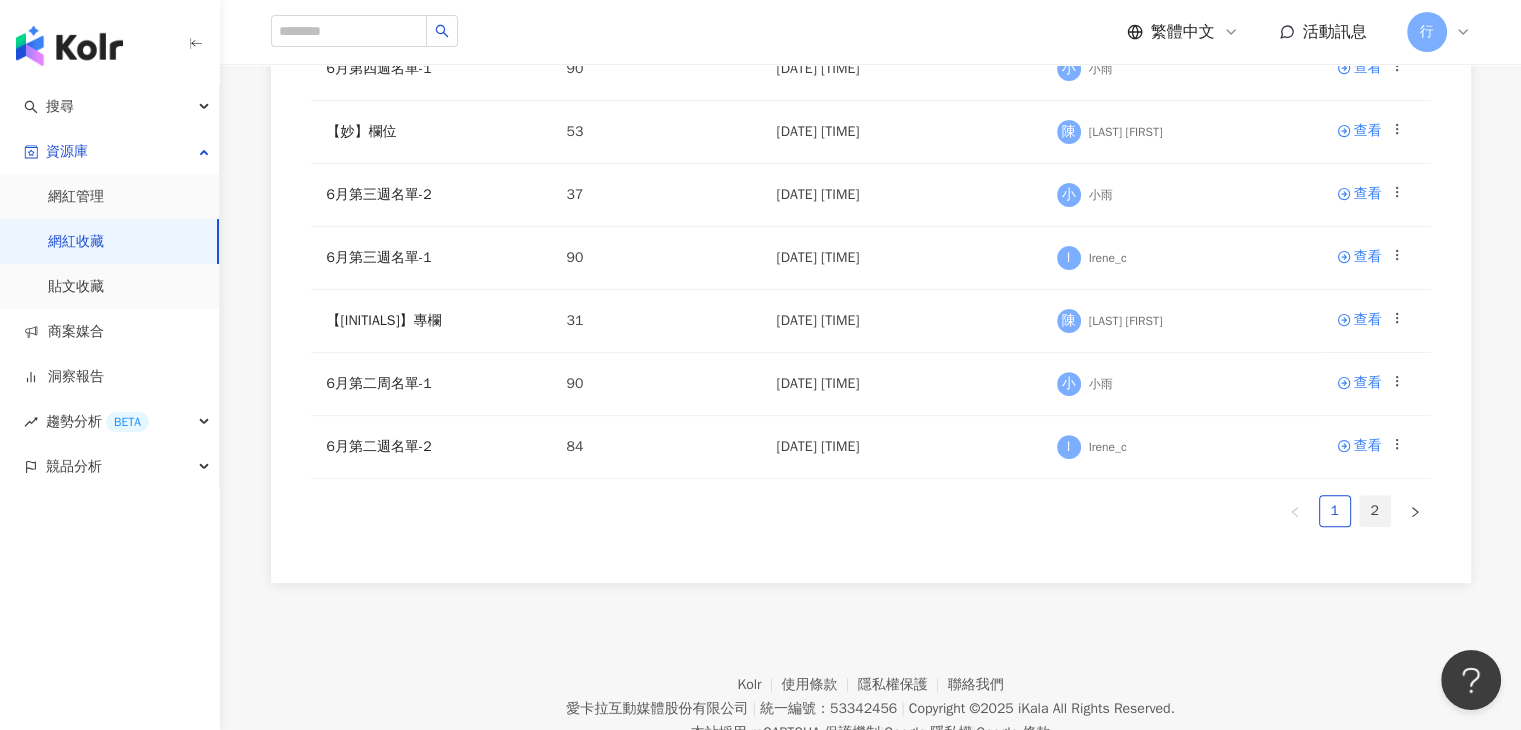 click on "2" at bounding box center (1375, 511) 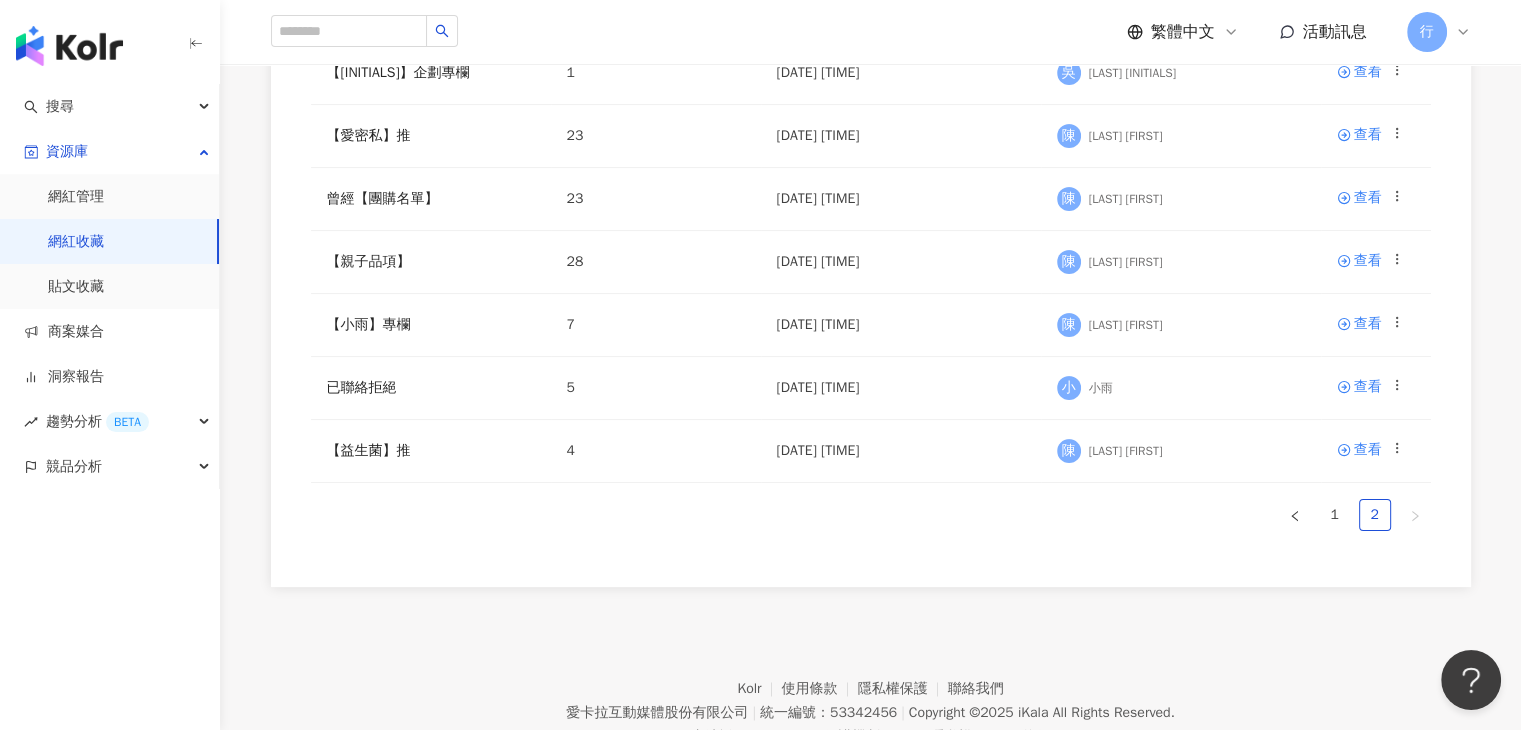 scroll, scrollTop: 284, scrollLeft: 0, axis: vertical 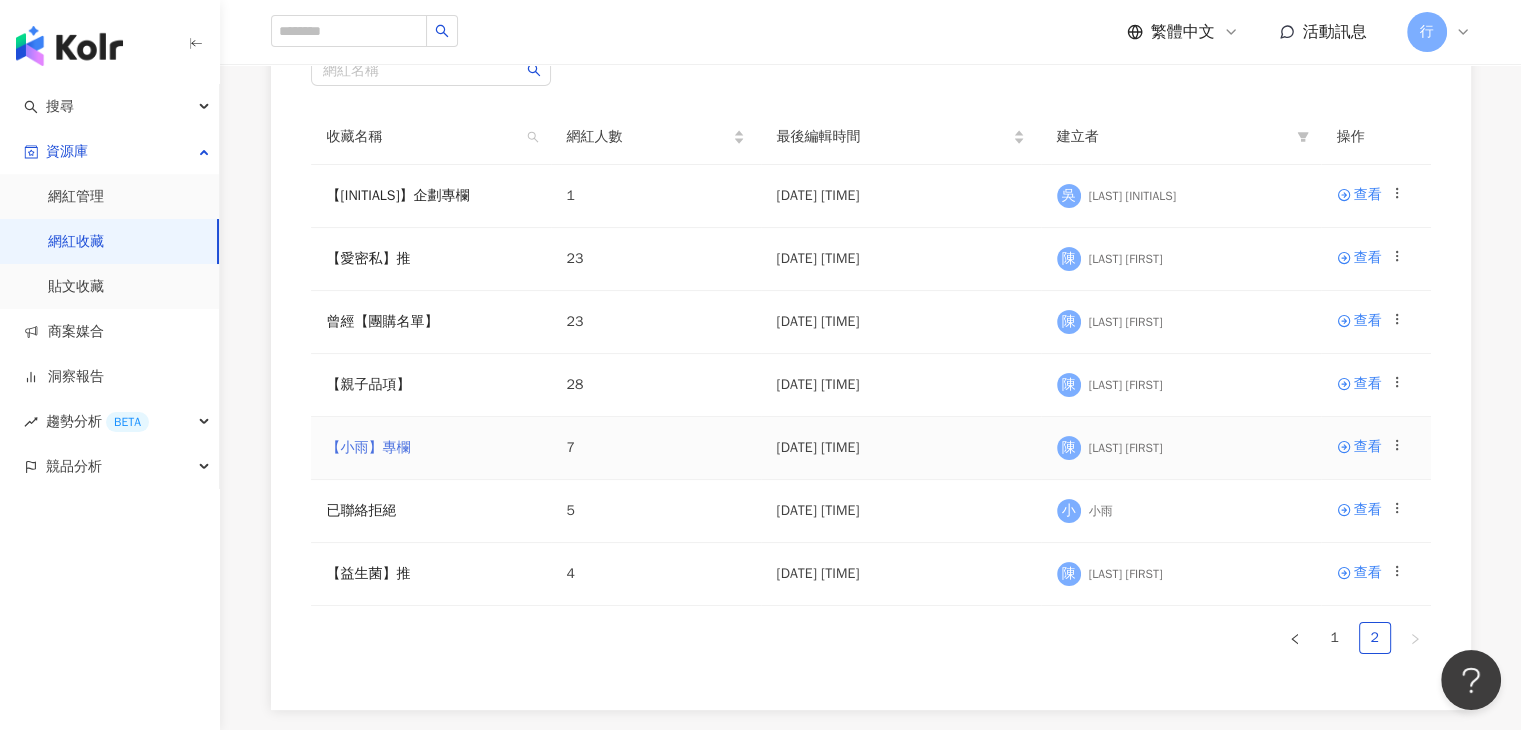 click on "【小雨】專欄" at bounding box center [369, 447] 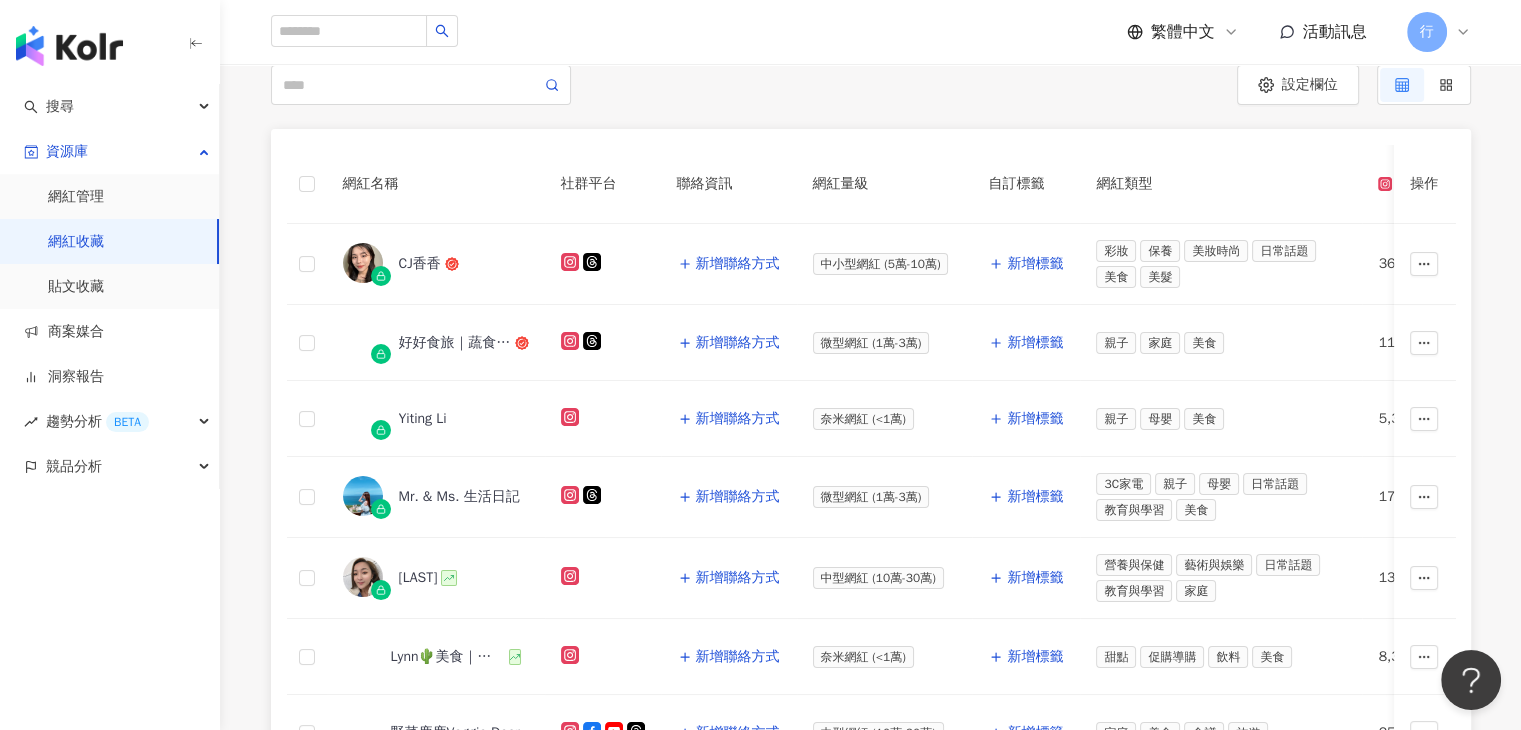 scroll, scrollTop: 200, scrollLeft: 0, axis: vertical 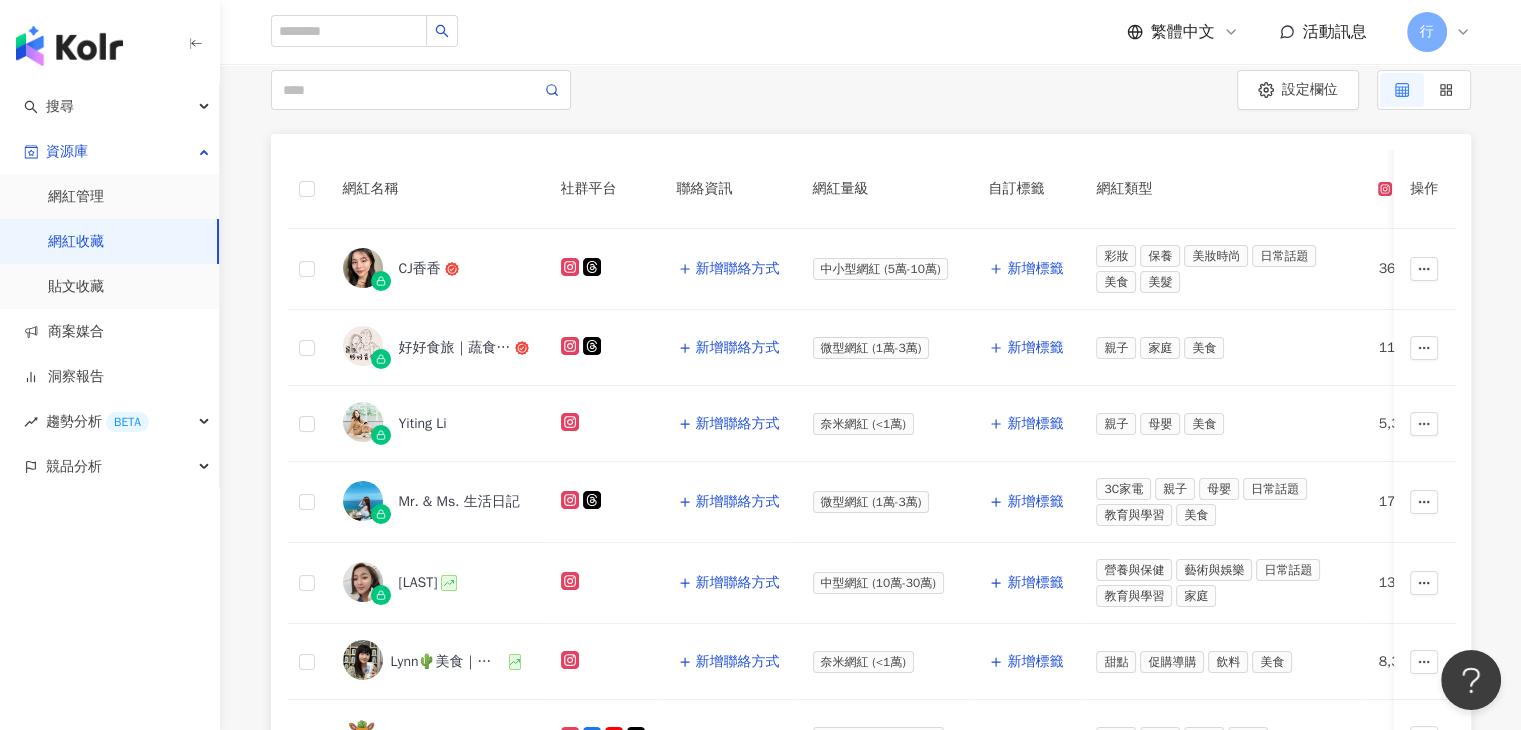 click on "網紅收藏" at bounding box center [76, 242] 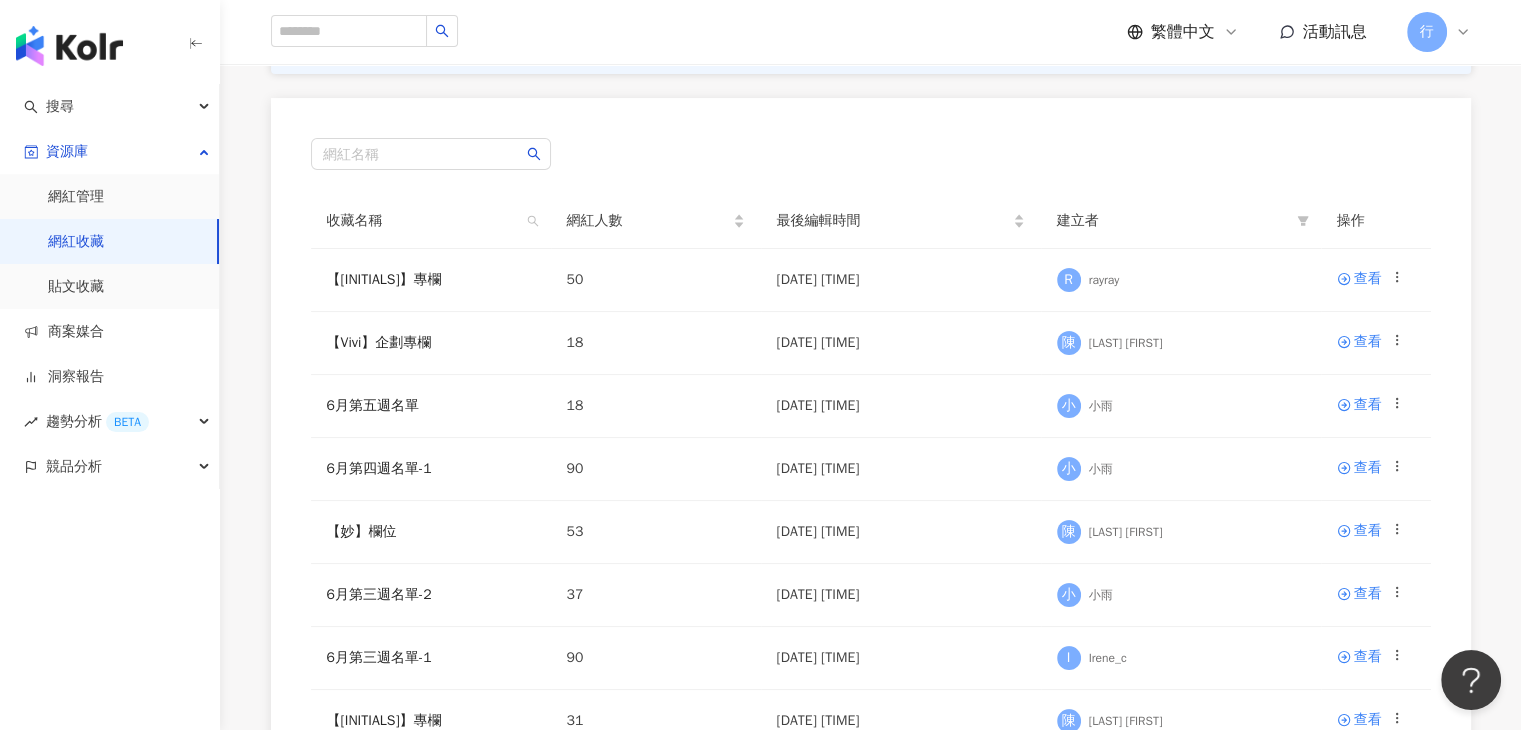 scroll, scrollTop: 0, scrollLeft: 0, axis: both 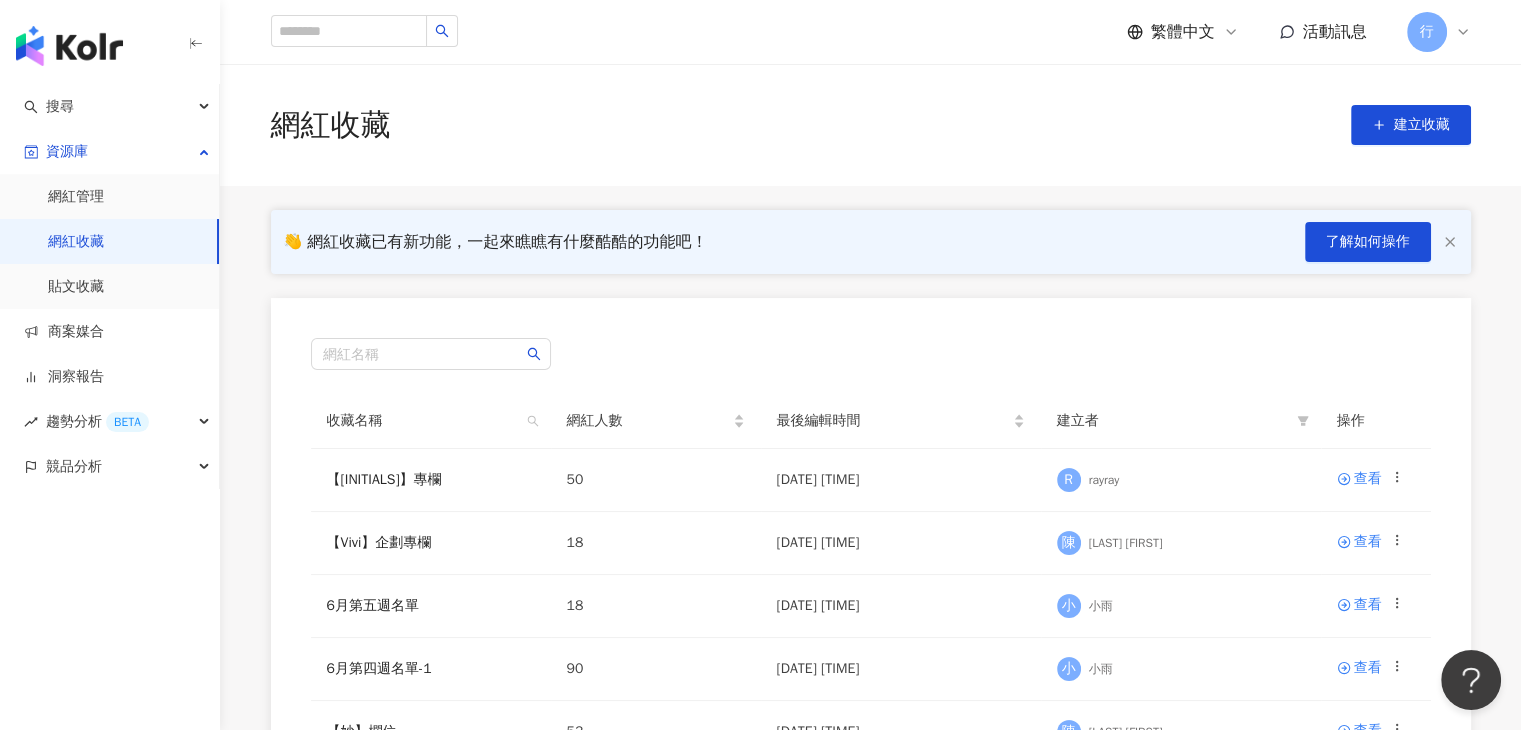 click on "搜尋 資源庫 網紅管理 網紅收藏 貼文收藏 商案媒合 洞察報告 趨勢分析 BETA 競品分析 品牌帳號分析 關鍵字提及分析" at bounding box center [110, 407] 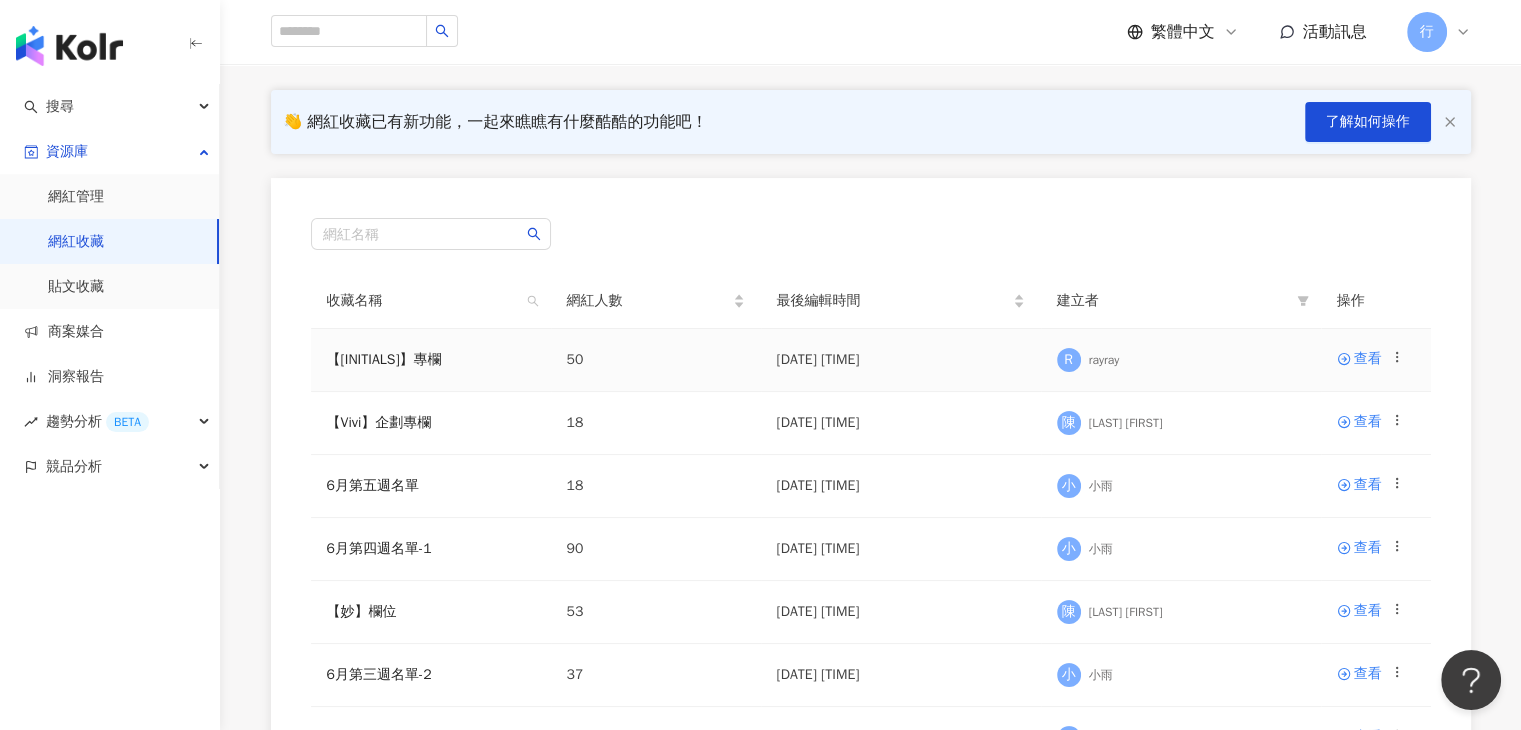 scroll, scrollTop: 200, scrollLeft: 0, axis: vertical 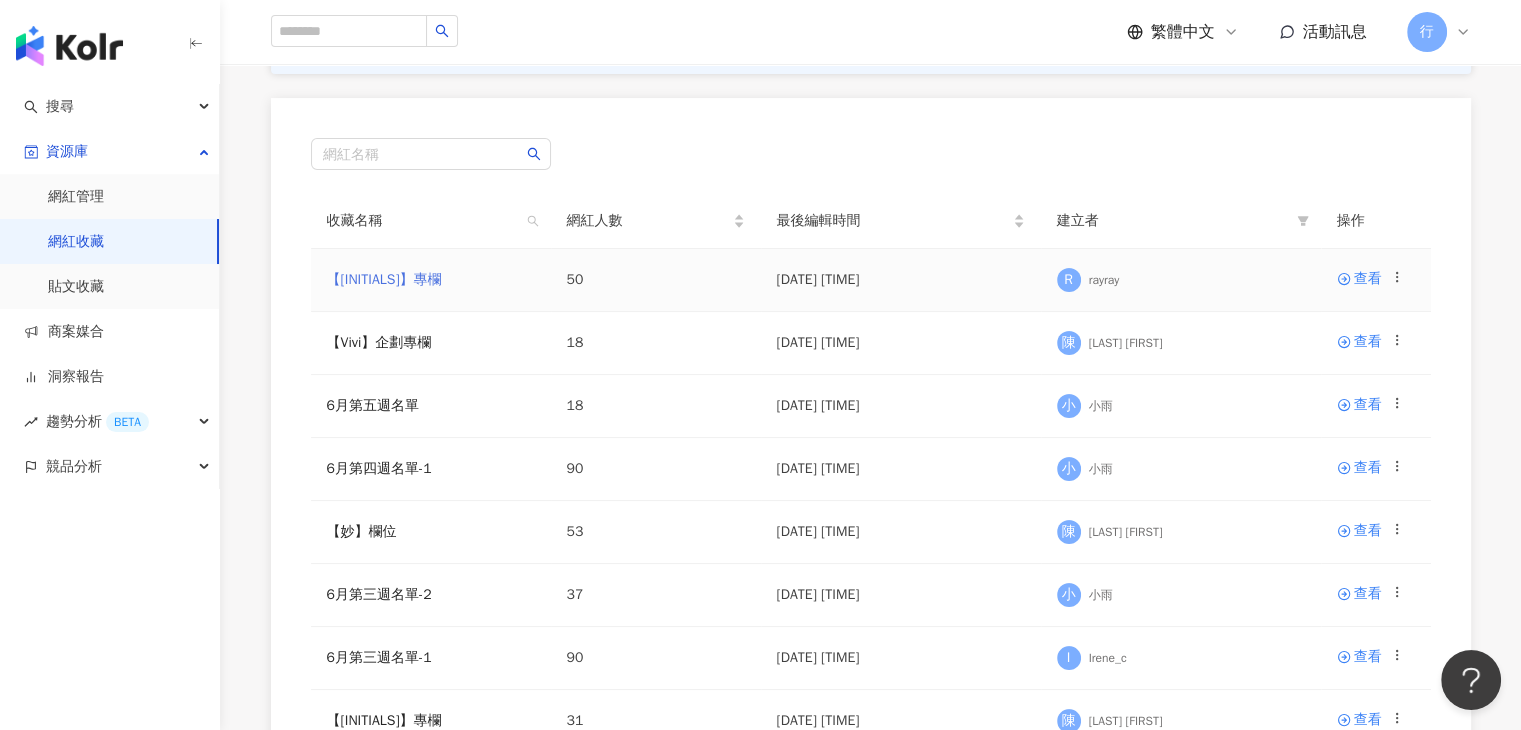 click on "【RAY】專欄" at bounding box center (384, 279) 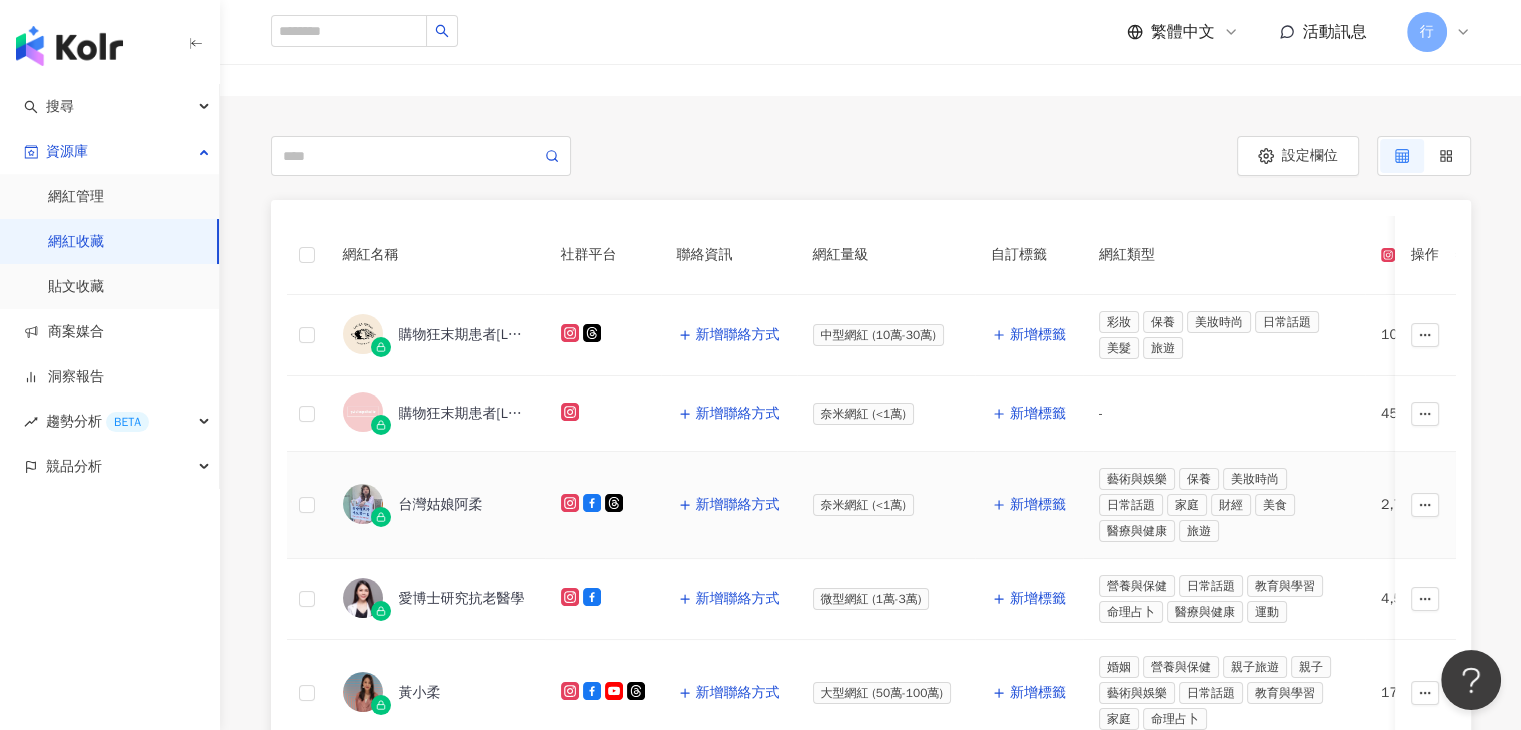 scroll, scrollTop: 0, scrollLeft: 0, axis: both 